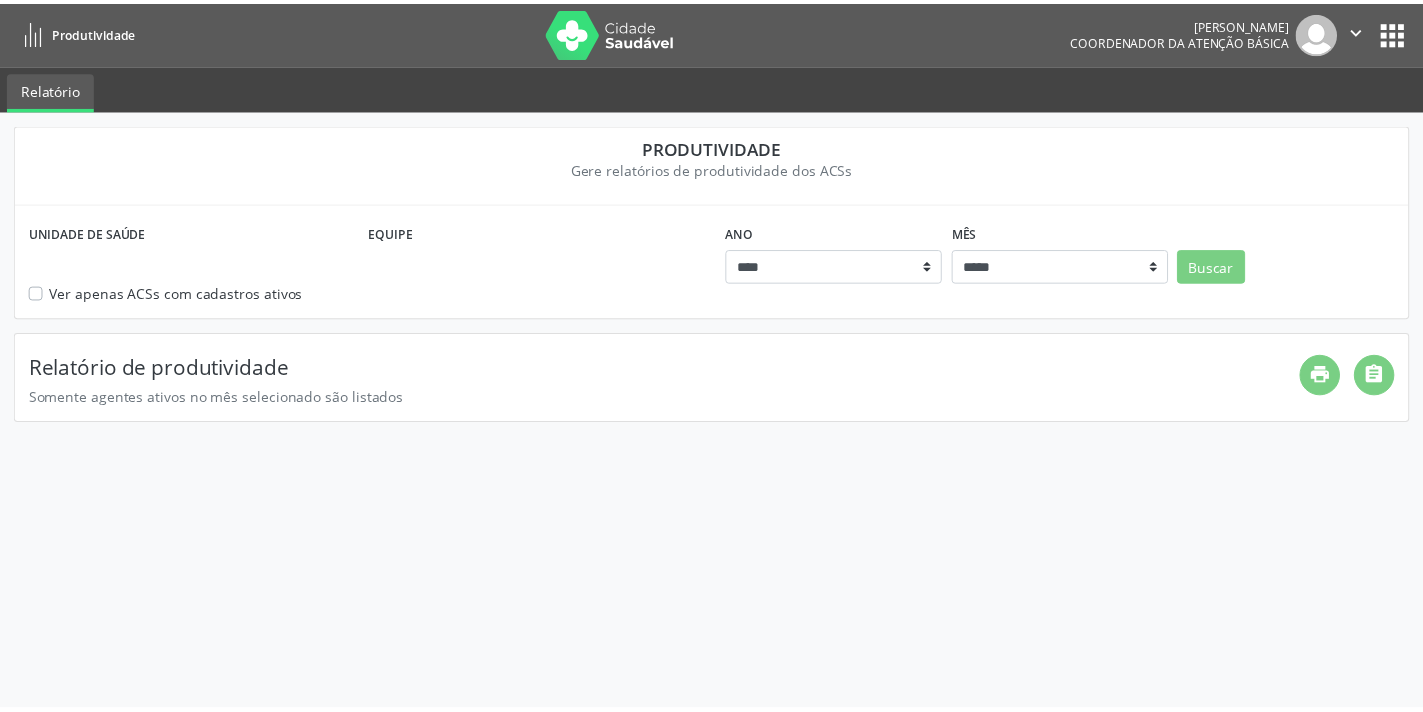 scroll, scrollTop: 0, scrollLeft: 0, axis: both 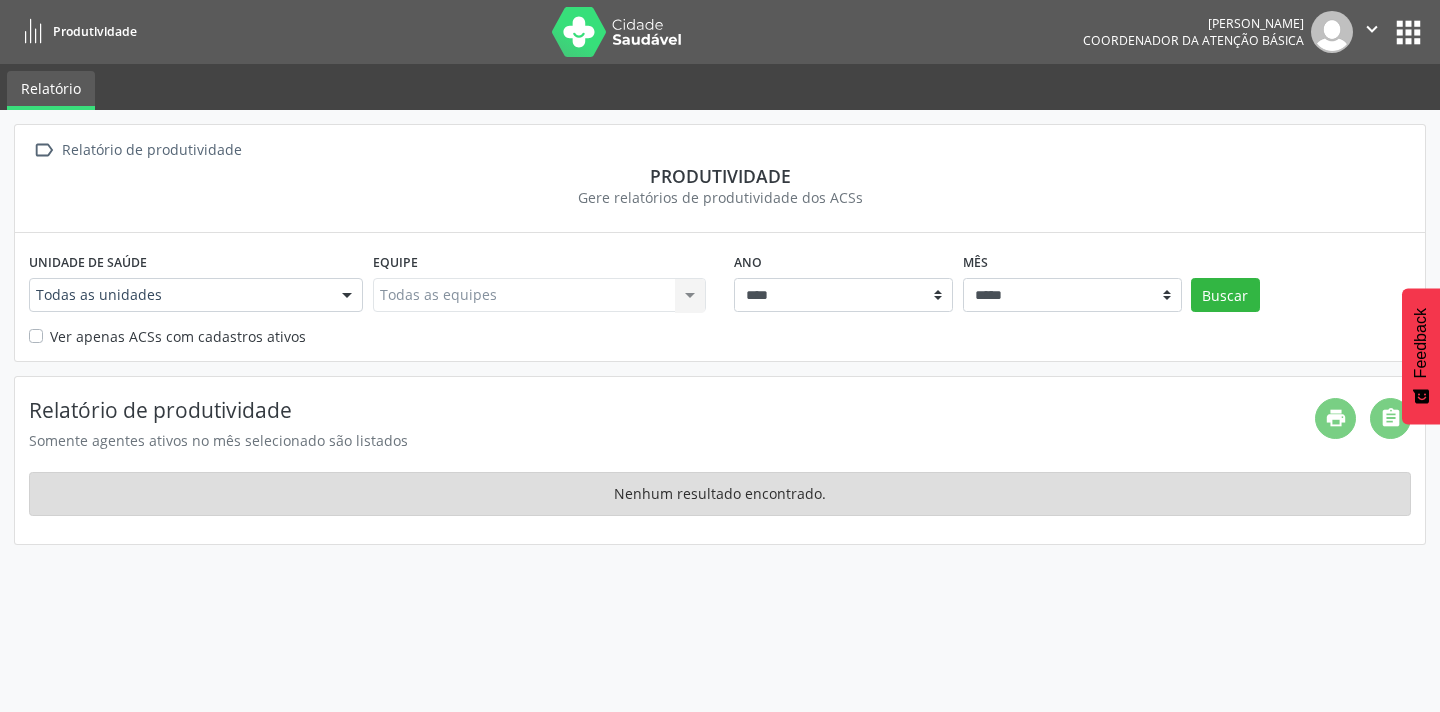 click at bounding box center [347, 296] 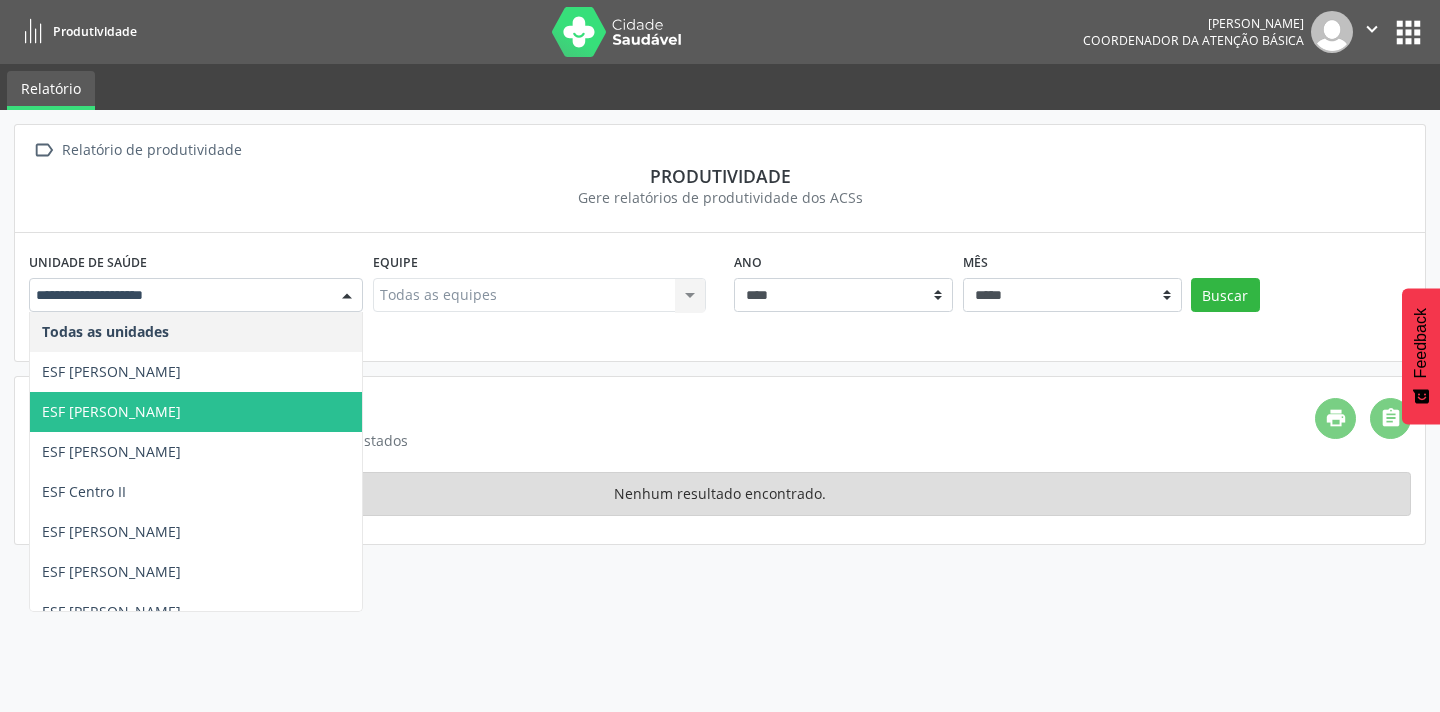 click on "ESF [PERSON_NAME]" at bounding box center (111, 411) 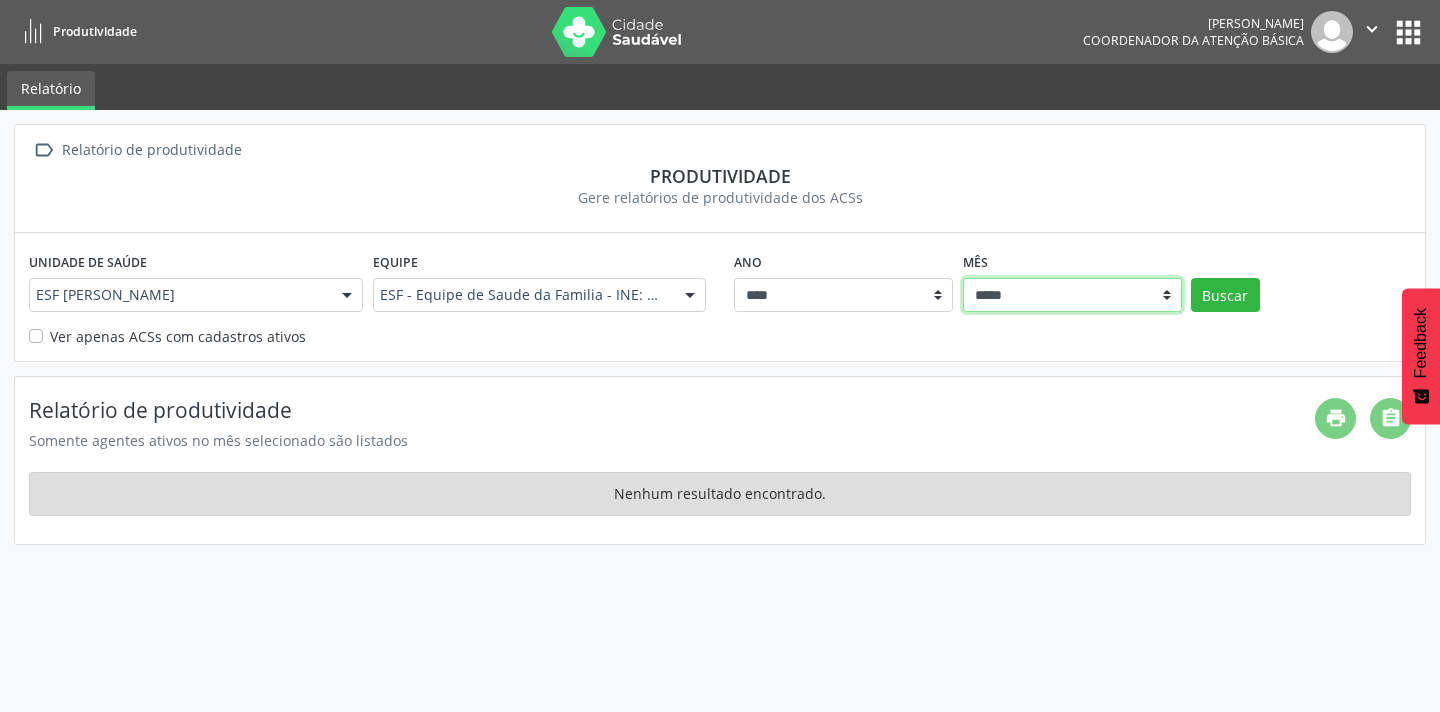 click on "***** ***** **** ***** ***** ********* *******" at bounding box center (1072, 295) 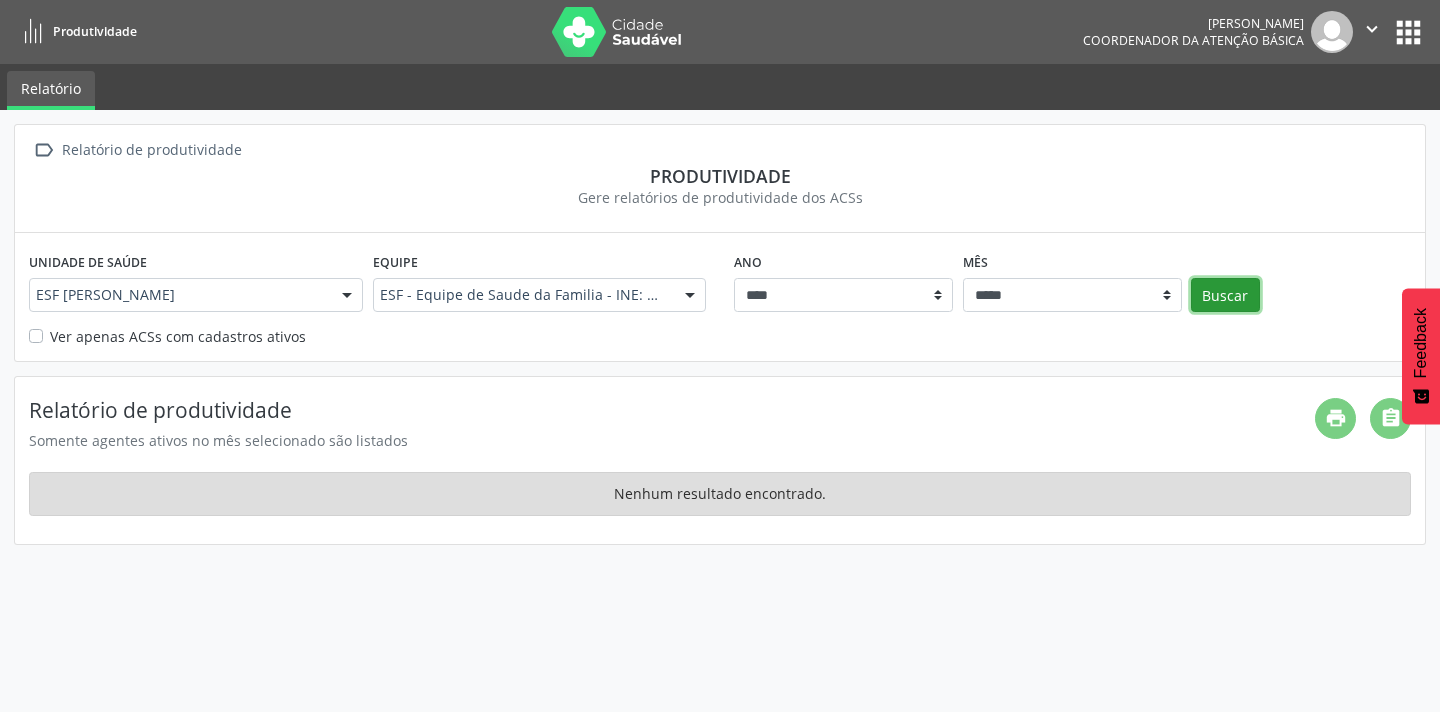 click on "Buscar" at bounding box center (1225, 295) 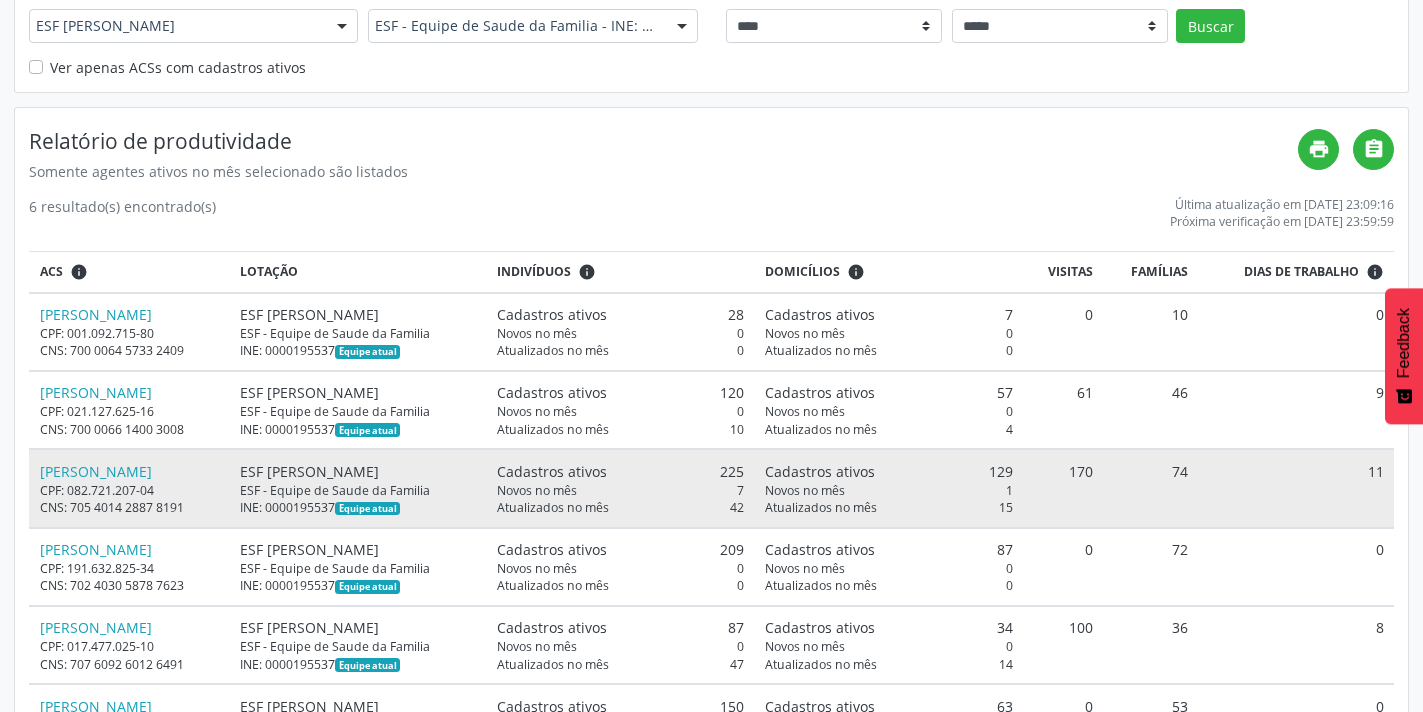 scroll, scrollTop: 300, scrollLeft: 0, axis: vertical 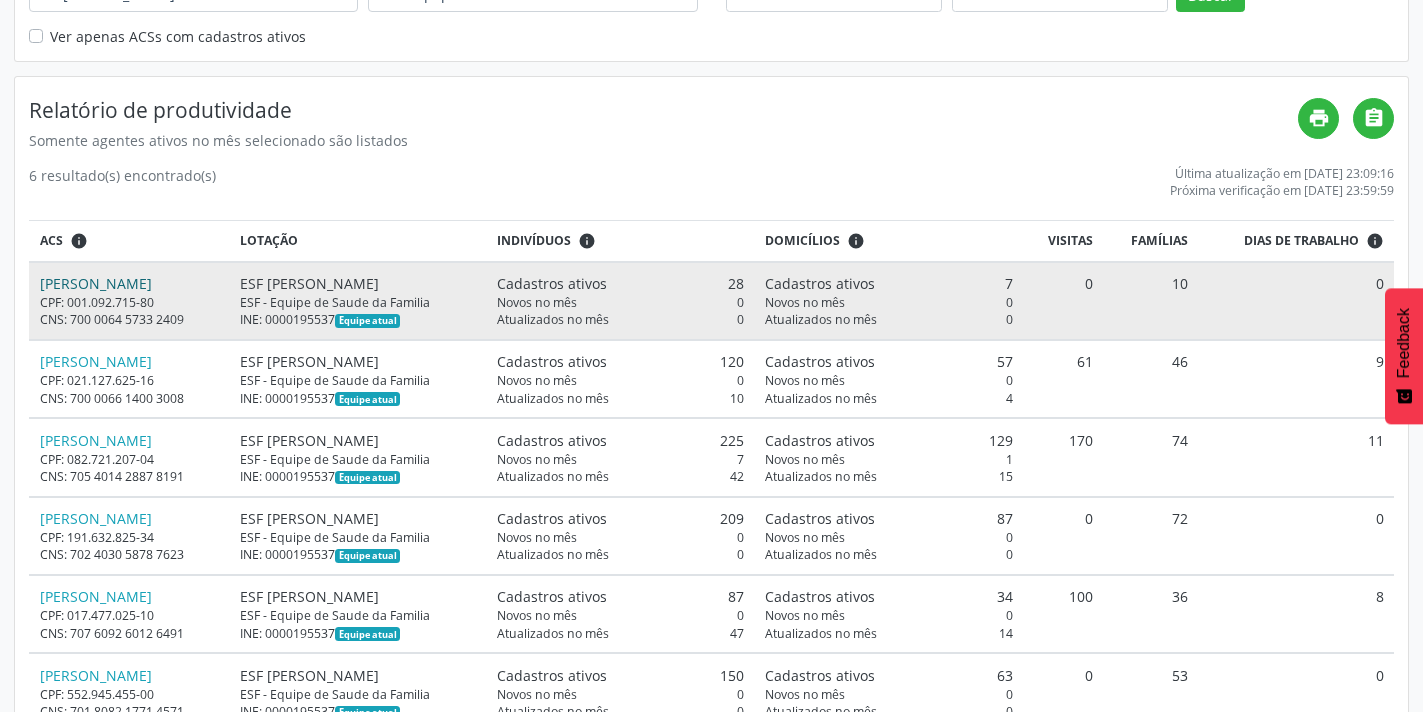 click on "Edileusa Ribeiro Goncalves Castro" at bounding box center [96, 283] 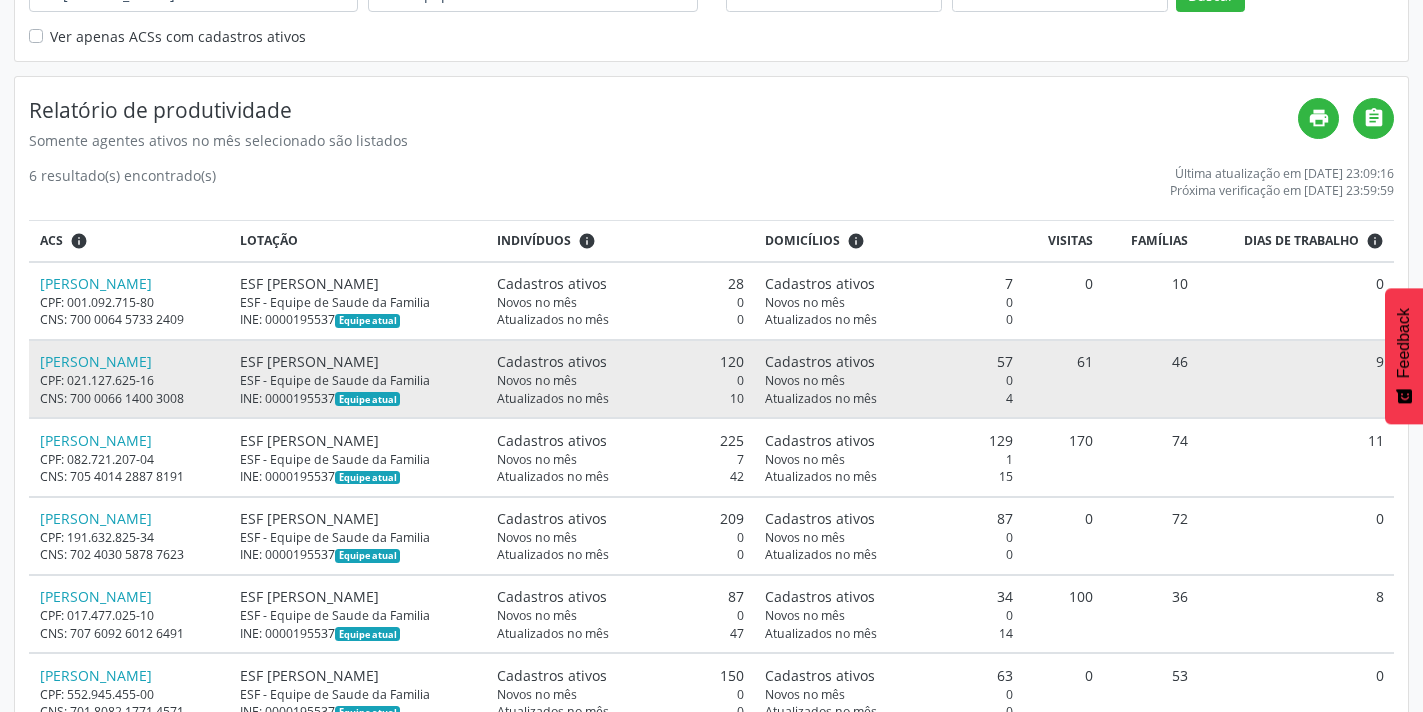 scroll, scrollTop: 361, scrollLeft: 0, axis: vertical 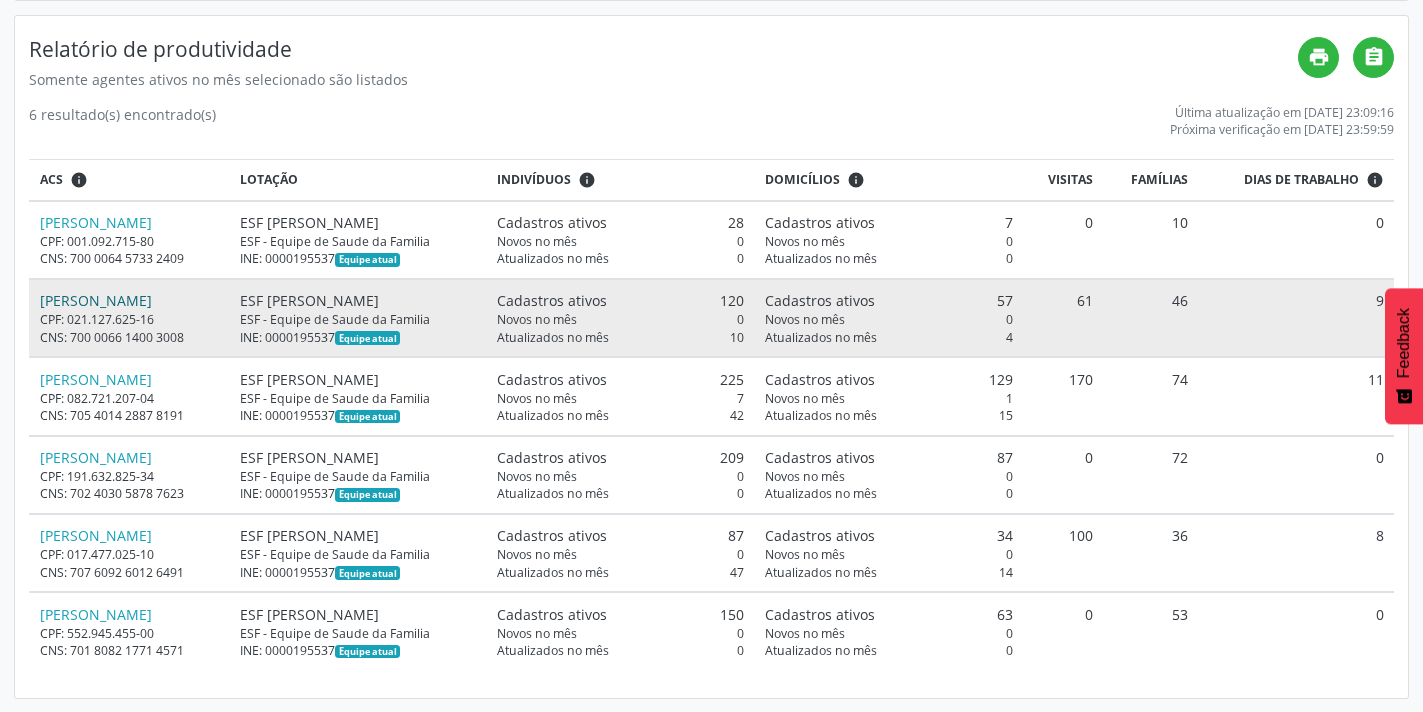 click on "Gileard Alves Ramos" at bounding box center (96, 300) 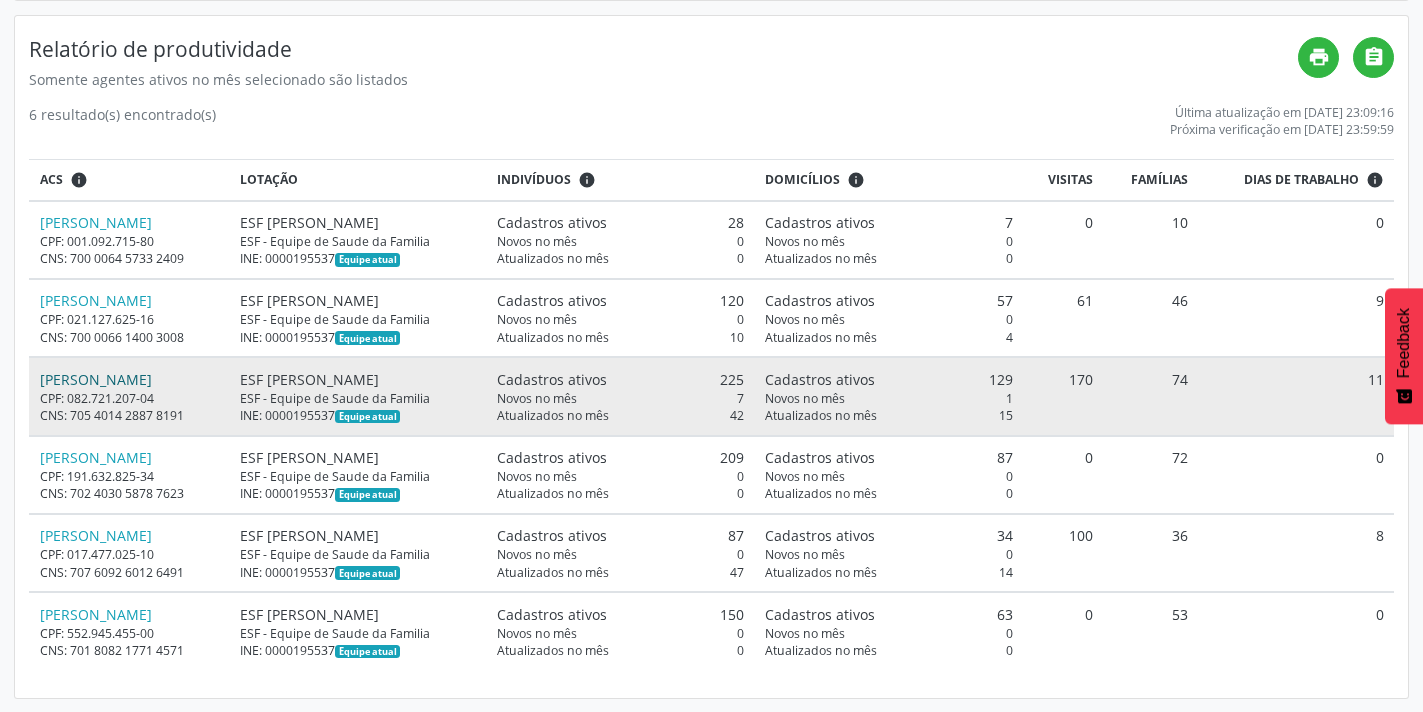 click on "Gilvanete Alves dos Santos" at bounding box center [96, 379] 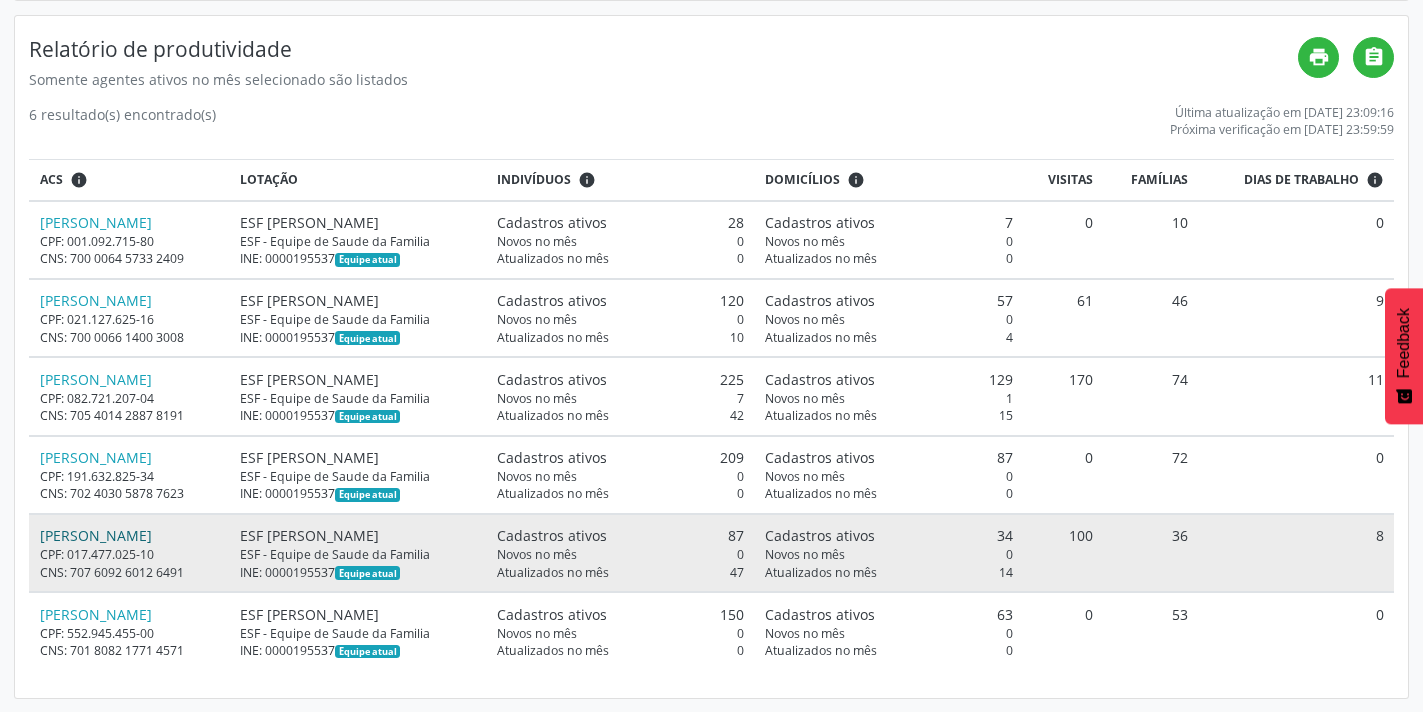 click on "Rosiany Moreira dos Santos" at bounding box center [96, 535] 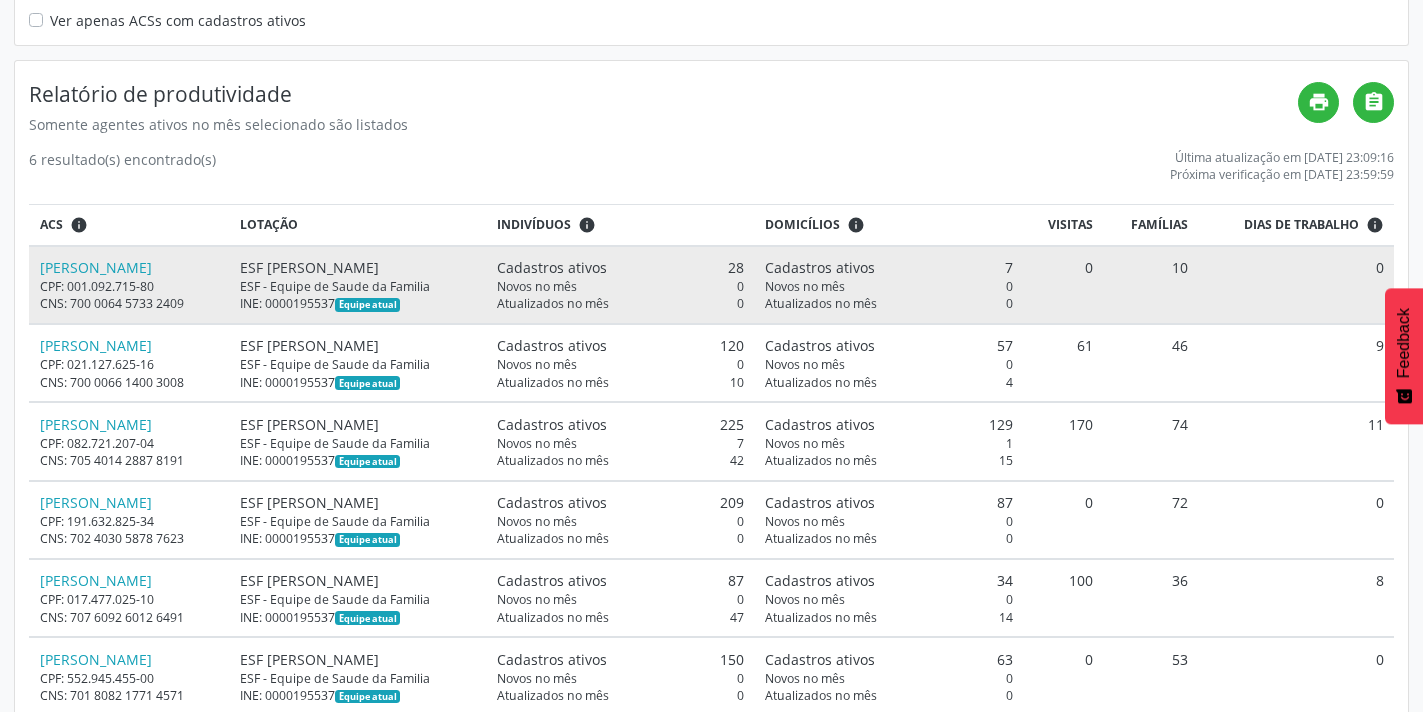 scroll, scrollTop: 0, scrollLeft: 0, axis: both 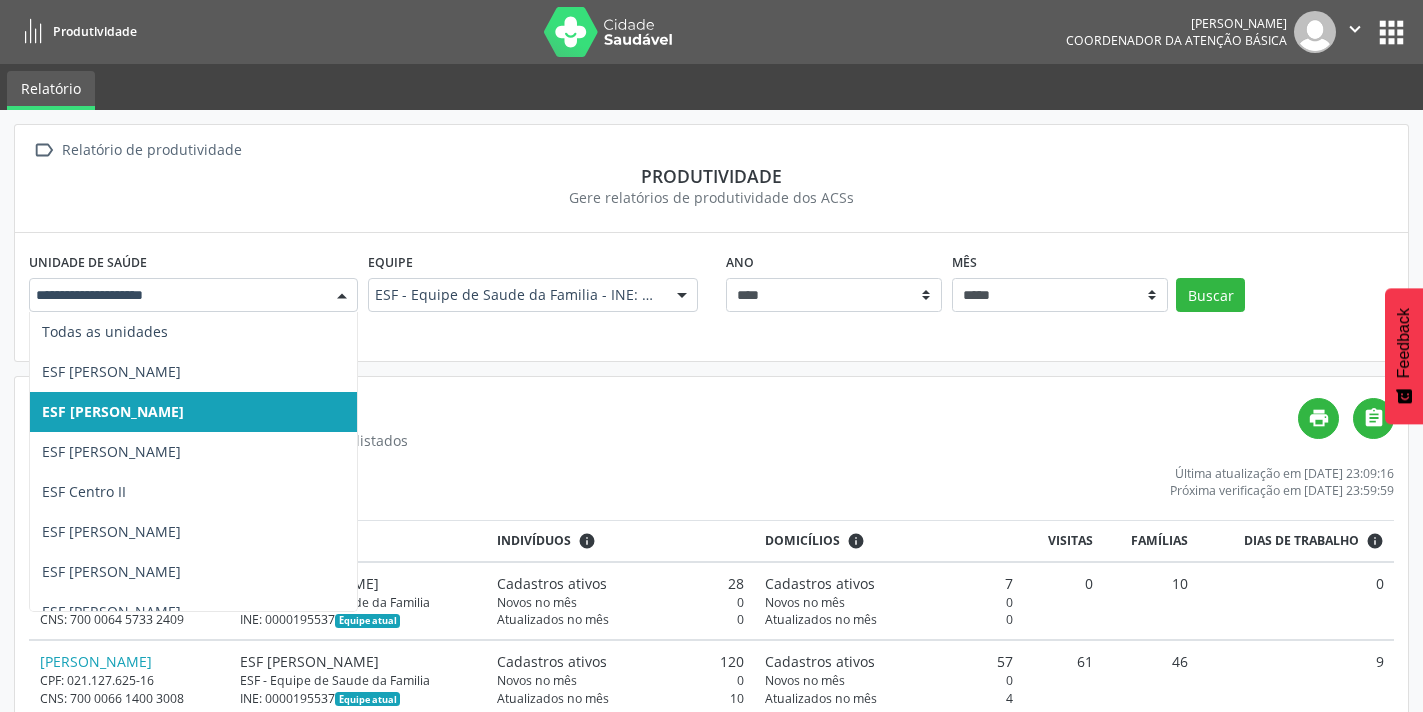 click at bounding box center (342, 296) 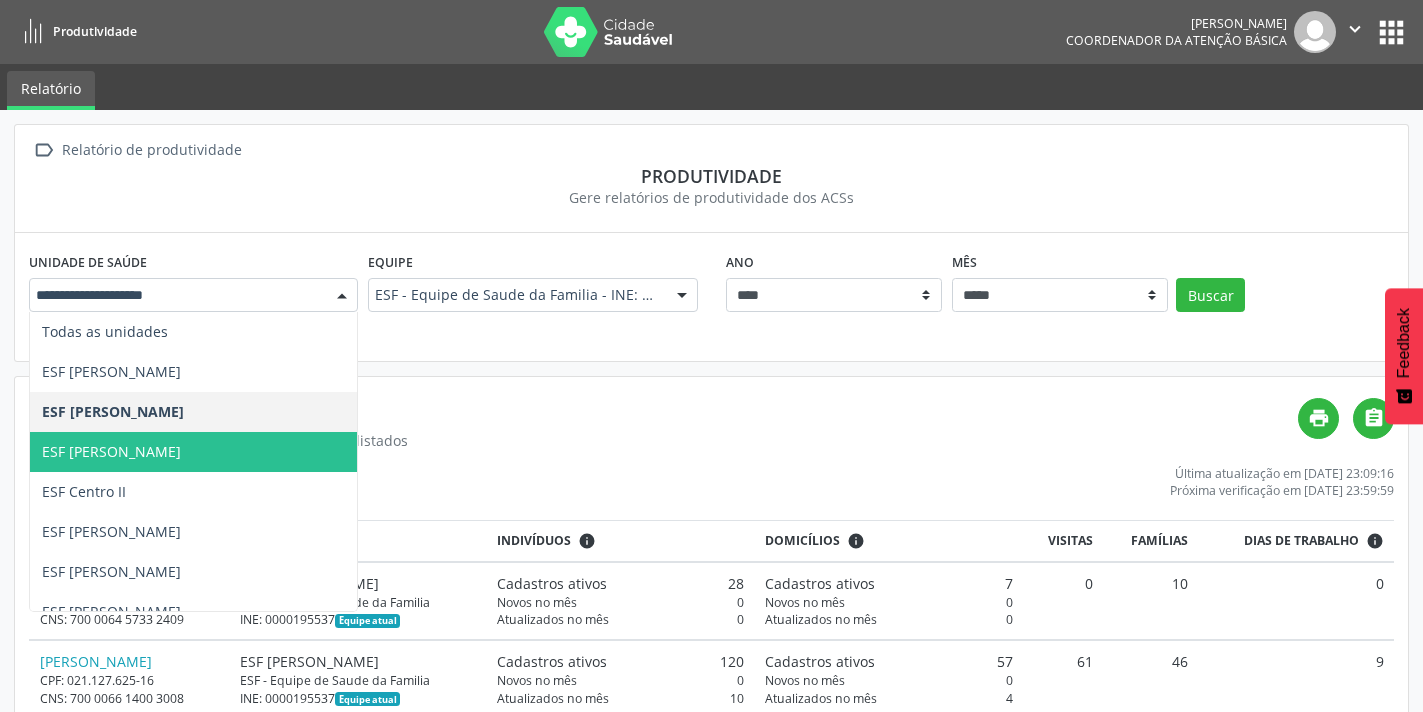 click on "ESF [PERSON_NAME]" at bounding box center (111, 451) 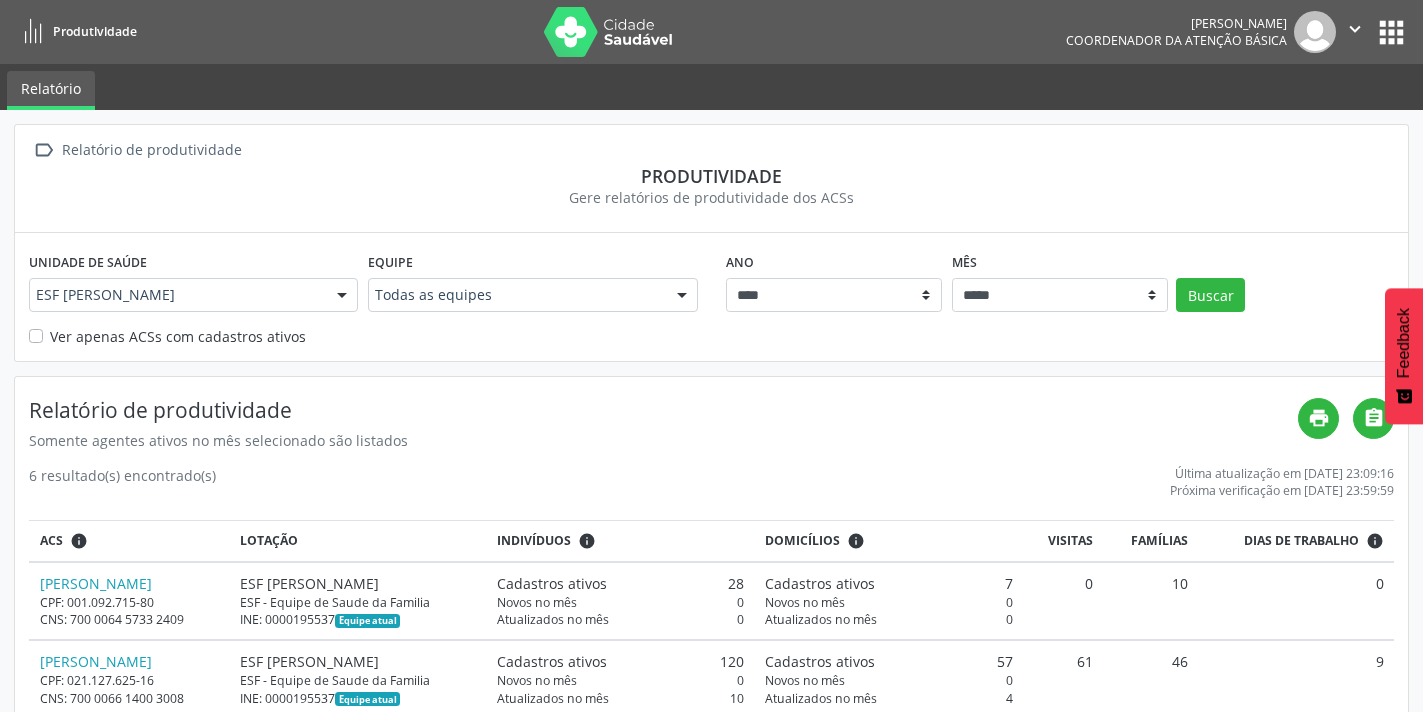 click at bounding box center [682, 296] 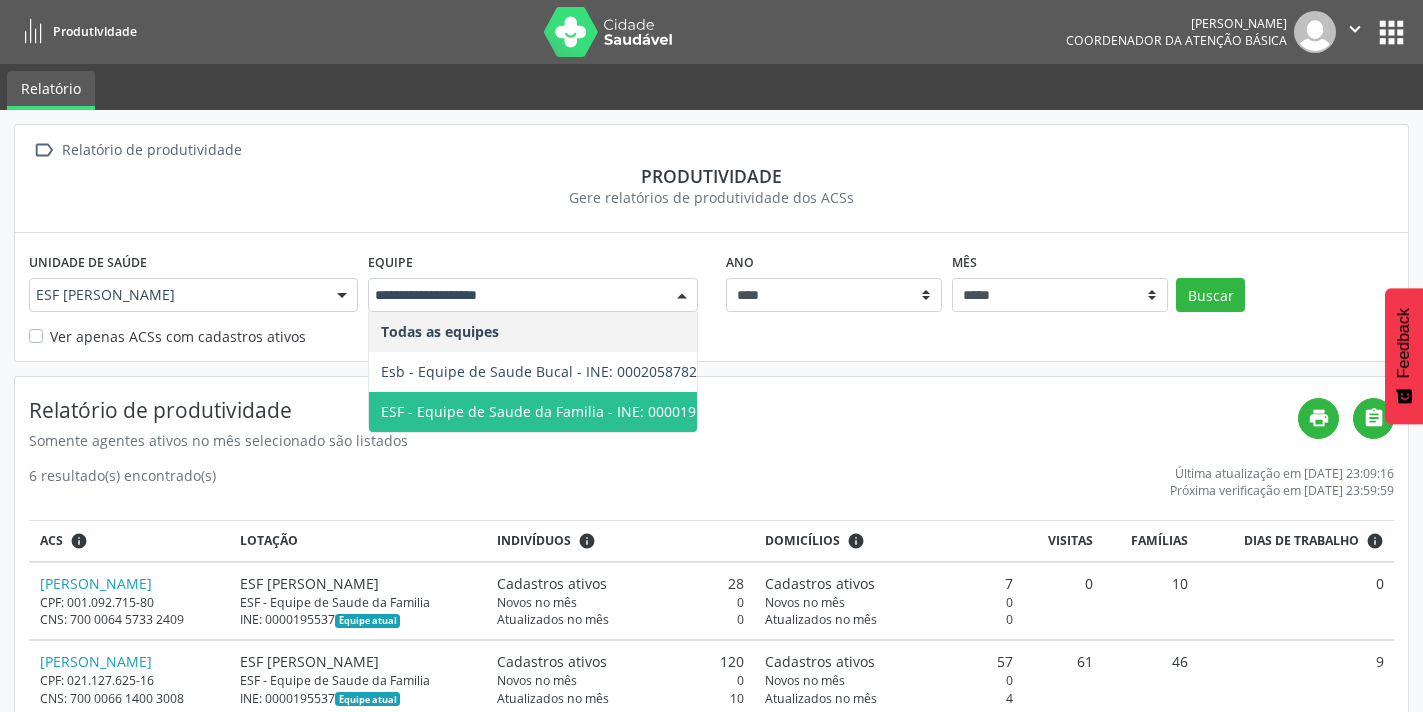 click on "Somente agentes ativos no mês selecionado são listados" at bounding box center [663, 440] 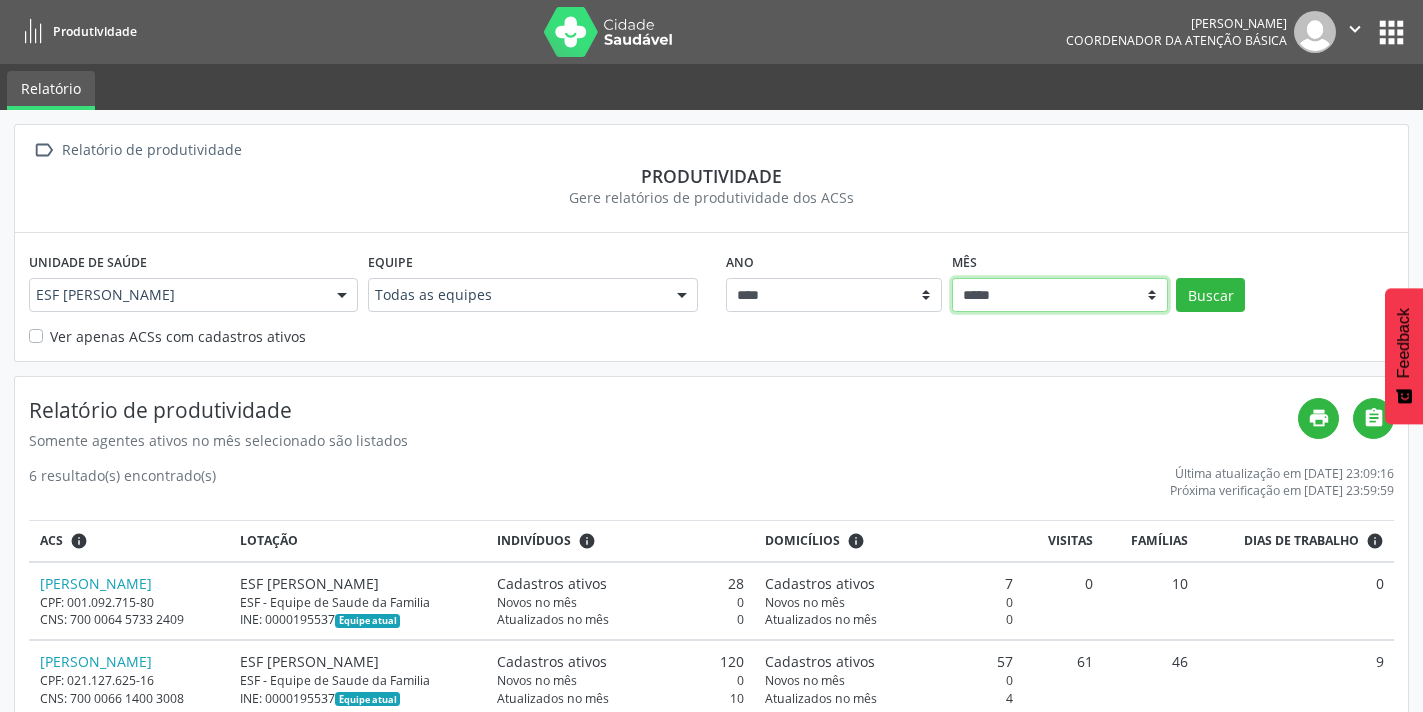 click on "***** ***** **** ***** ***** ********* *******" at bounding box center [1060, 295] 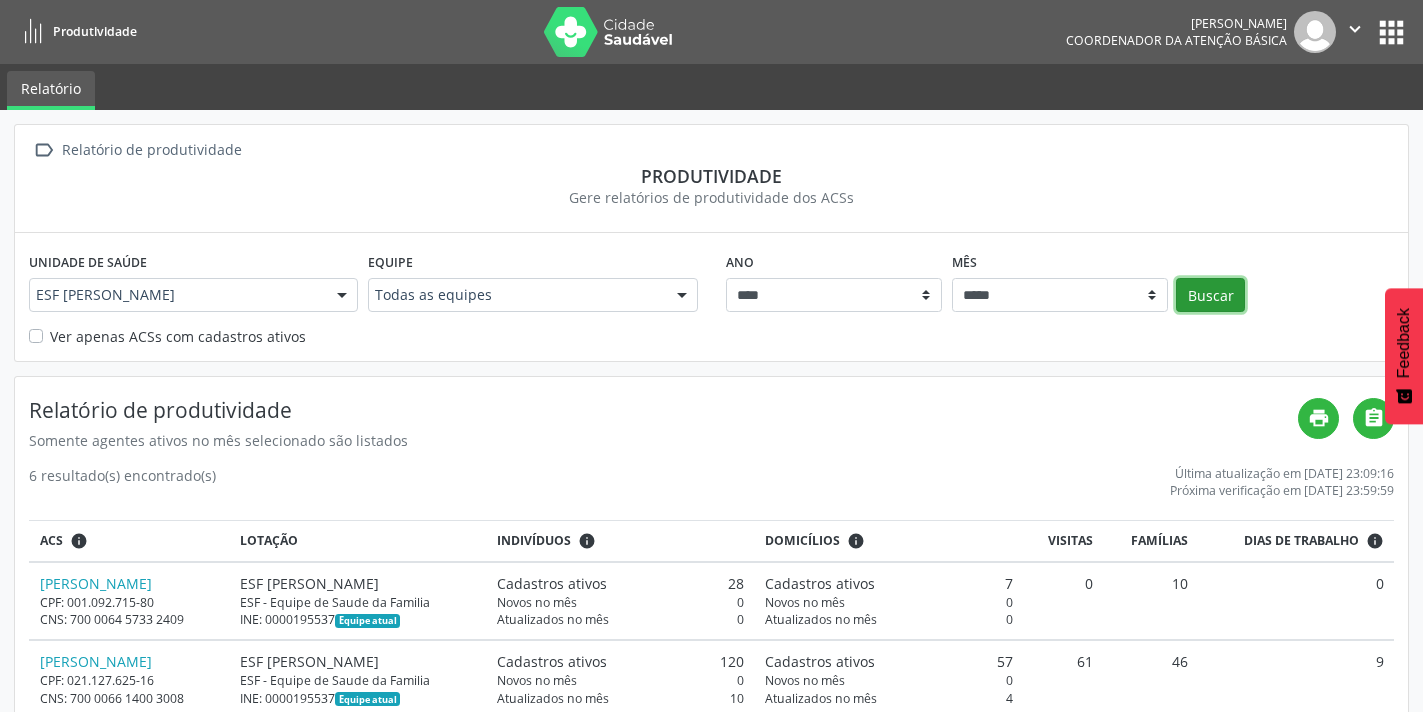 click on "Buscar" at bounding box center (1210, 295) 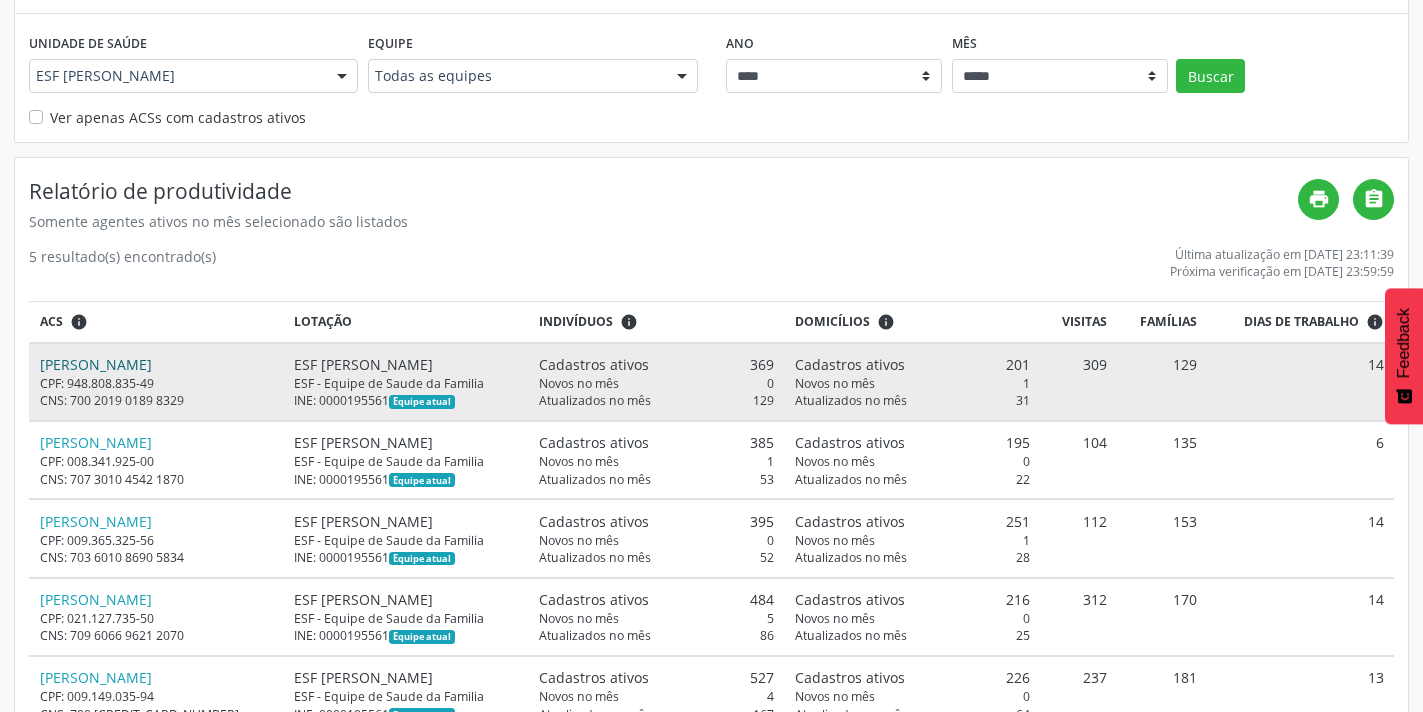 scroll, scrollTop: 183, scrollLeft: 0, axis: vertical 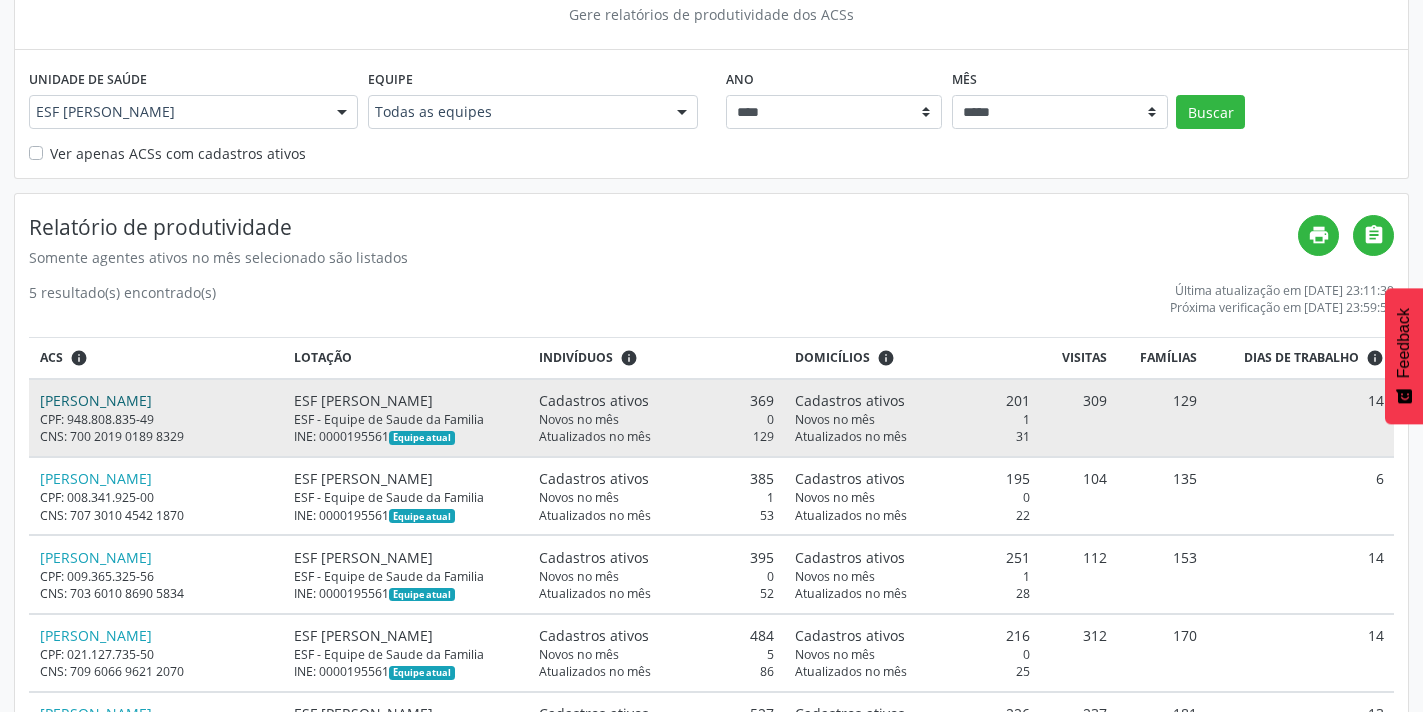 click on "Claudio Marcos Ambrozini" at bounding box center (96, 400) 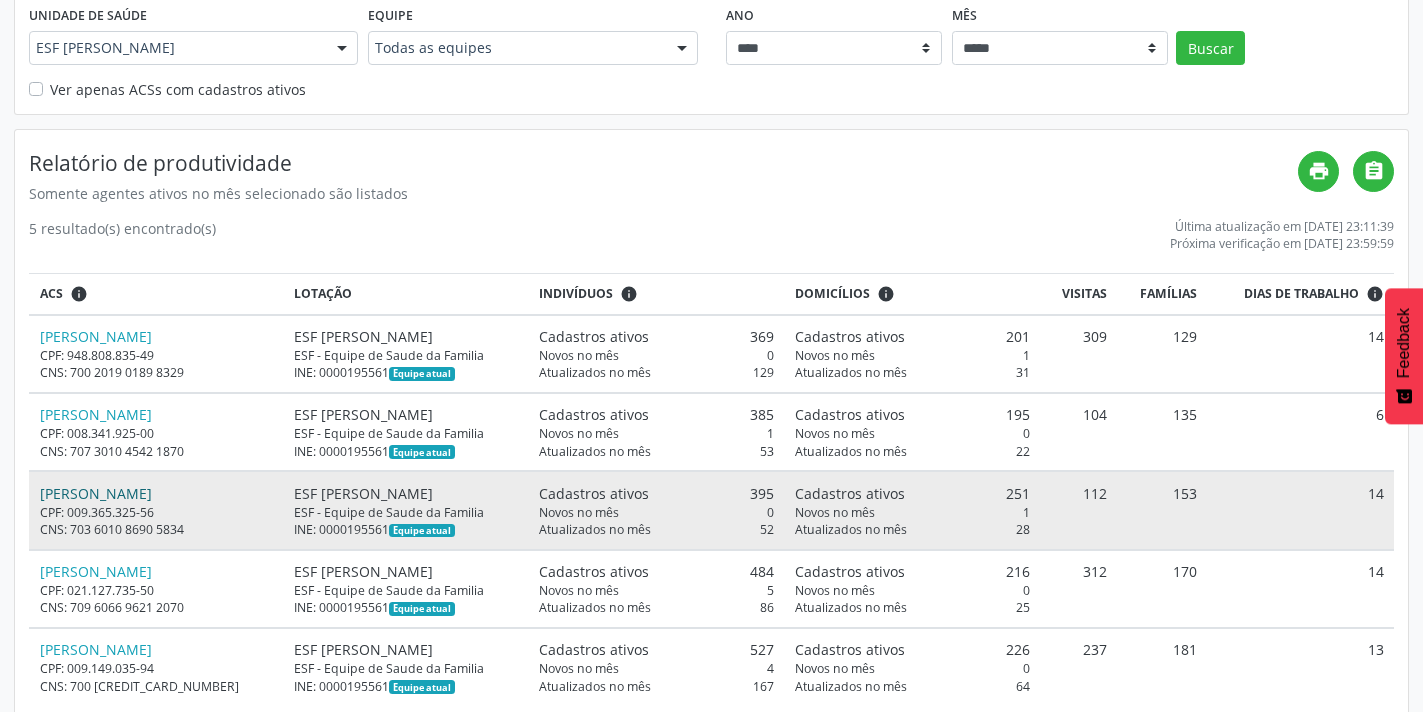 scroll, scrollTop: 283, scrollLeft: 0, axis: vertical 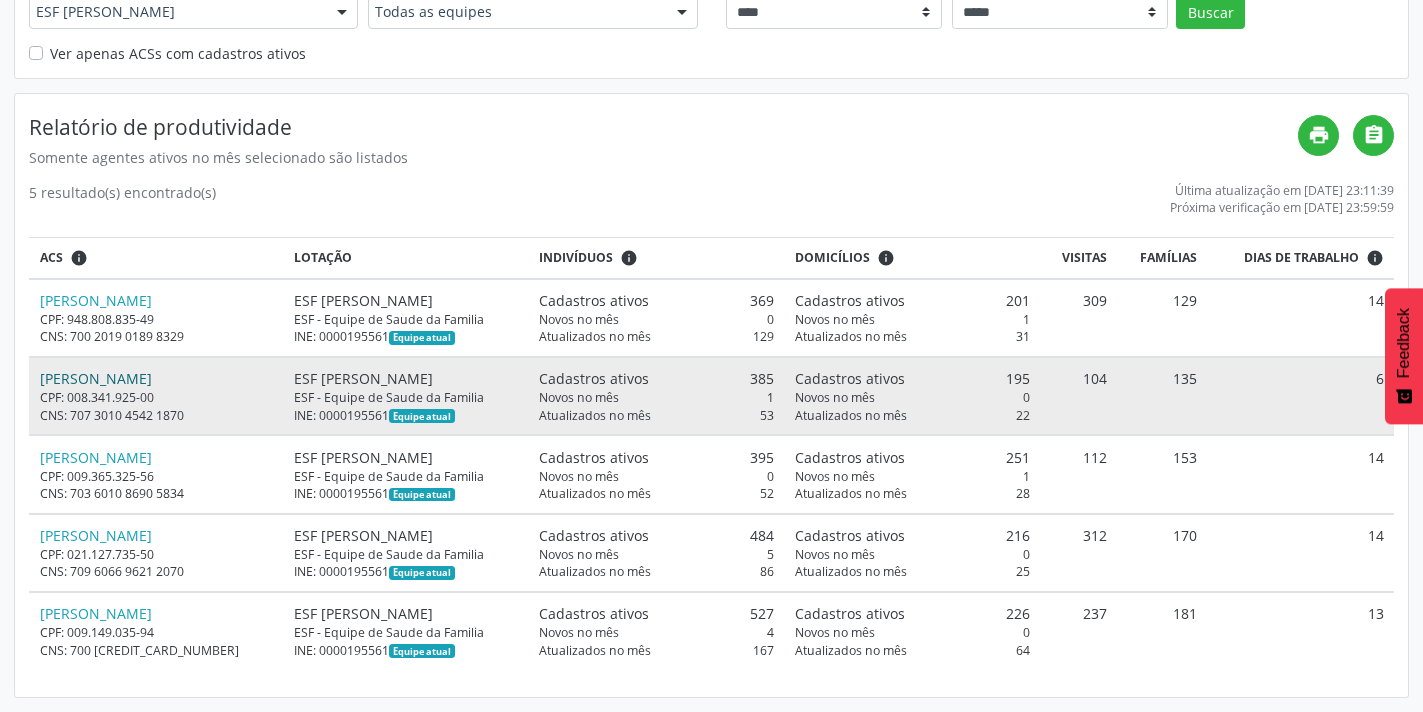 click on "Cristina de Jesus Ramos" at bounding box center [96, 378] 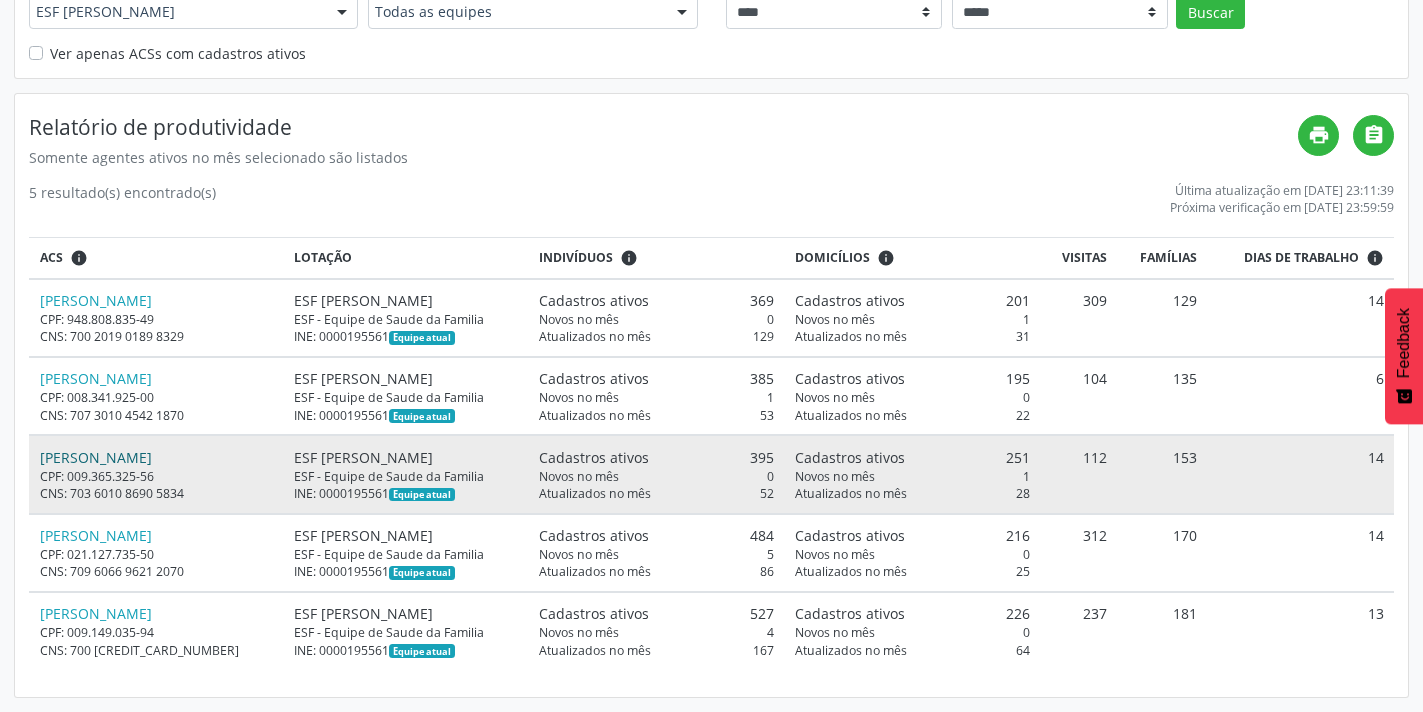 click on "Edvaldo Santana Santos" at bounding box center (96, 457) 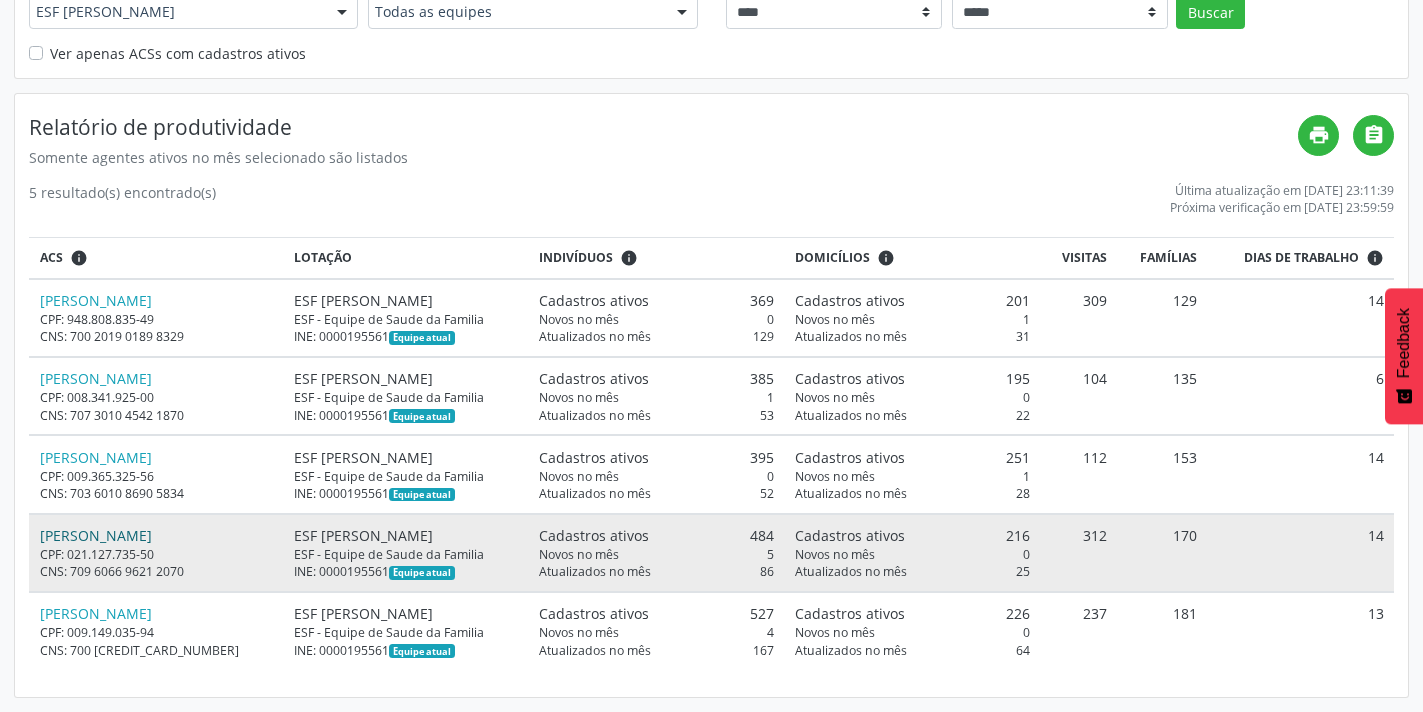 click on "Eliana Jose dos Santos" at bounding box center (96, 535) 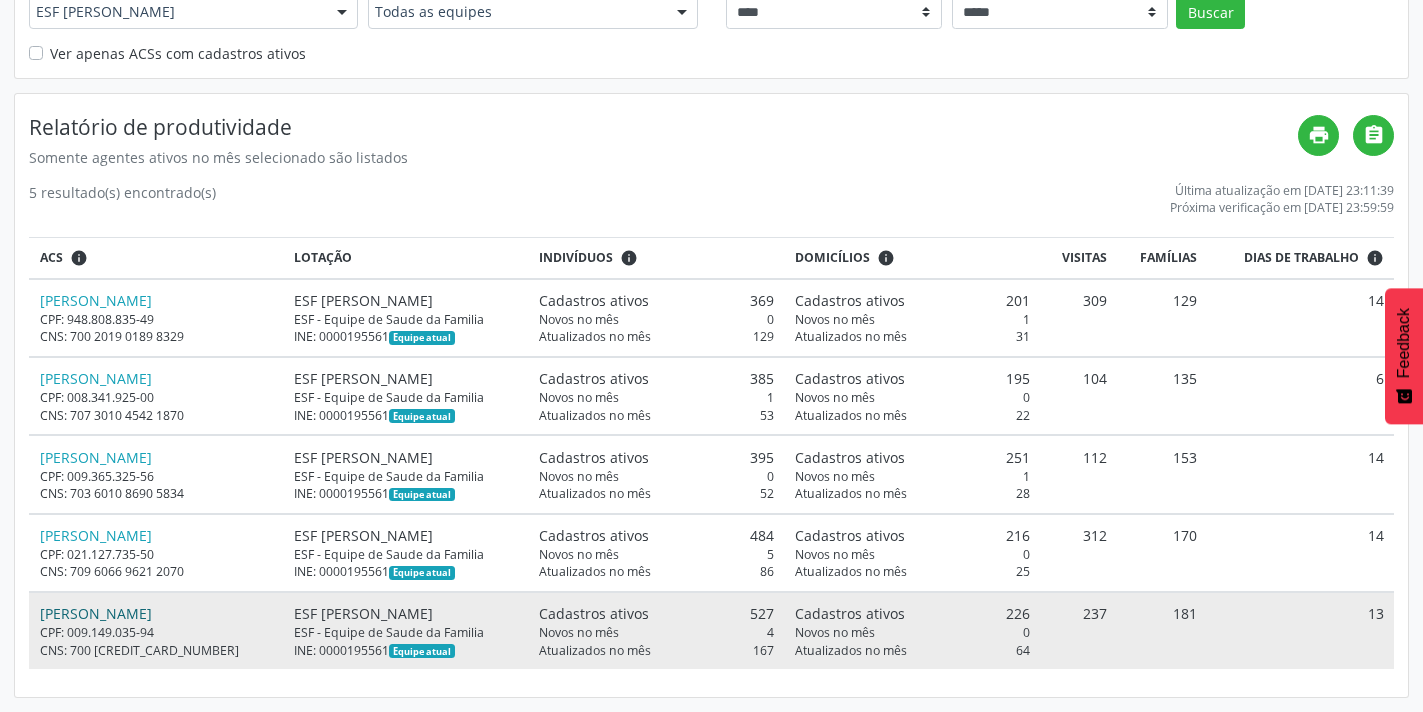 click on "Lucidalva Silva de Oliveira" at bounding box center [96, 613] 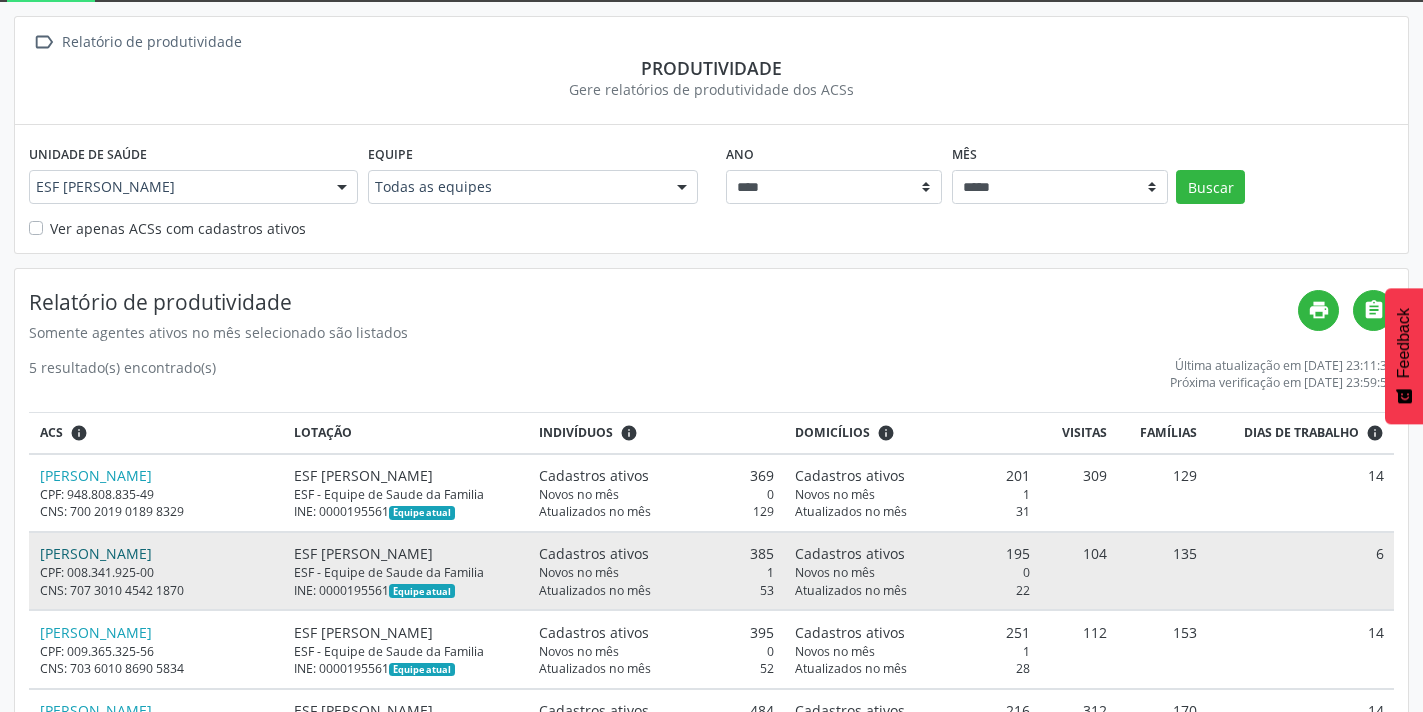 scroll, scrollTop: 0, scrollLeft: 0, axis: both 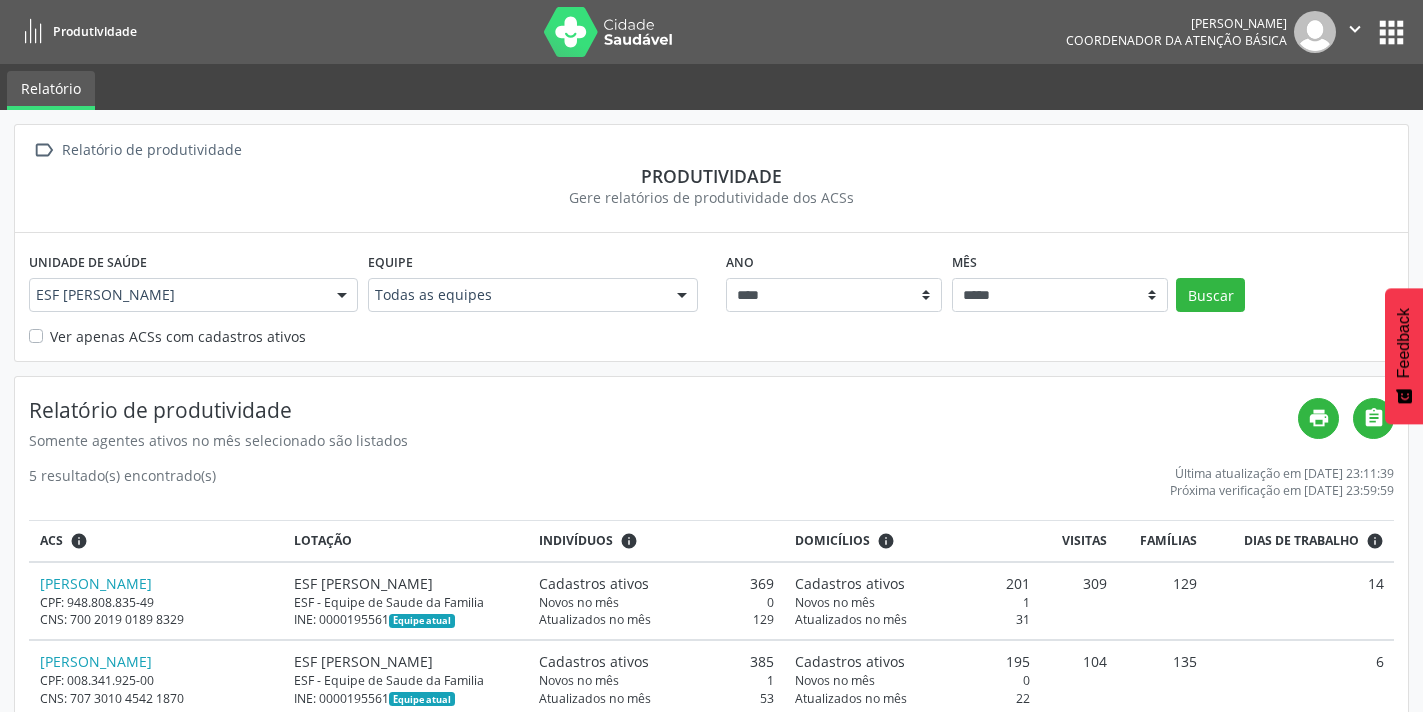 click at bounding box center [342, 296] 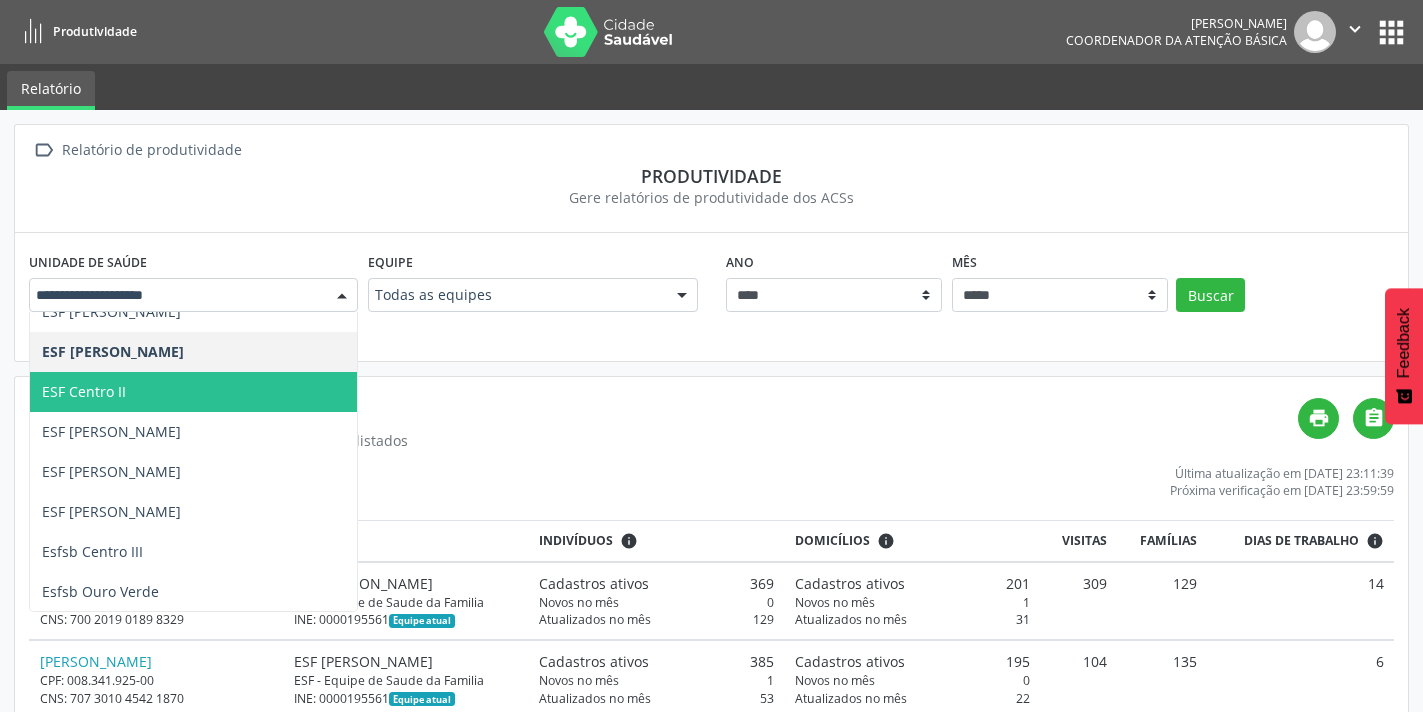 scroll, scrollTop: 0, scrollLeft: 0, axis: both 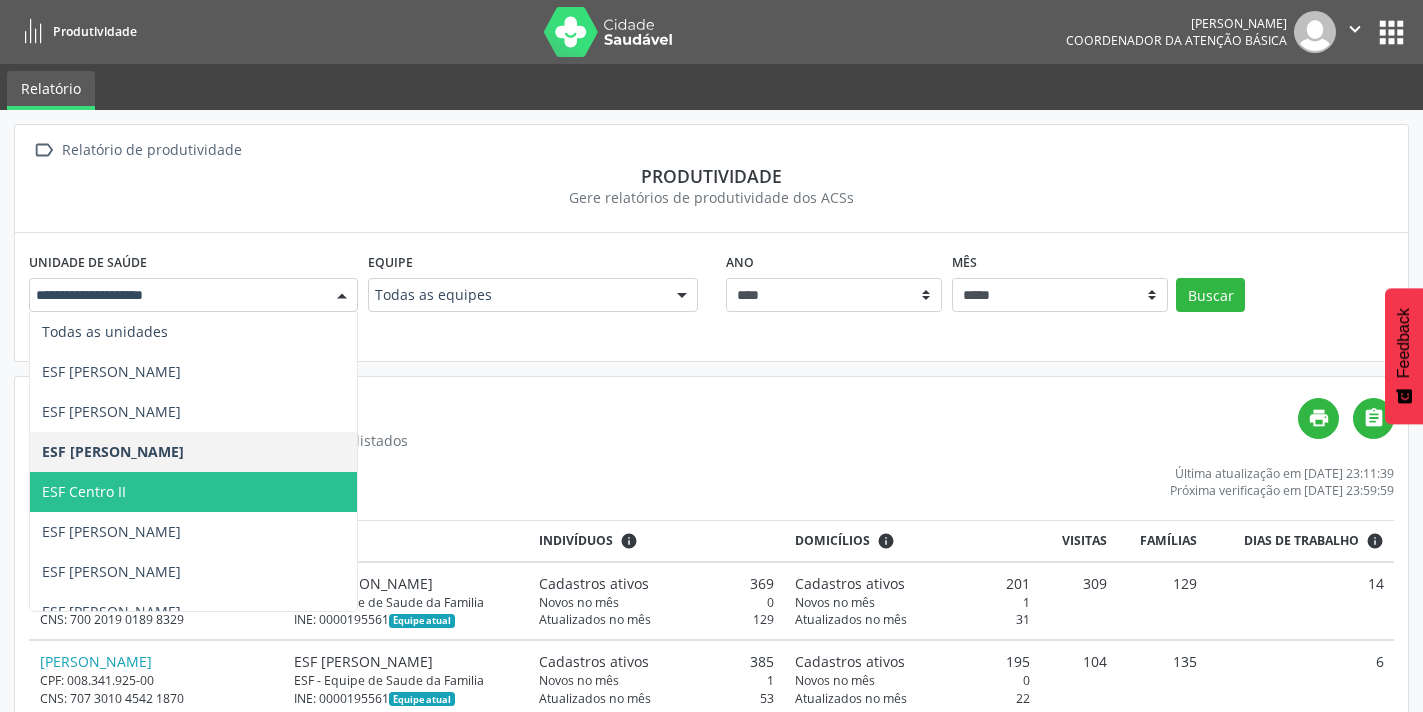 click on "ESF Centro II" at bounding box center (193, 492) 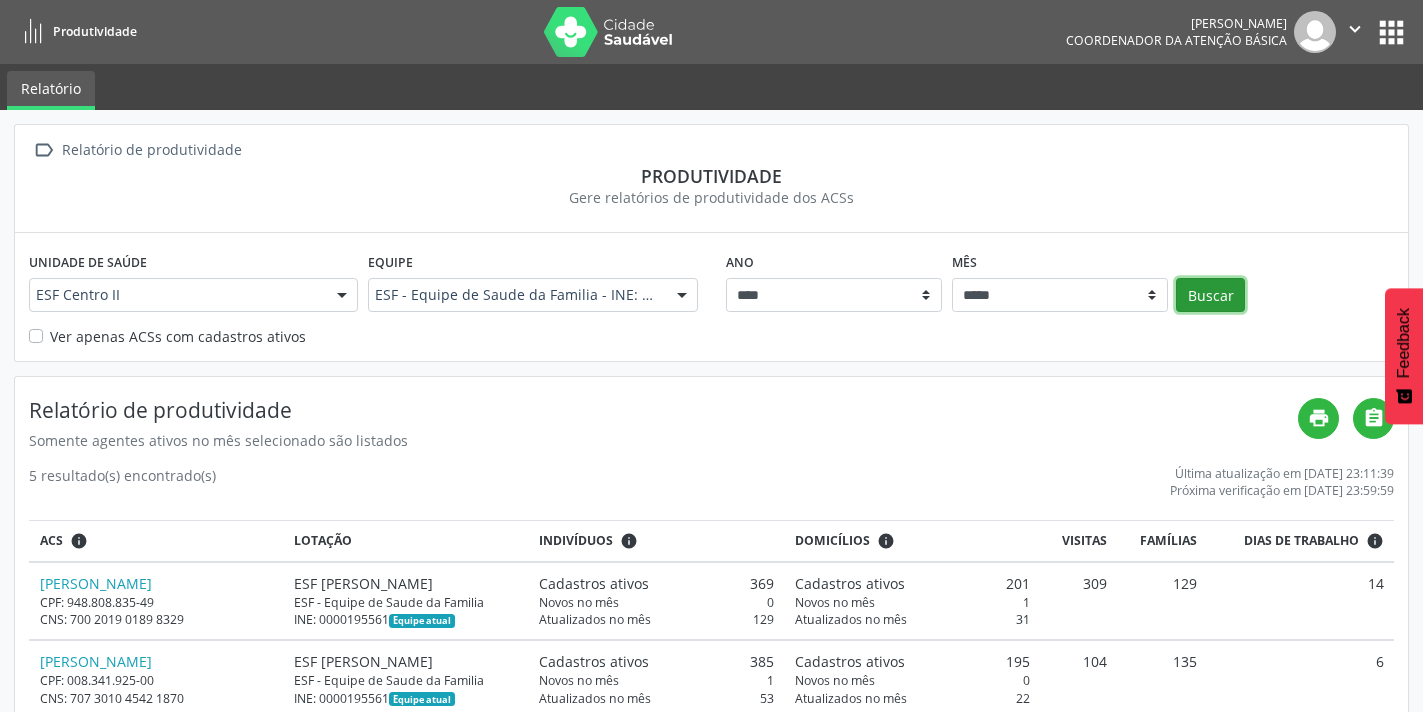 click on "Buscar" at bounding box center [1210, 295] 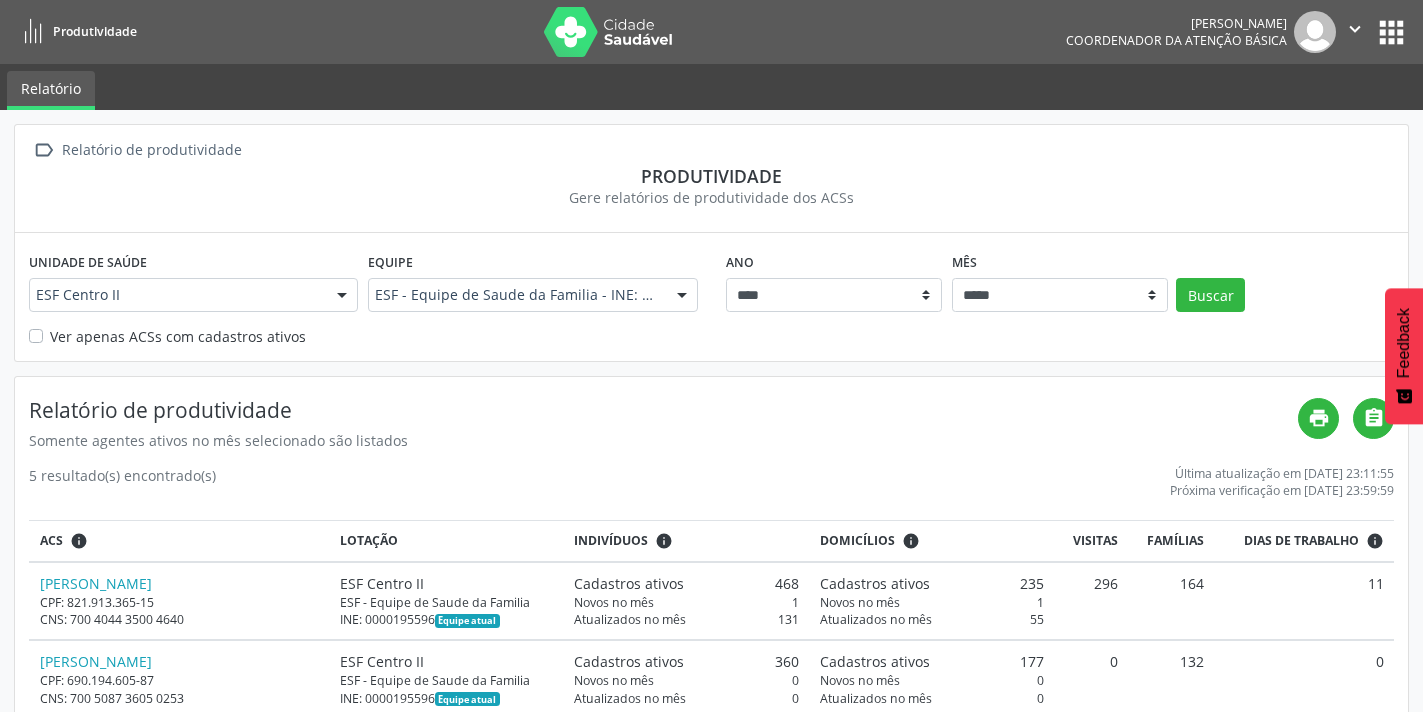 click at bounding box center [342, 296] 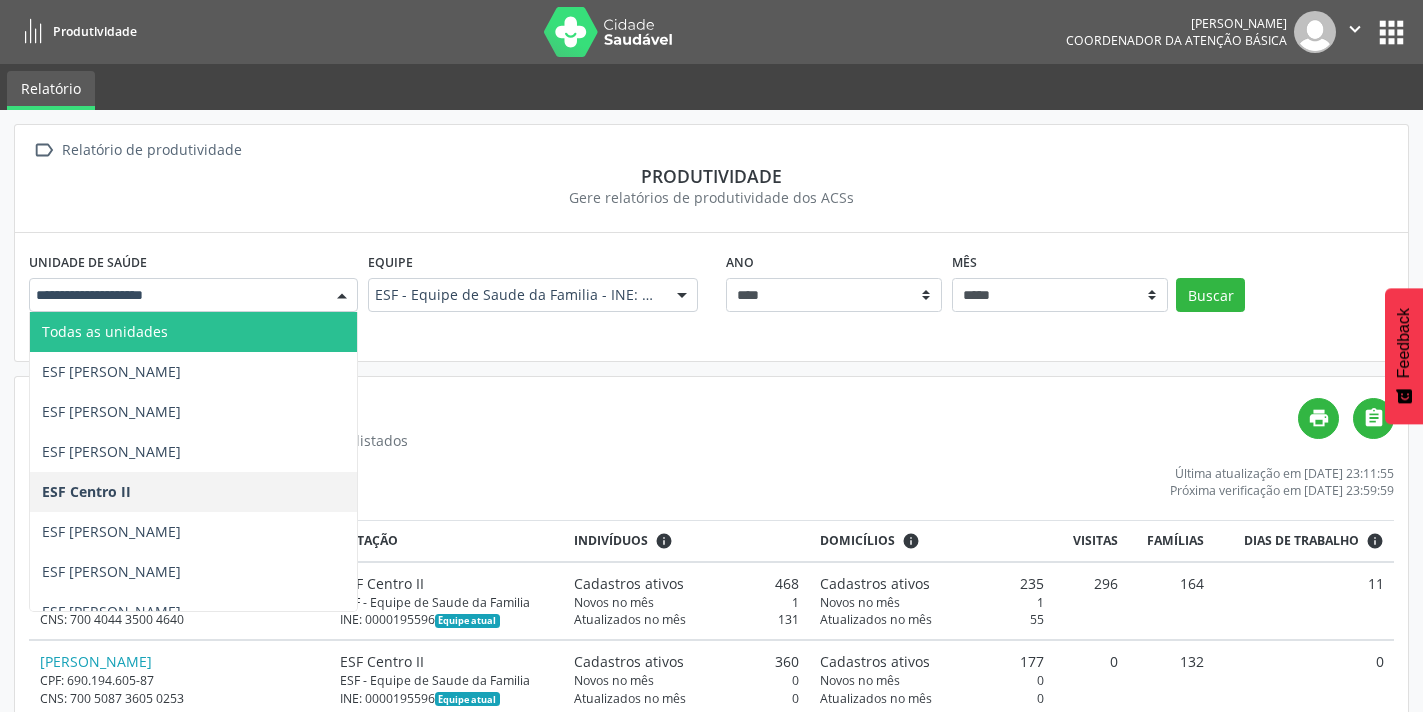 click at bounding box center (176, 295) 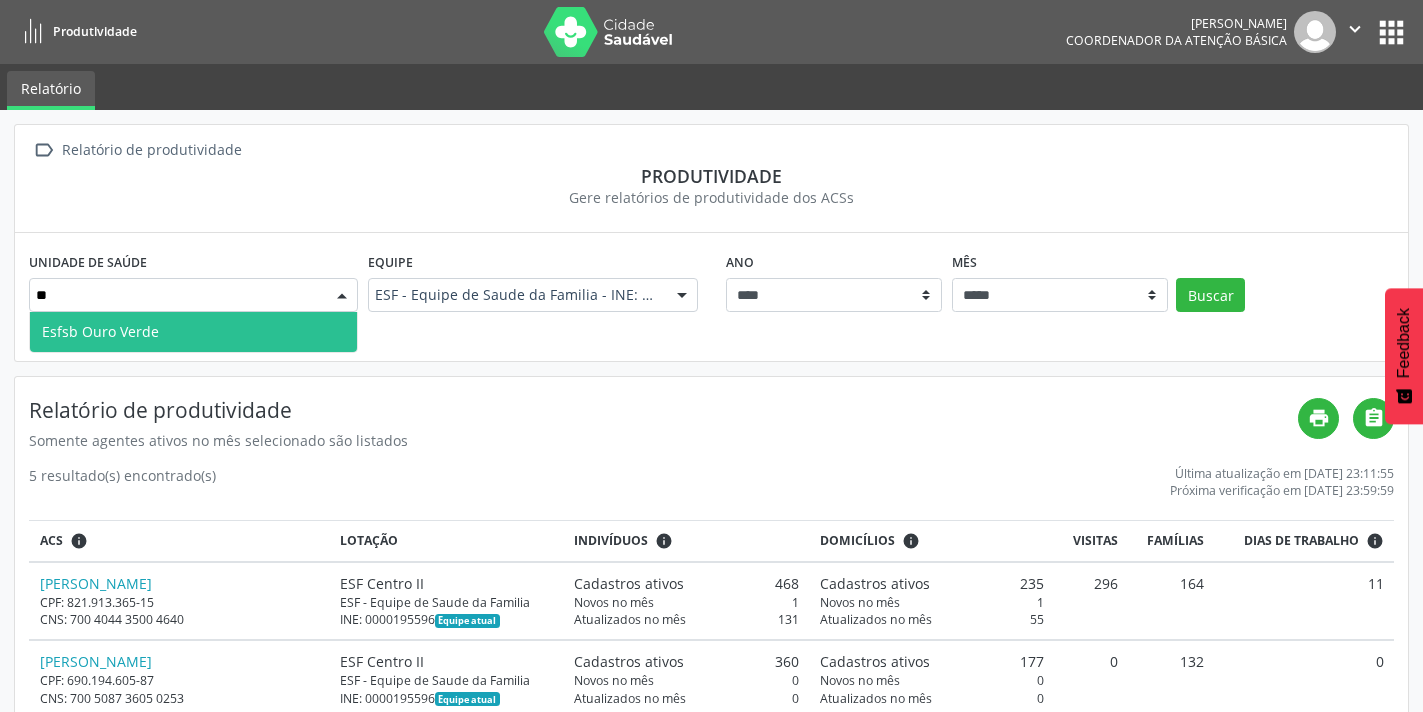 click on "Esfsb Ouro Verde" at bounding box center [193, 332] 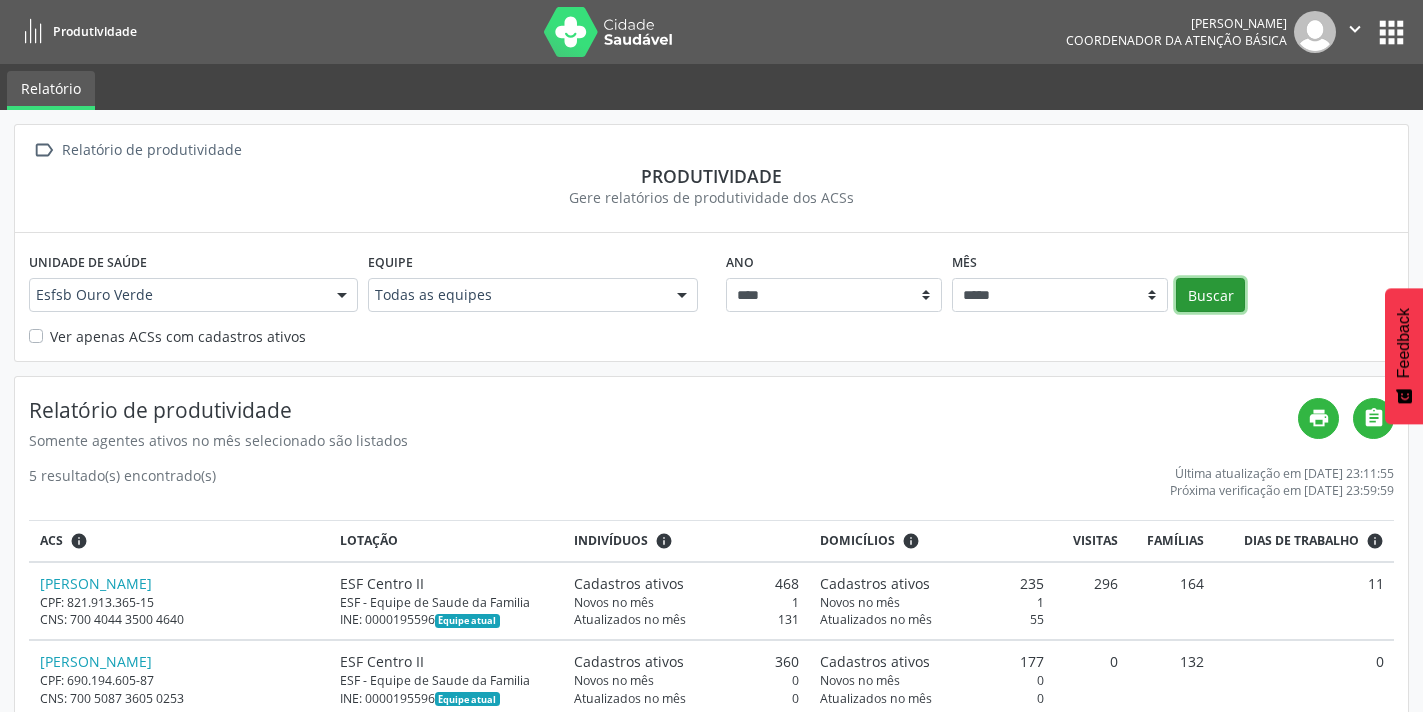 click on "Buscar" at bounding box center [1210, 295] 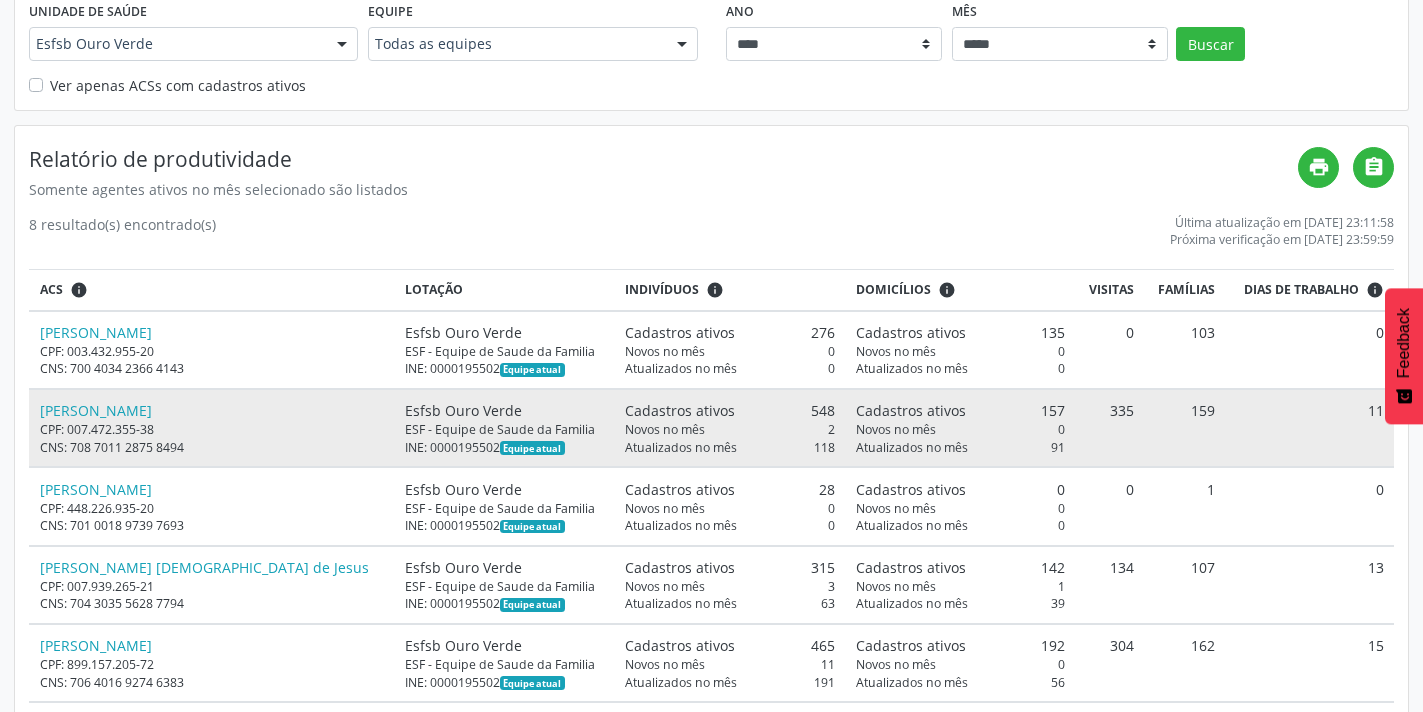scroll, scrollTop: 300, scrollLeft: 0, axis: vertical 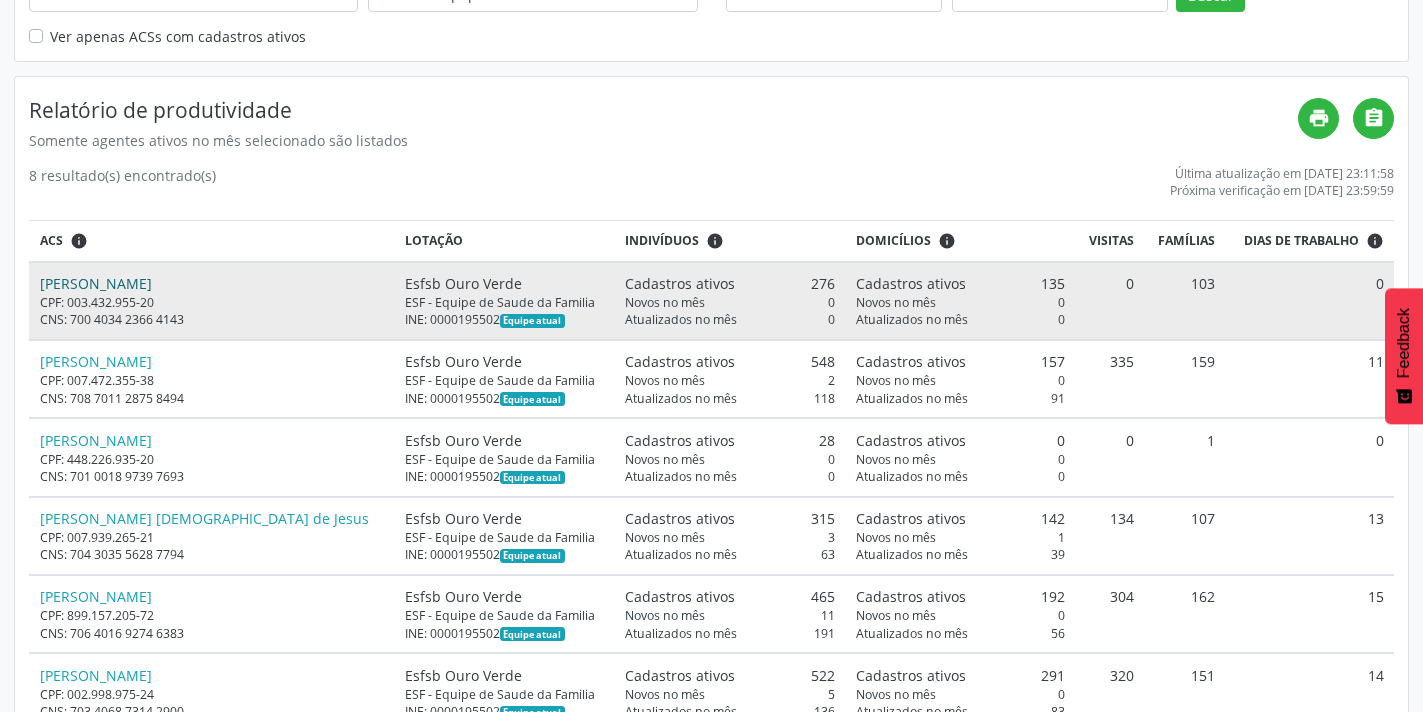 click on "Jilcelia Mendes de Aguiar" at bounding box center (96, 283) 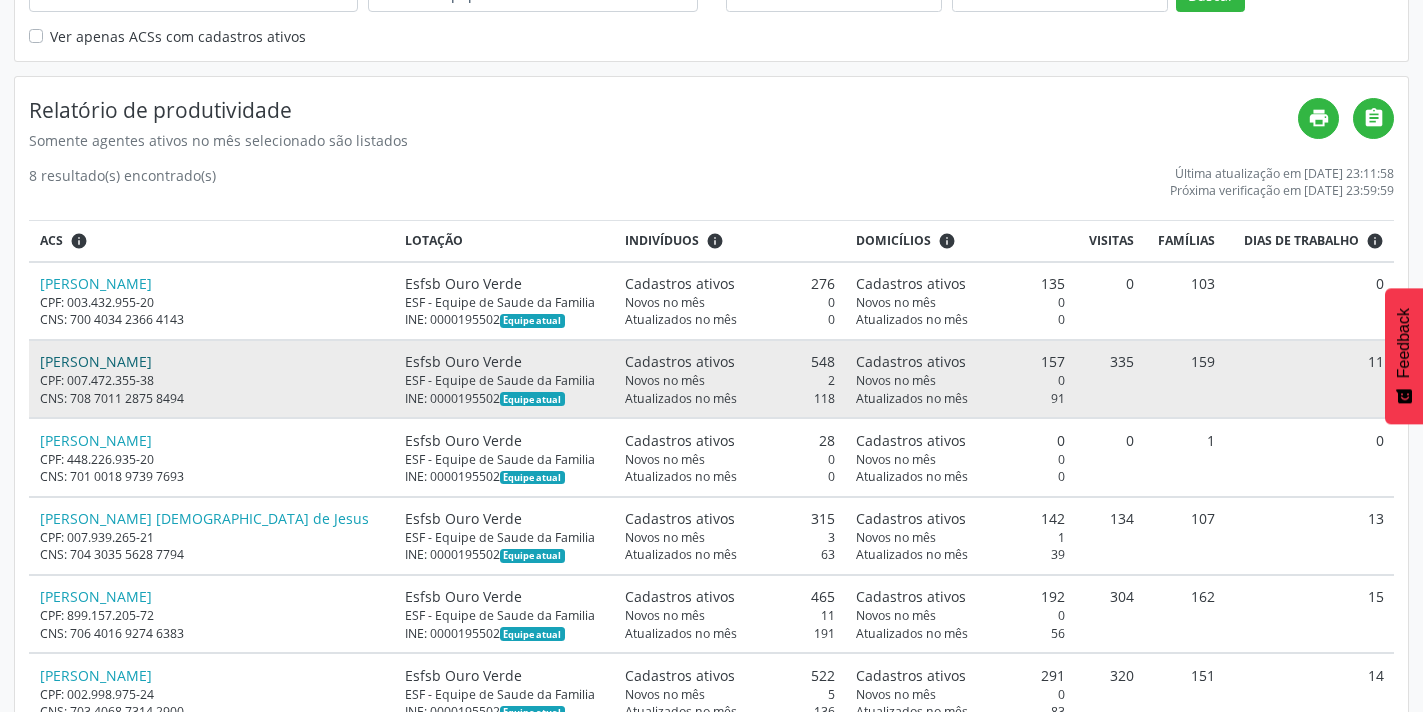 click on "Joelma Santos de Oliveira" at bounding box center (96, 361) 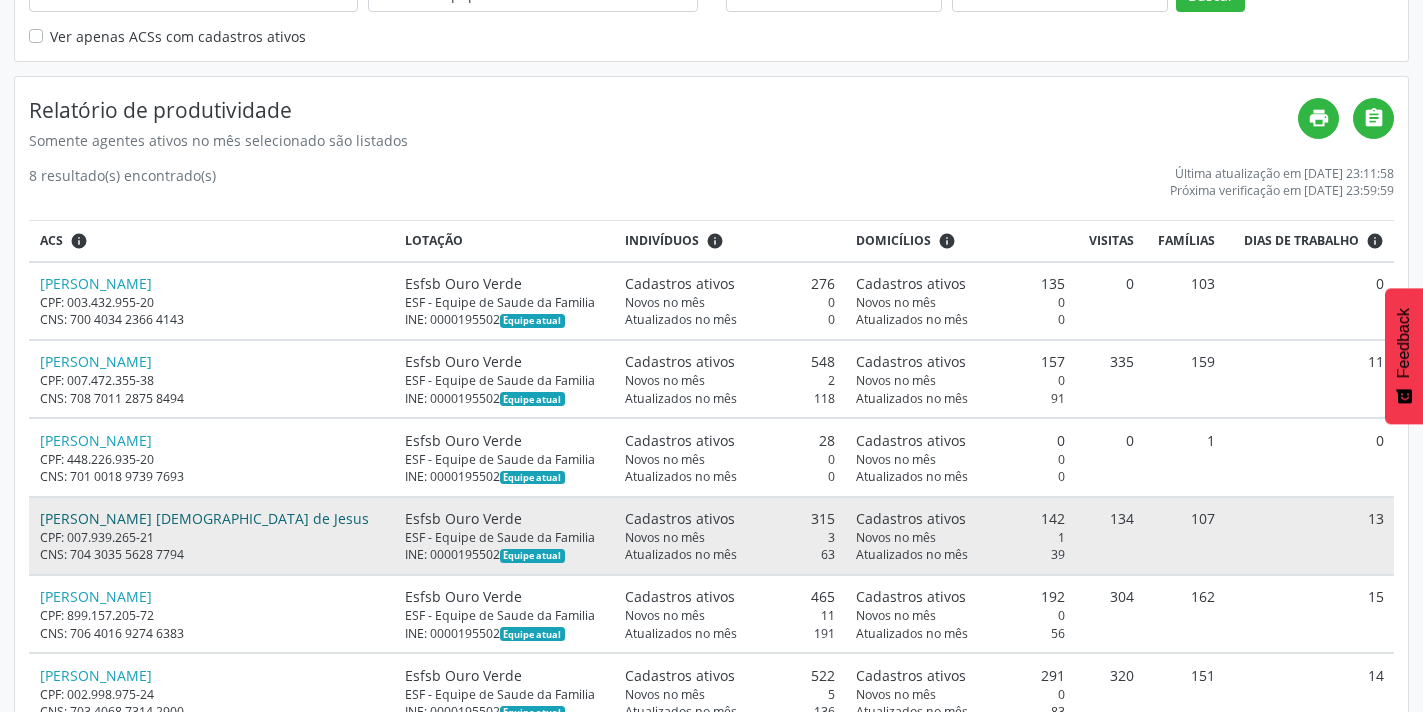 click on "Luciene Silva Bispo de Jesus" at bounding box center (204, 518) 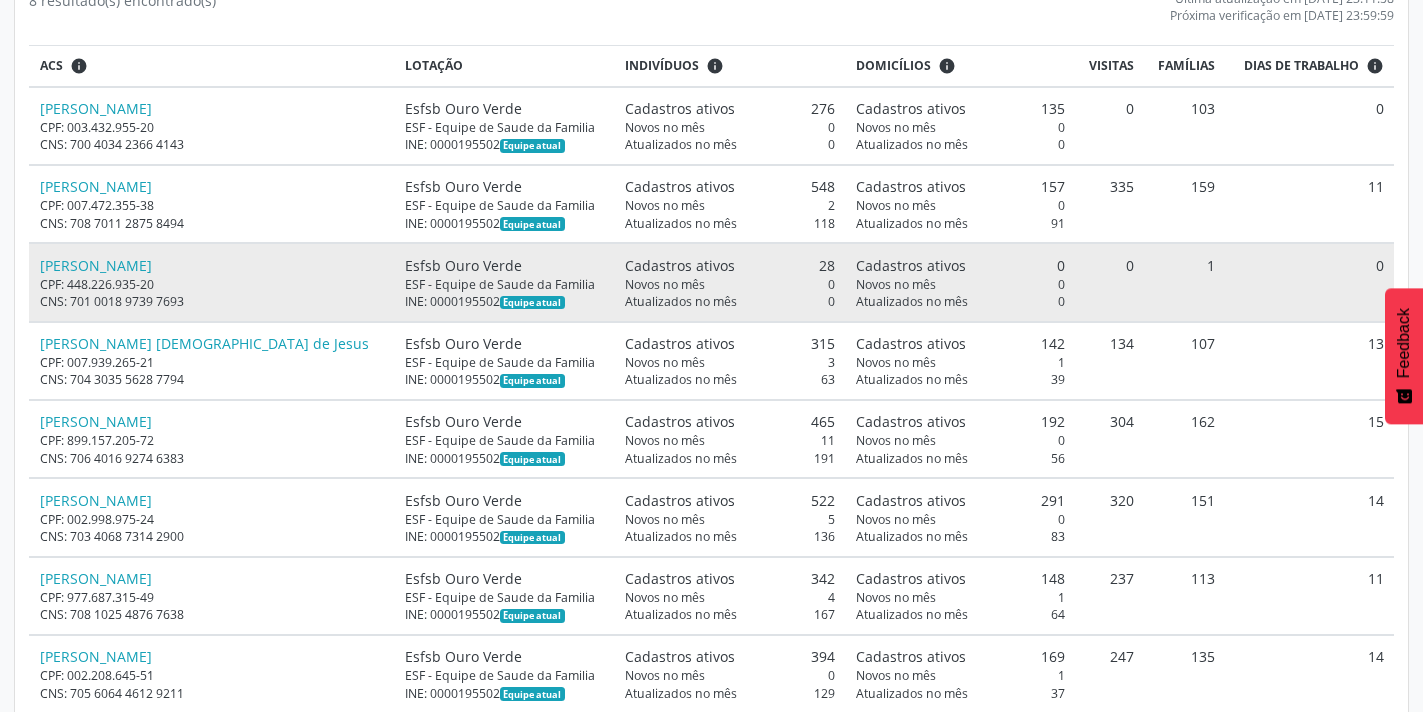 scroll, scrollTop: 500, scrollLeft: 0, axis: vertical 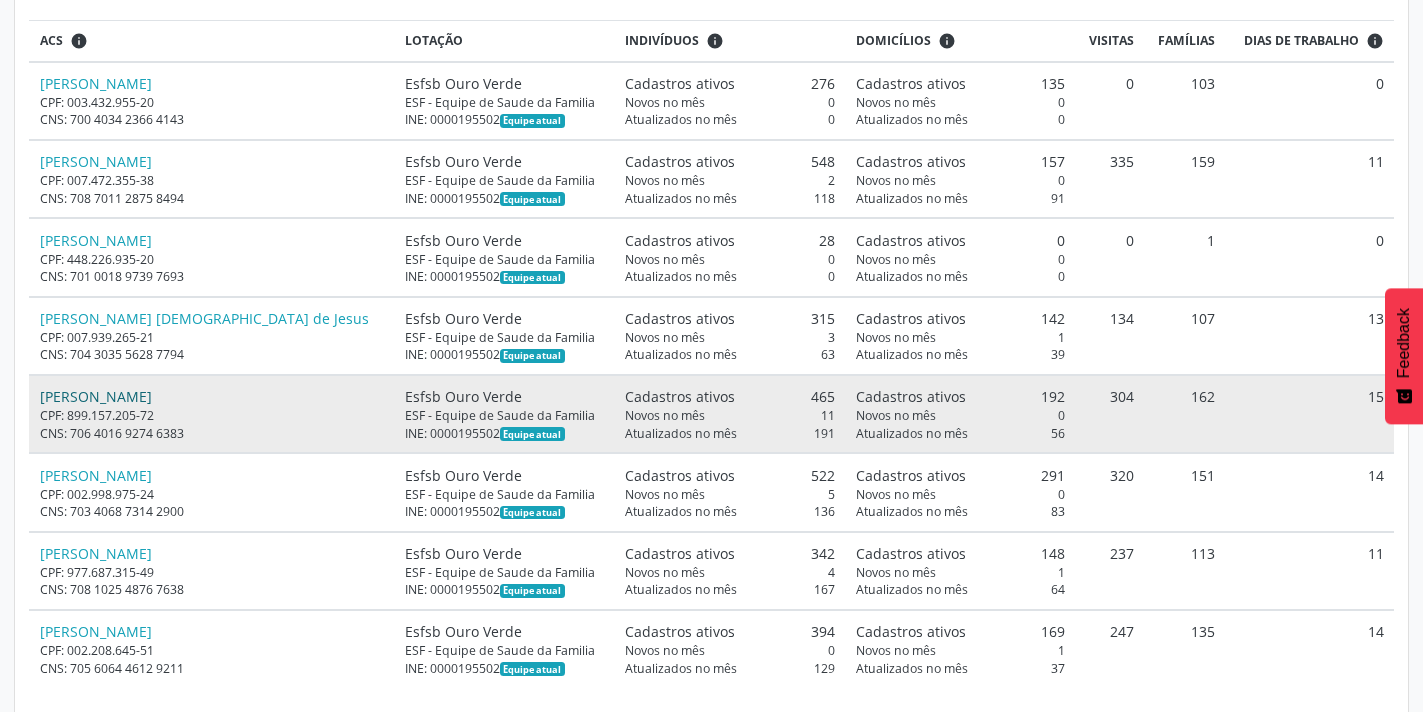 click on "Maria da Conceicao Neves" at bounding box center [96, 396] 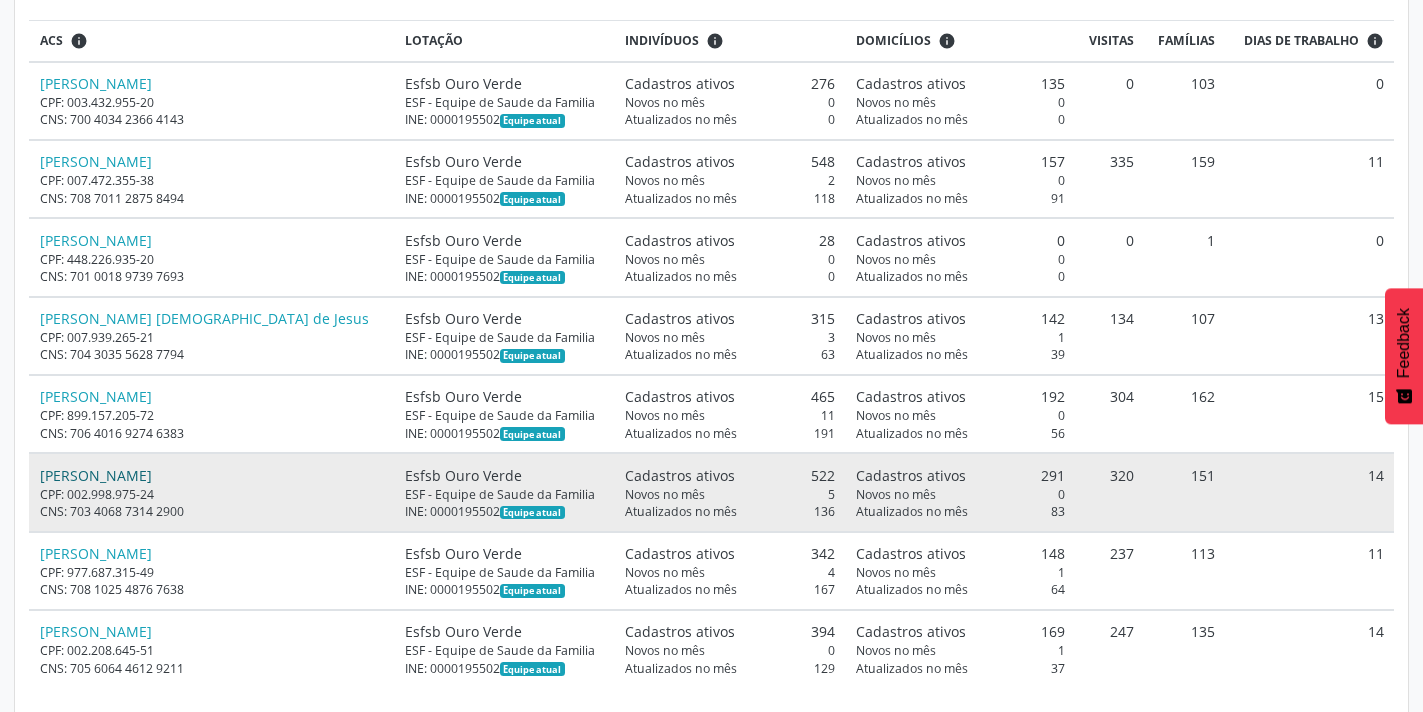 click on "Marielia Rosa de Jesus Santos" at bounding box center (96, 475) 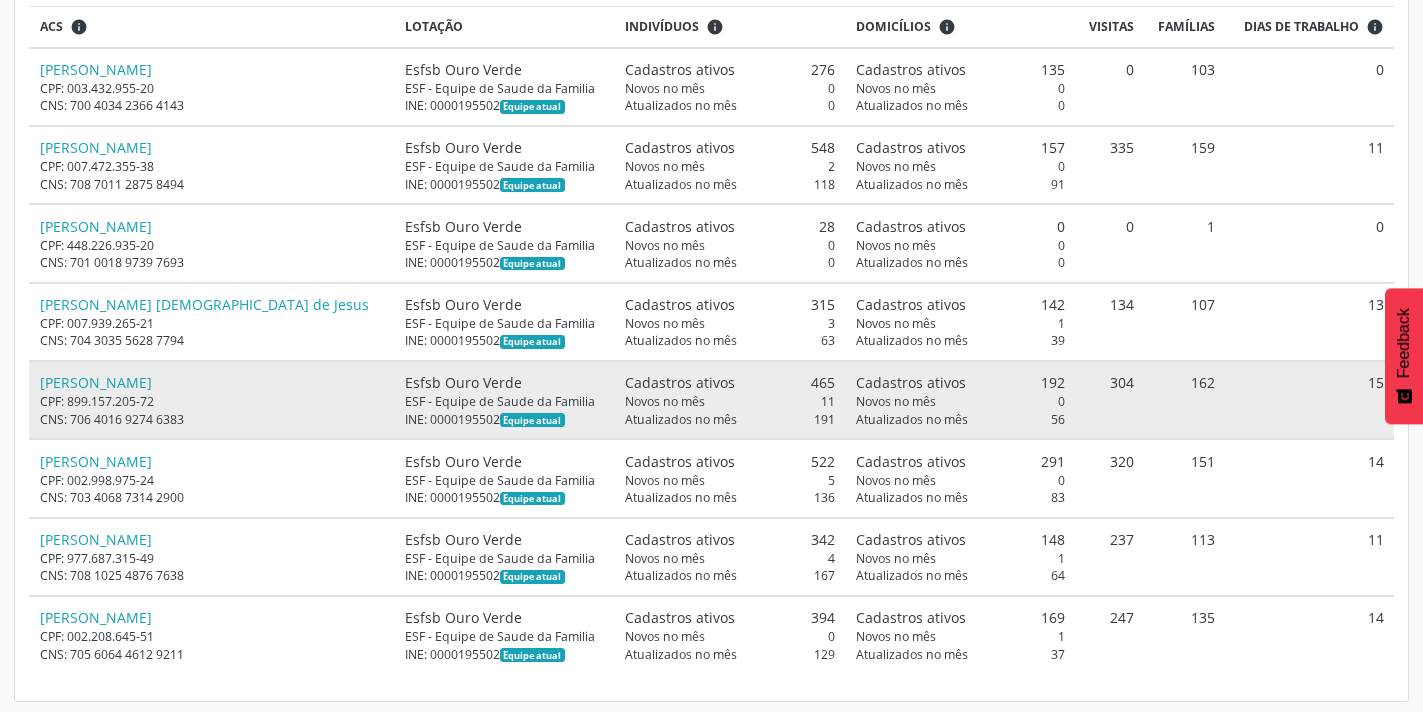 scroll, scrollTop: 518, scrollLeft: 0, axis: vertical 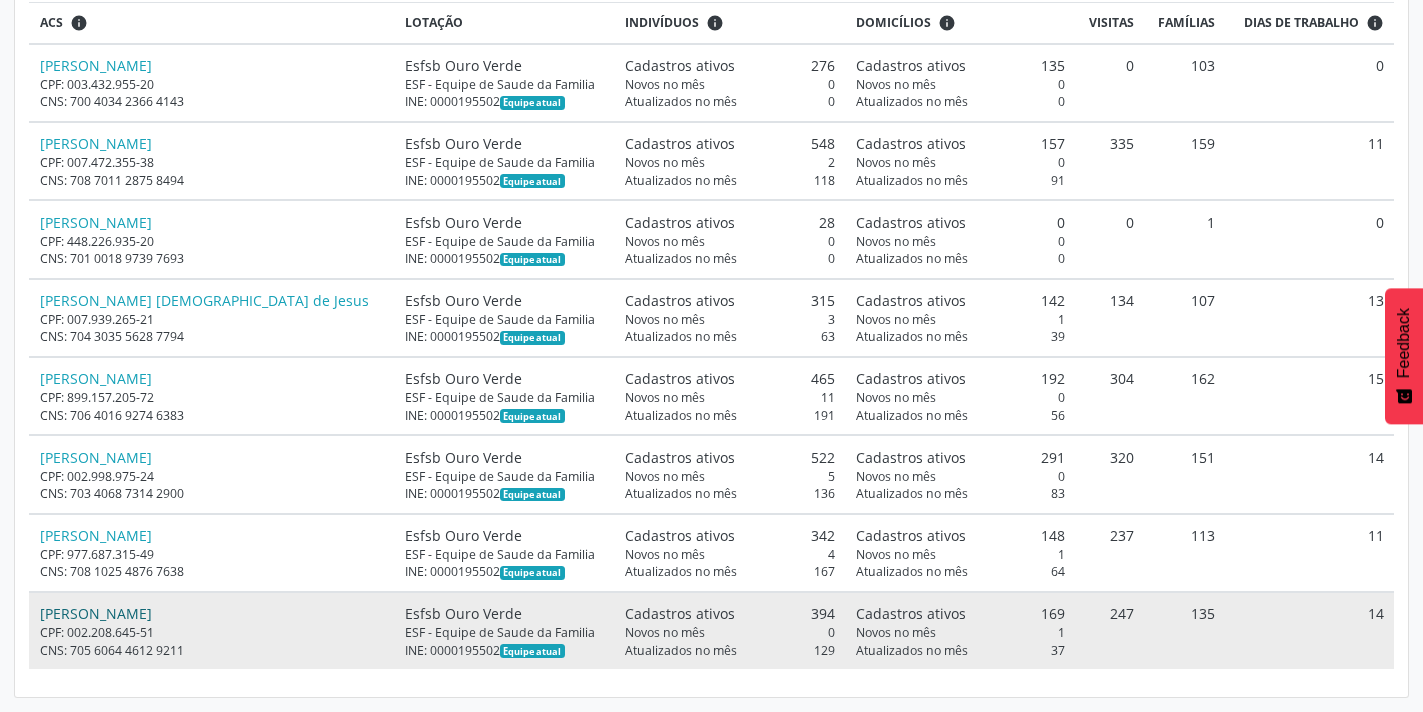 click on "Patricia Jose da Silva Santos" at bounding box center (96, 613) 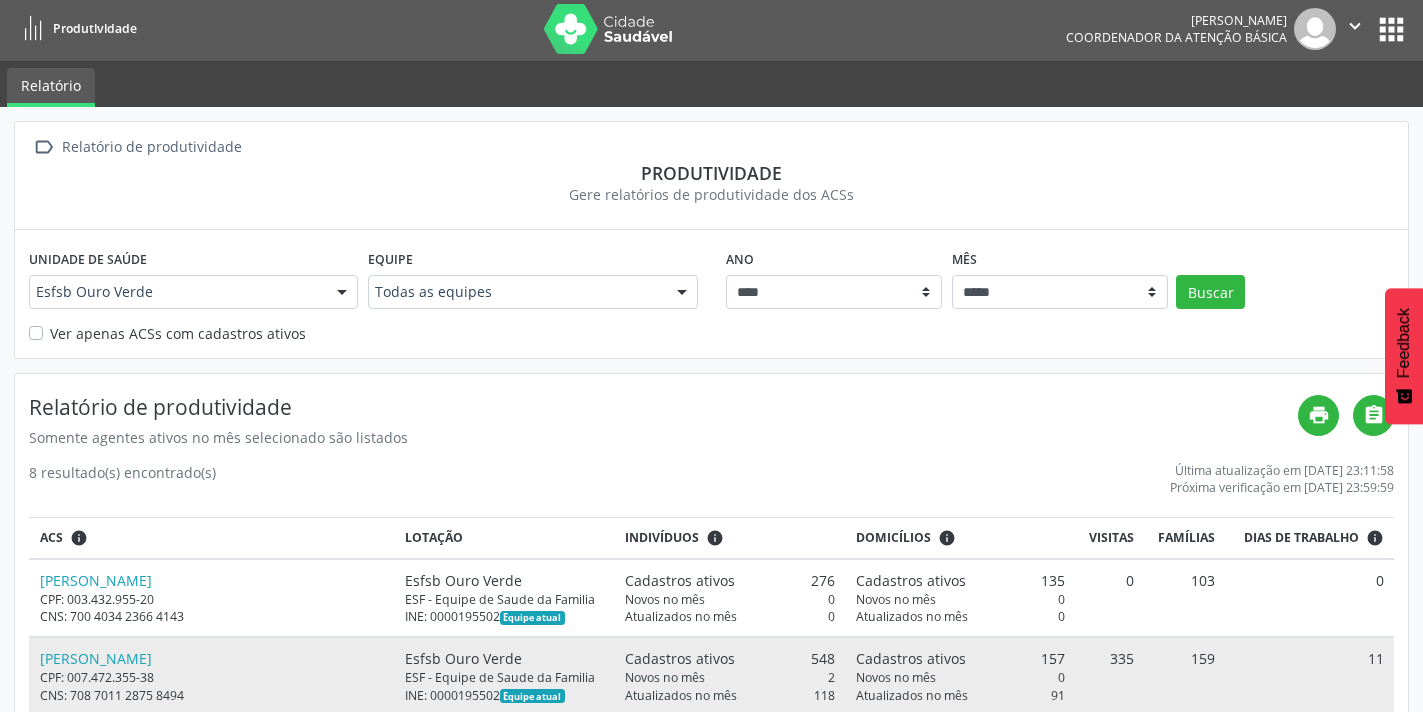 scroll, scrollTop: 0, scrollLeft: 0, axis: both 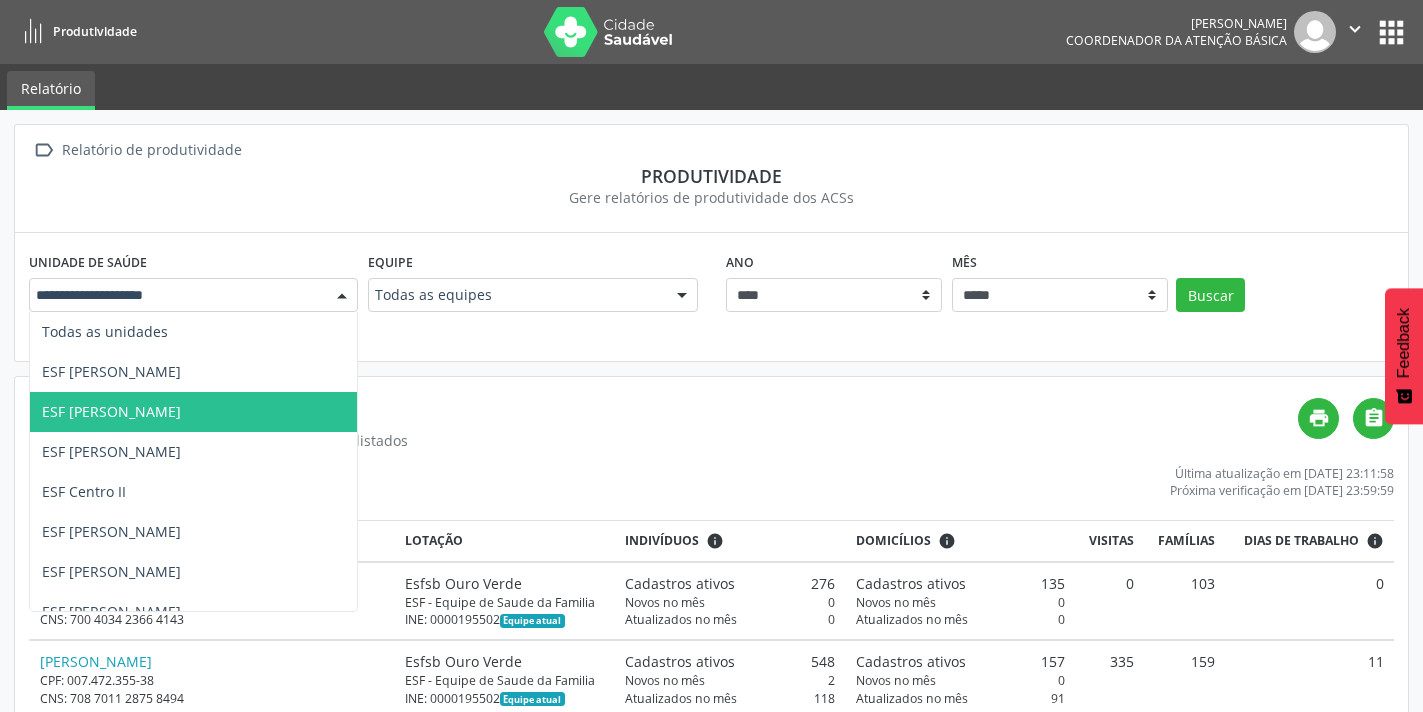 click at bounding box center (342, 296) 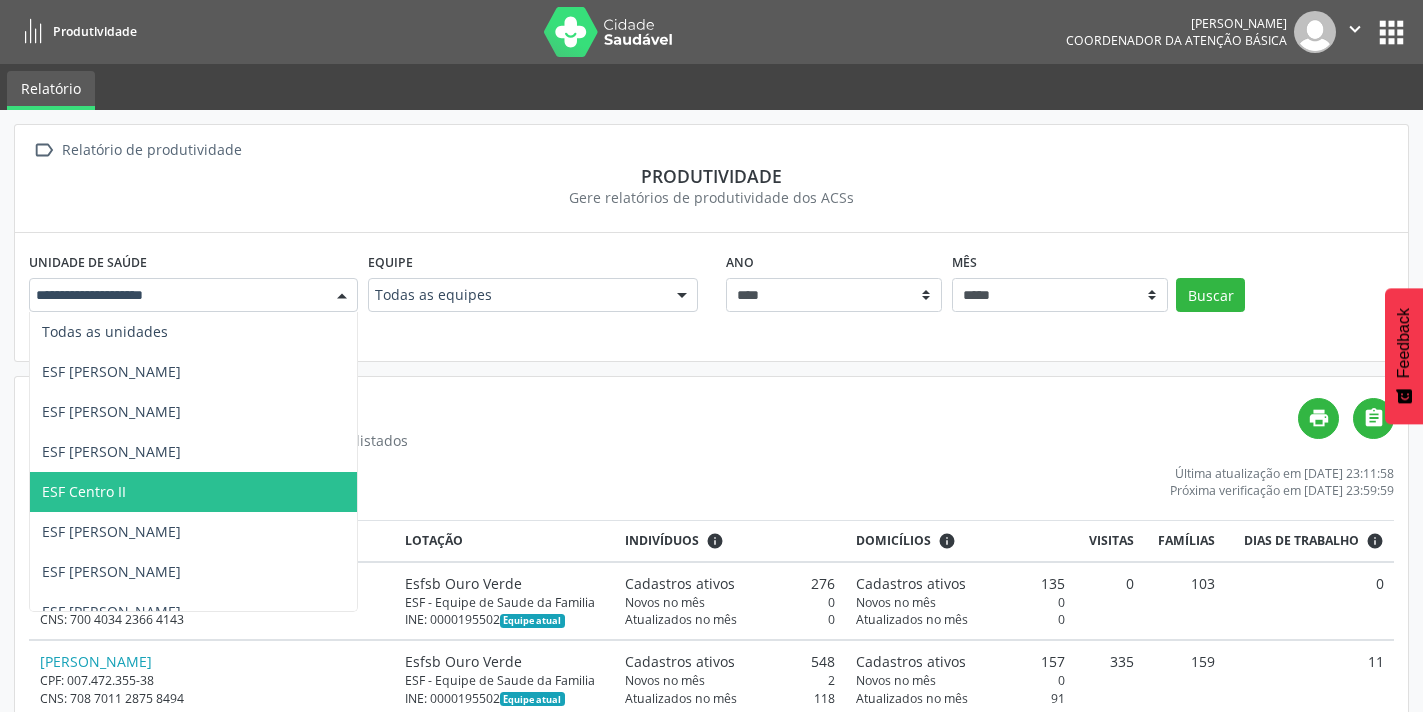 click on "ESF Centro II" at bounding box center [193, 492] 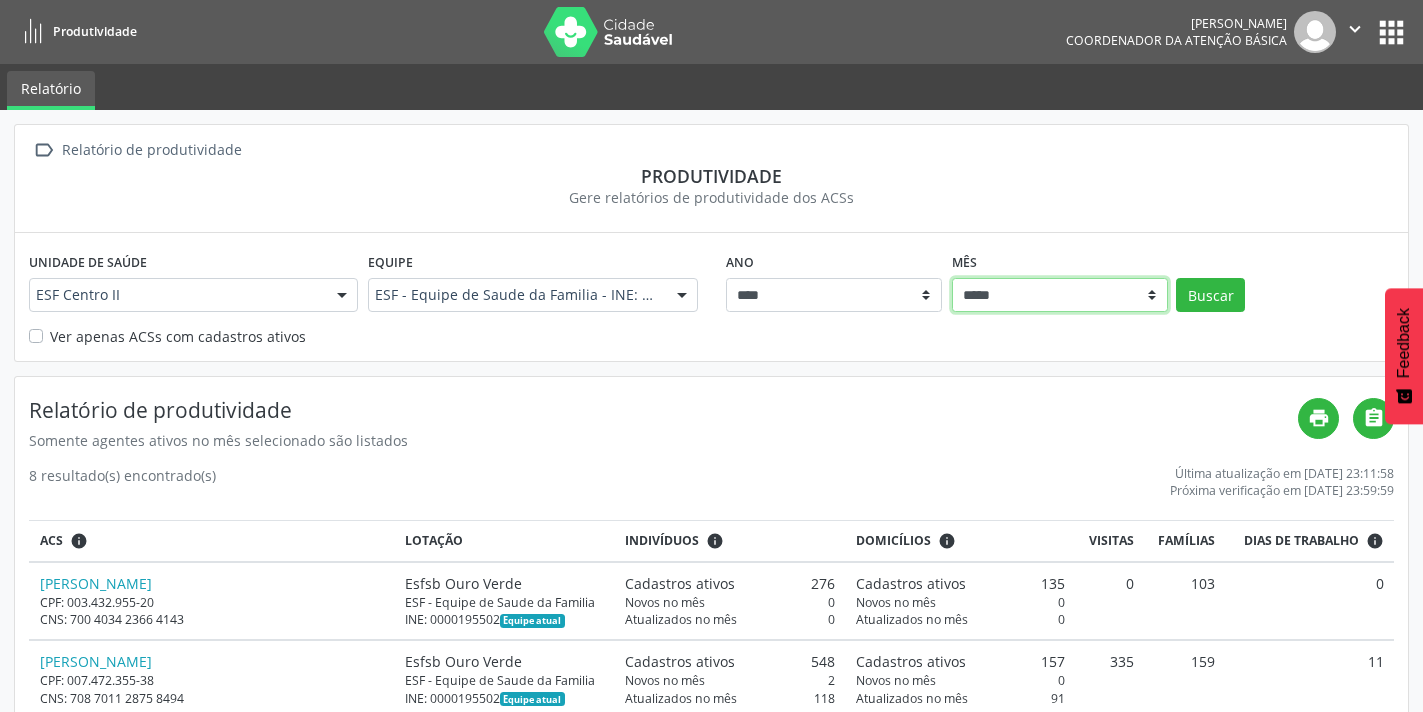 click on "***** ***** **** ***** ***** ********* *******" at bounding box center (1060, 295) 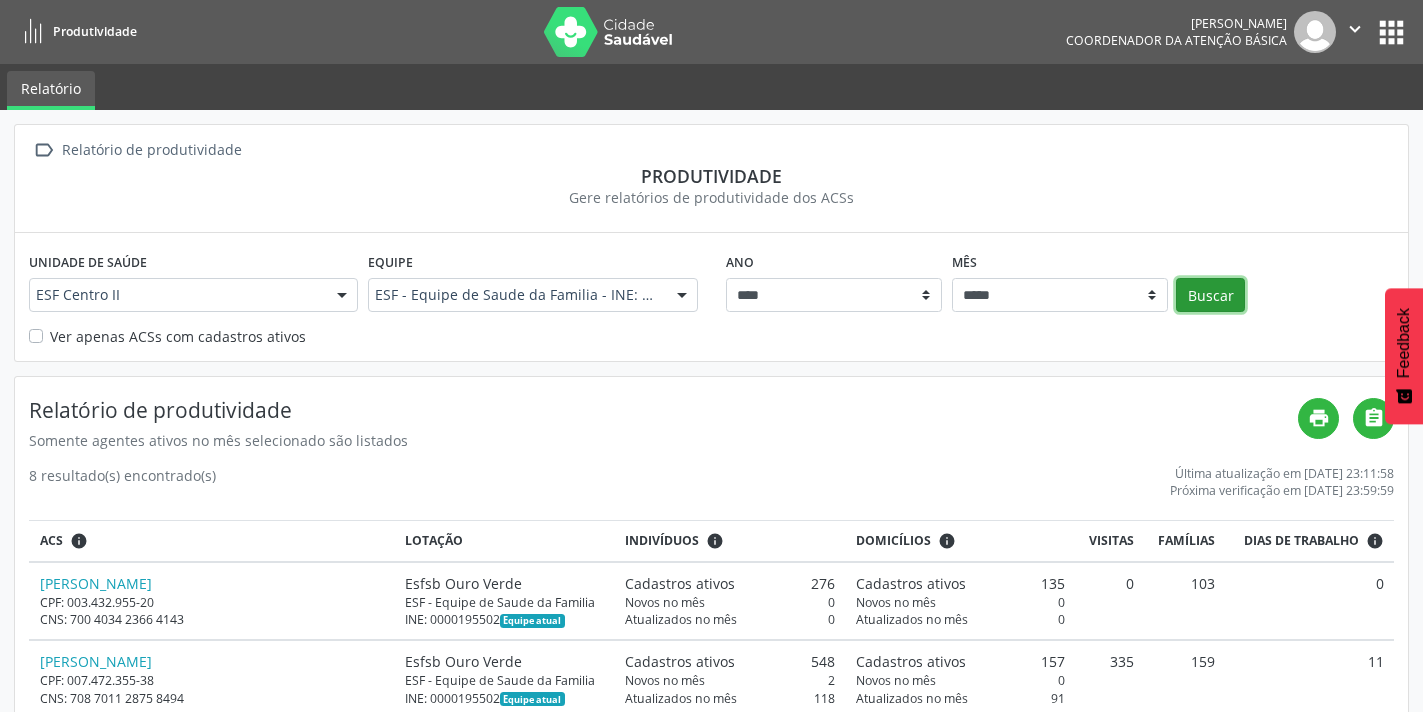 click on "Buscar" at bounding box center [1210, 295] 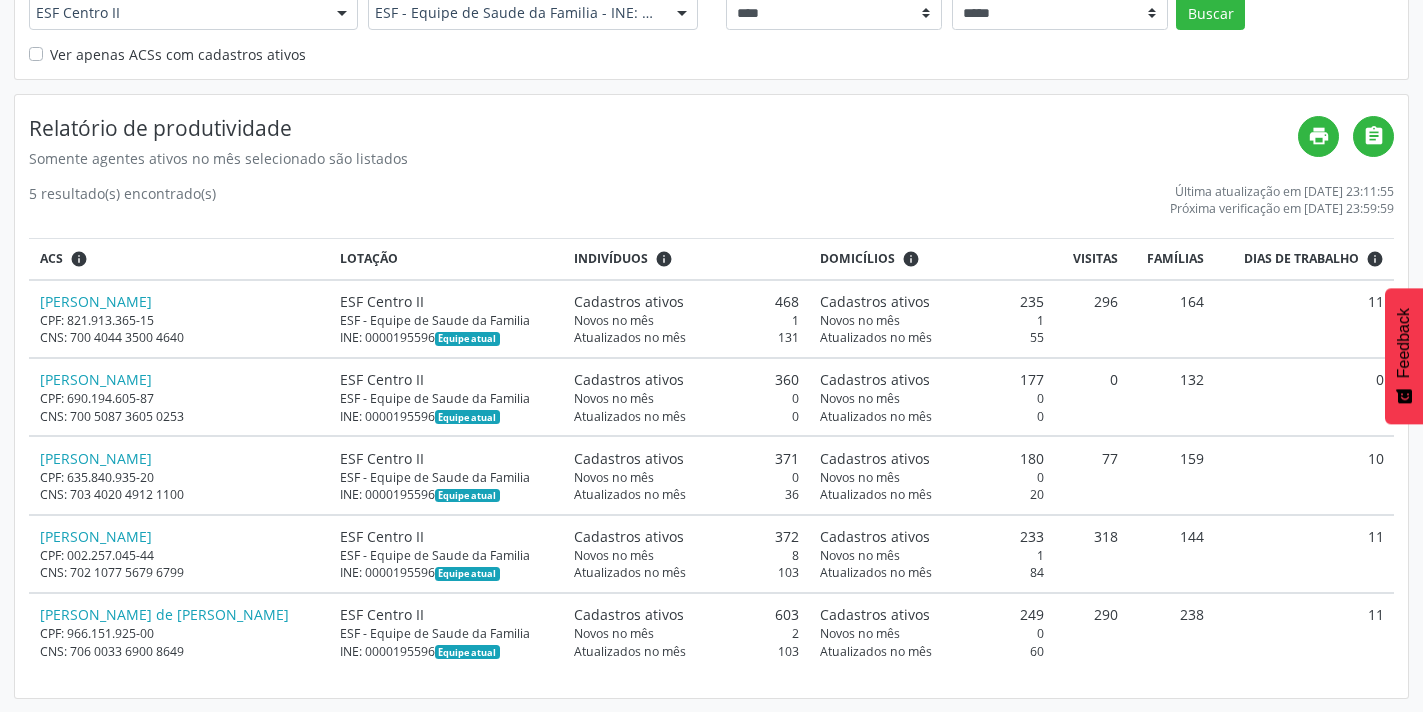 scroll, scrollTop: 283, scrollLeft: 0, axis: vertical 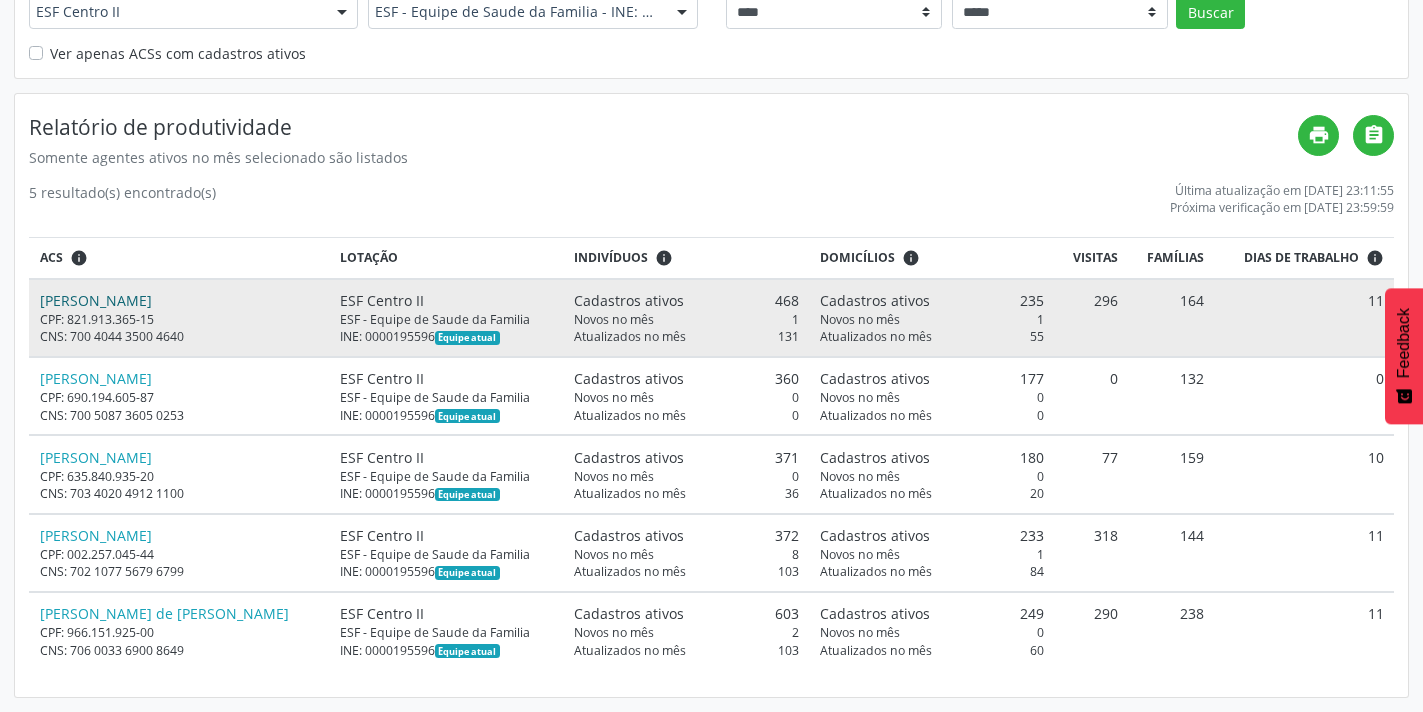 click on "Elivone Oliveira de Almeida" at bounding box center [96, 300] 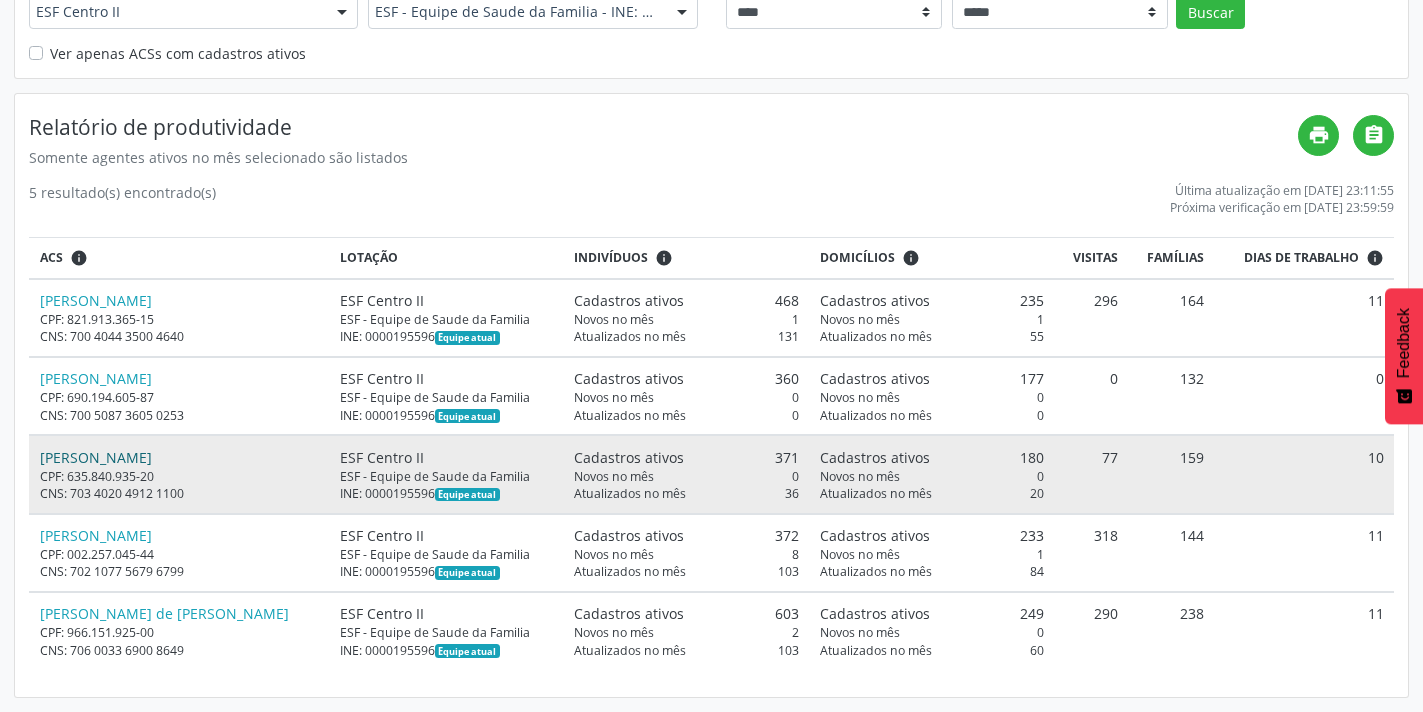 click on "Luiz Fabio Souza Silva" at bounding box center [96, 457] 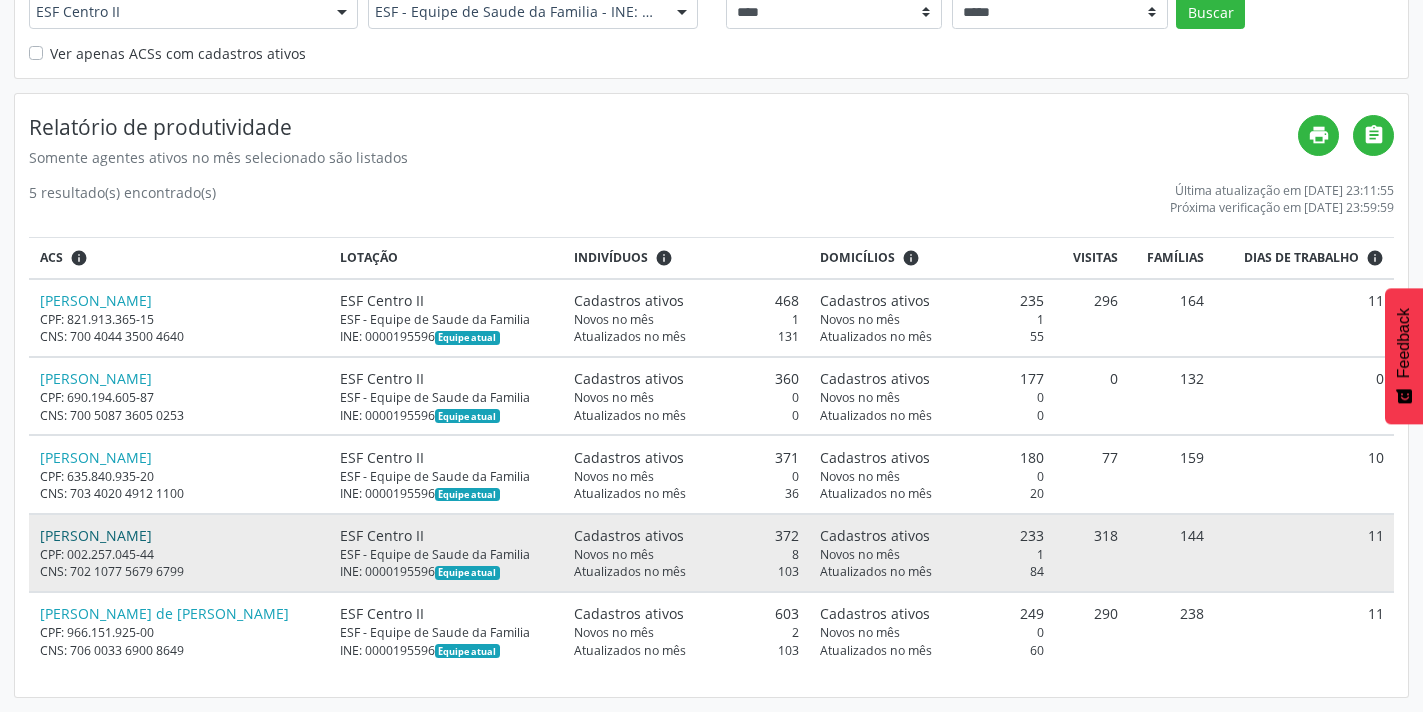 click on "Maisa Cardoso Cordeiro" at bounding box center [96, 535] 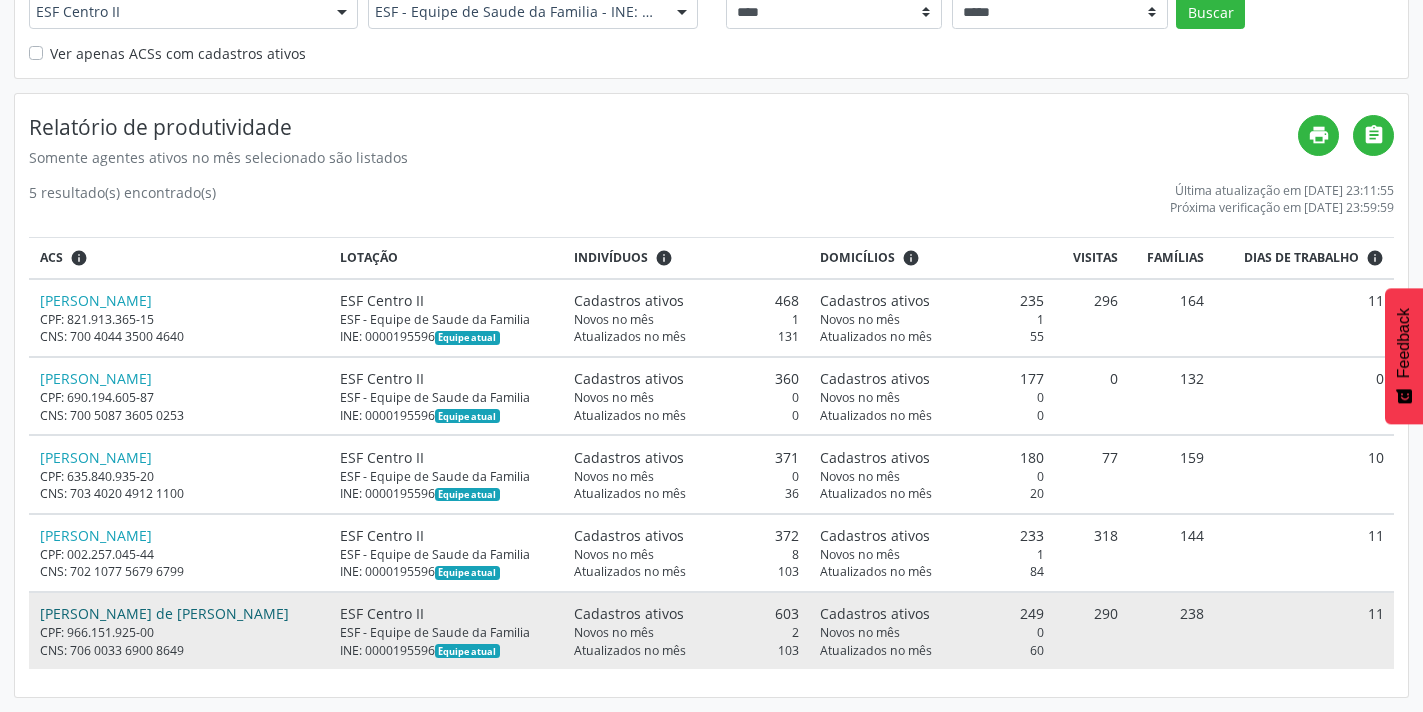 click on "Rita de Cassia Jesus Souza" at bounding box center [164, 613] 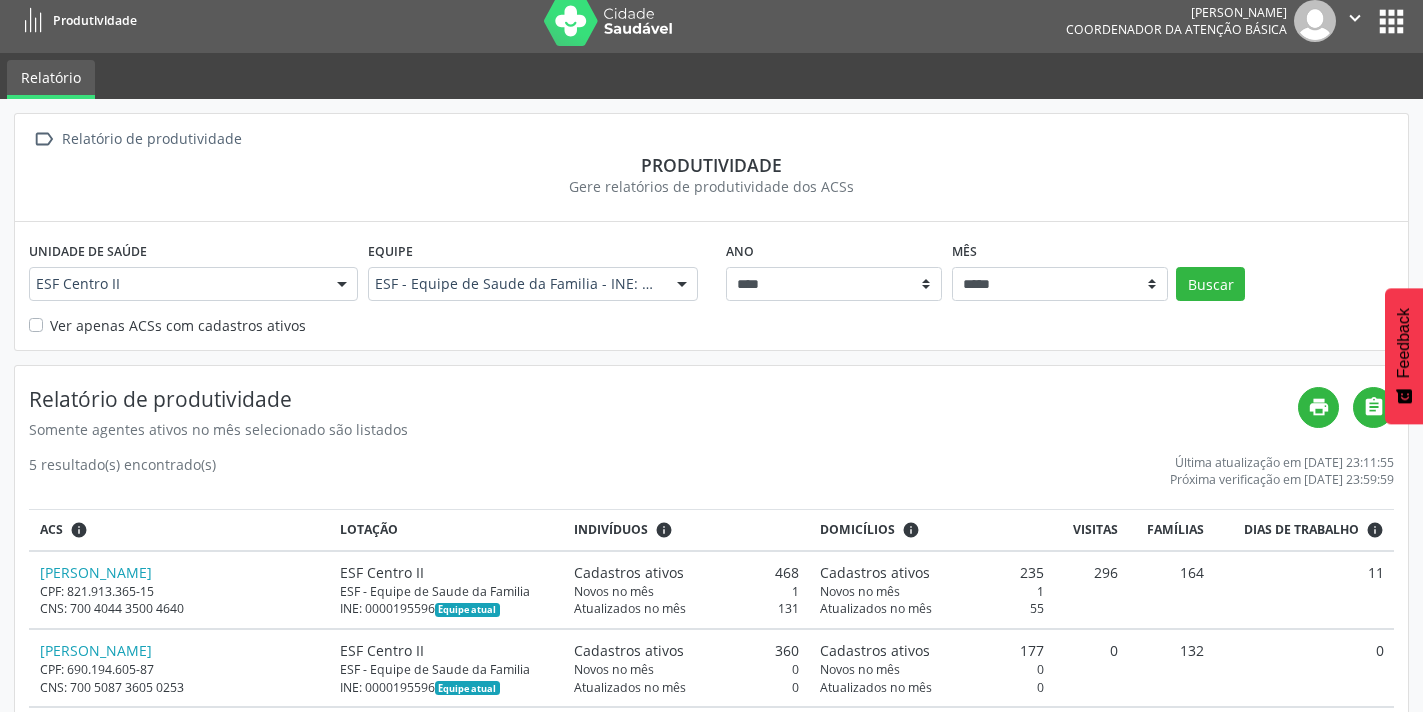 scroll, scrollTop: 0, scrollLeft: 0, axis: both 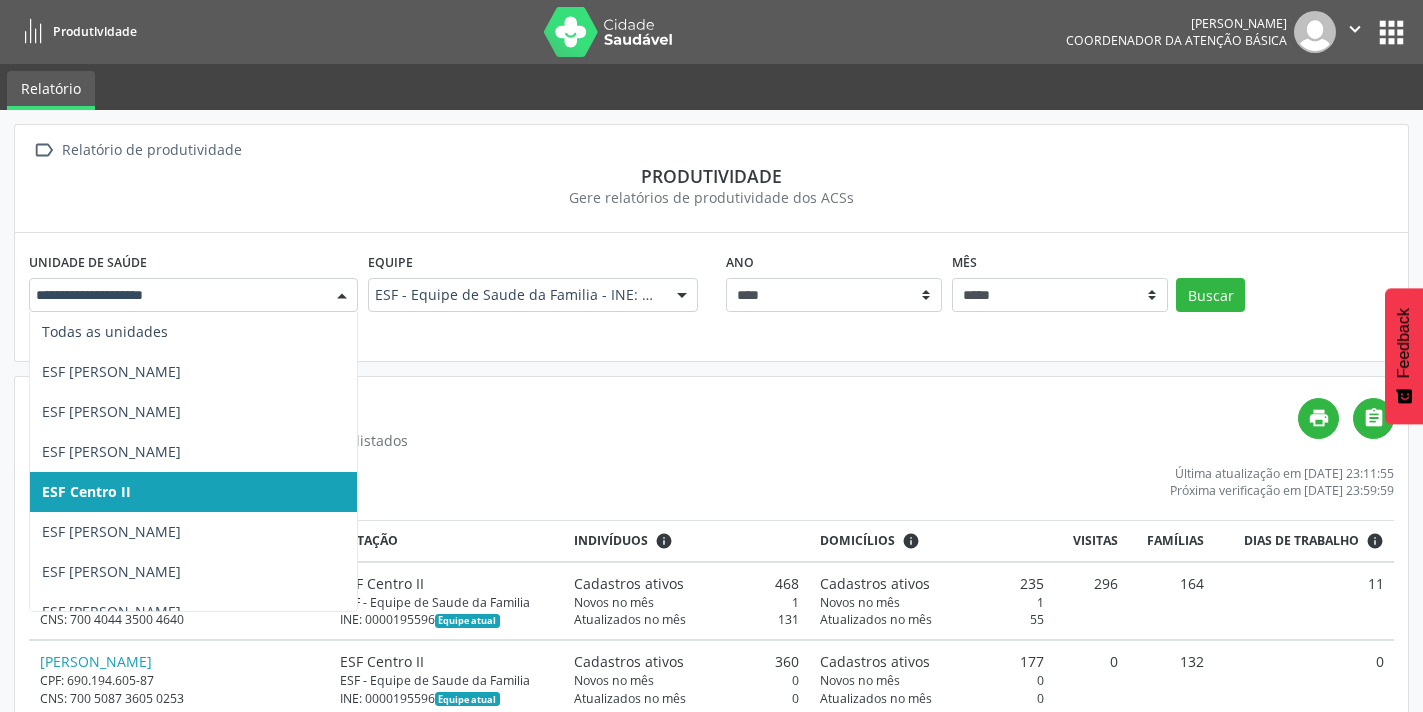click at bounding box center (342, 296) 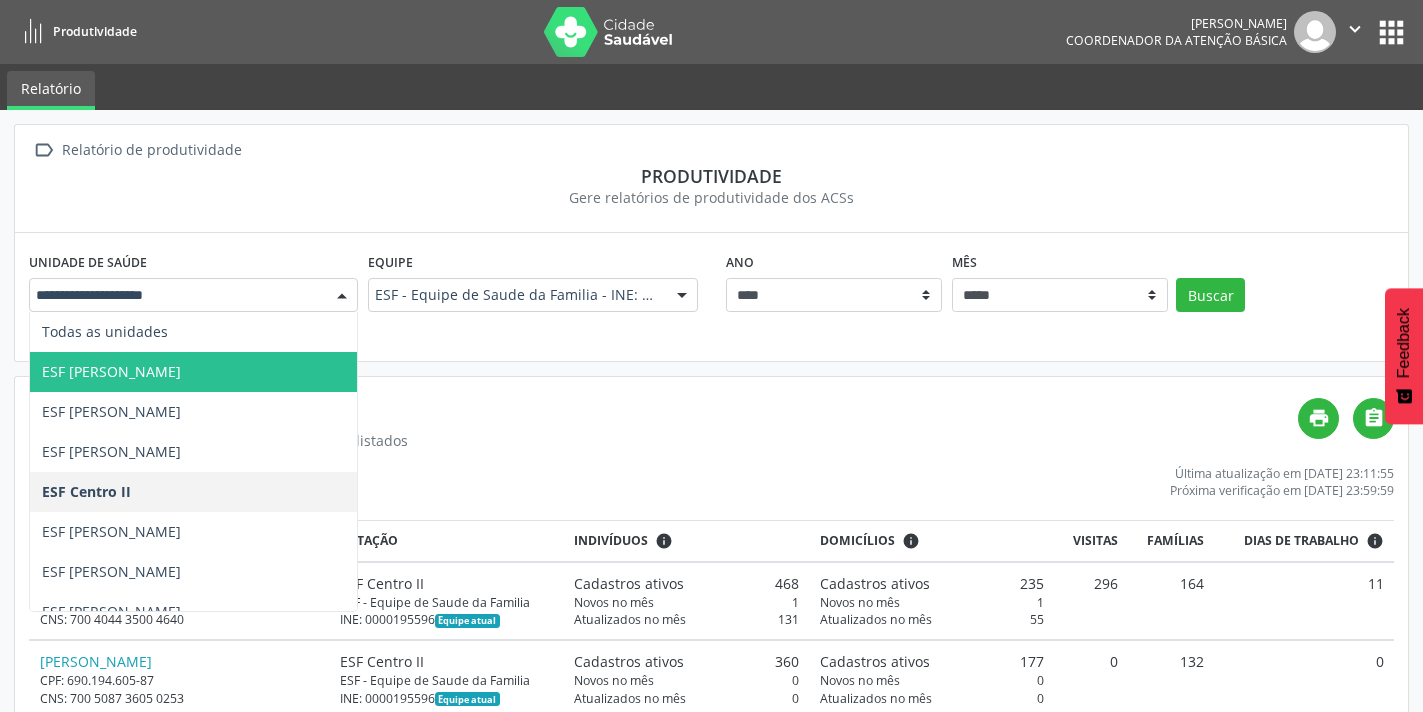 click on "ESF [PERSON_NAME]" at bounding box center (111, 371) 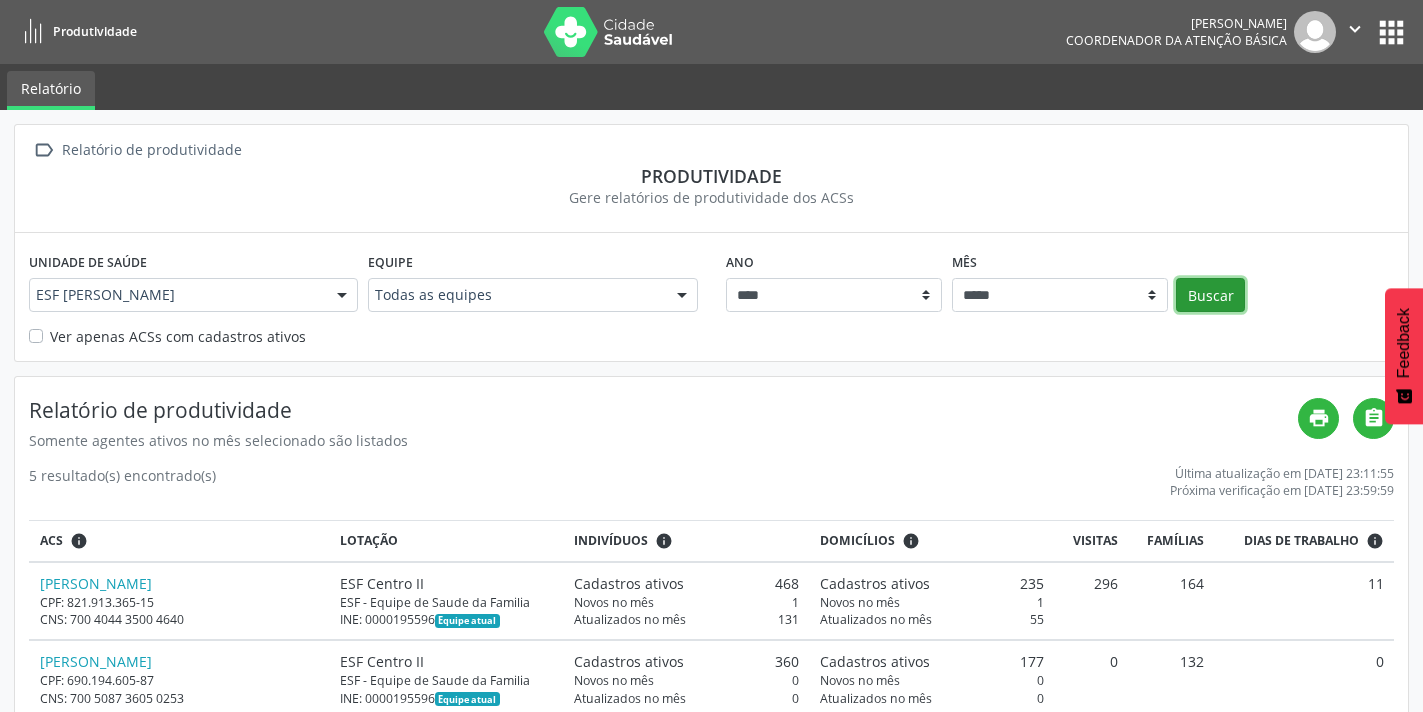 click on "Buscar" at bounding box center [1210, 295] 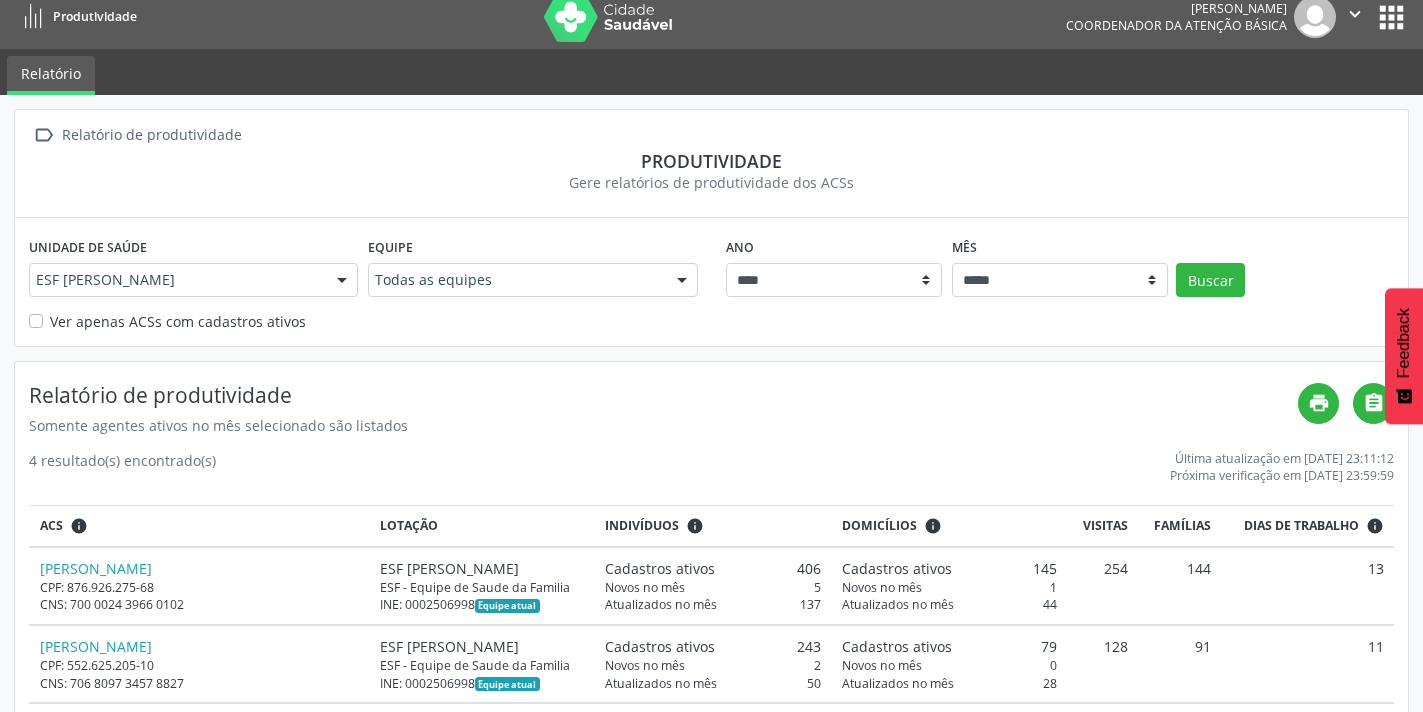 scroll, scrollTop: 0, scrollLeft: 0, axis: both 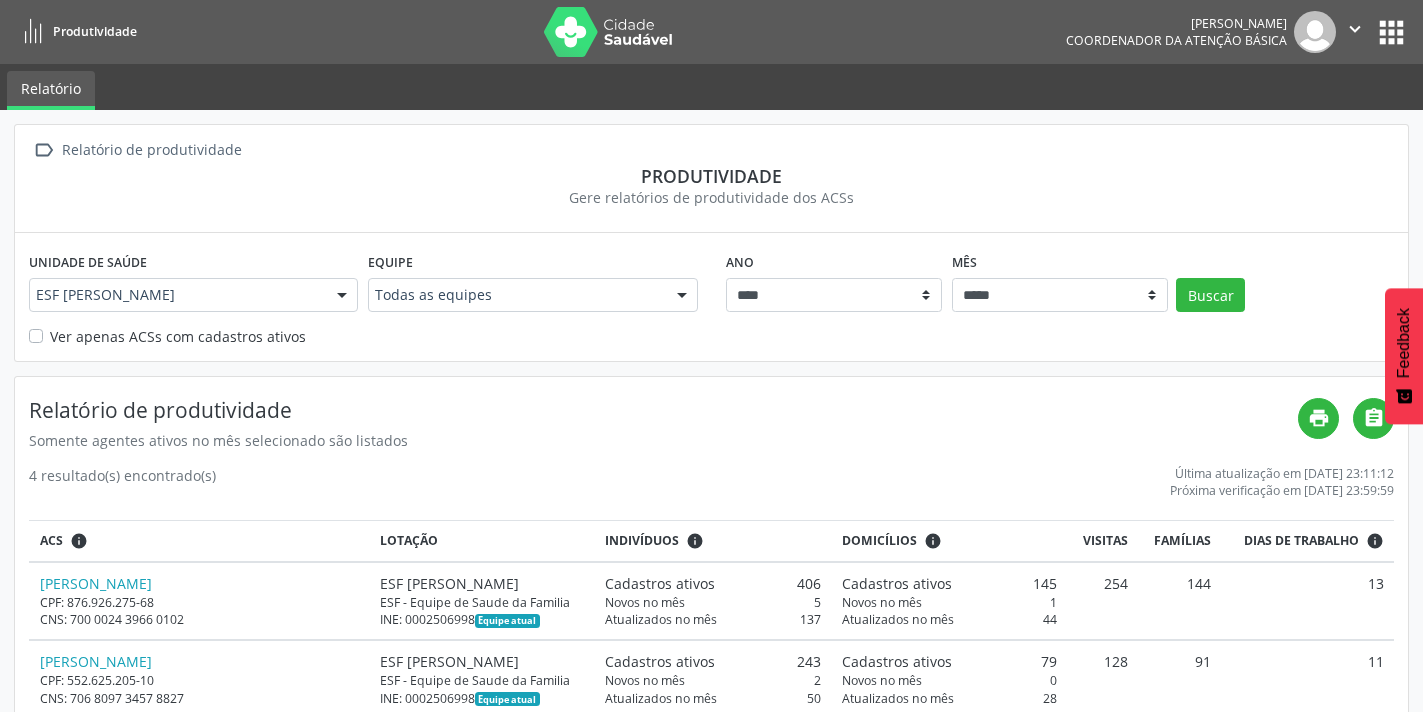 click at bounding box center (342, 296) 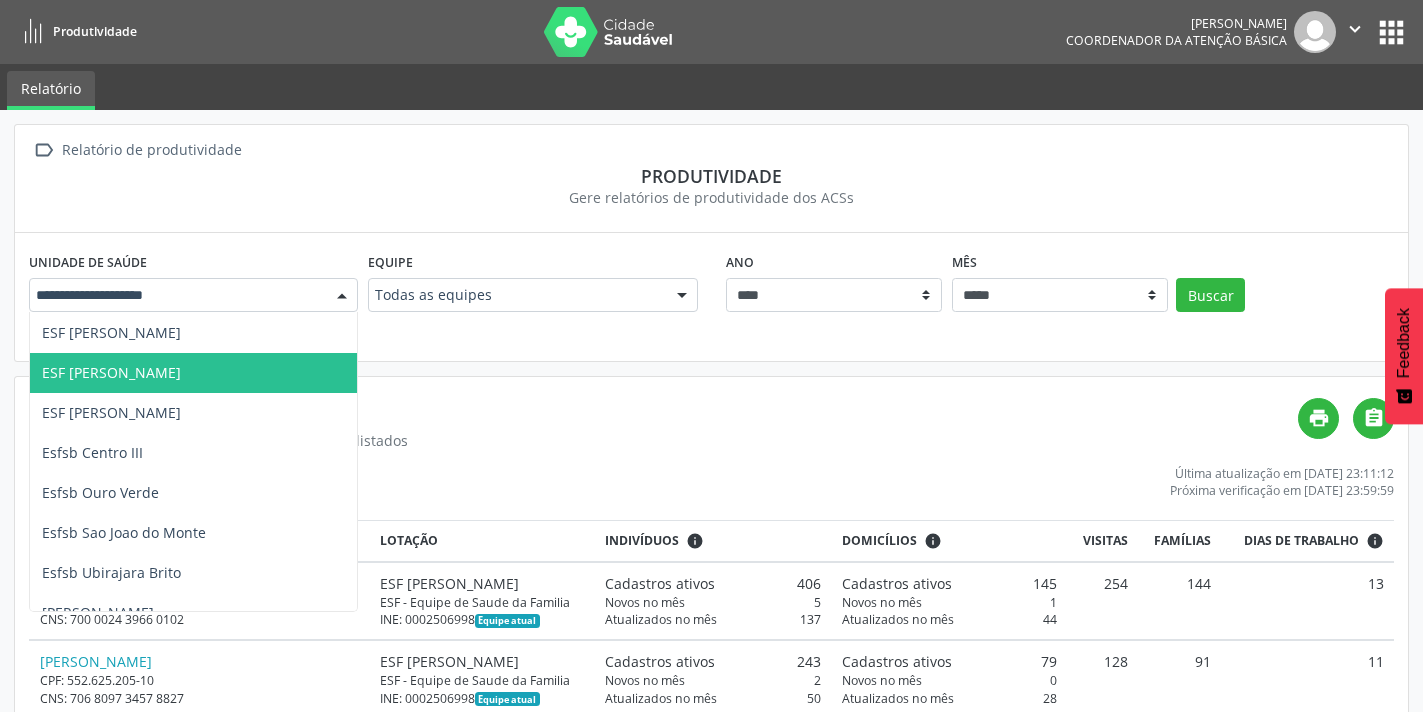 scroll, scrollTop: 221, scrollLeft: 0, axis: vertical 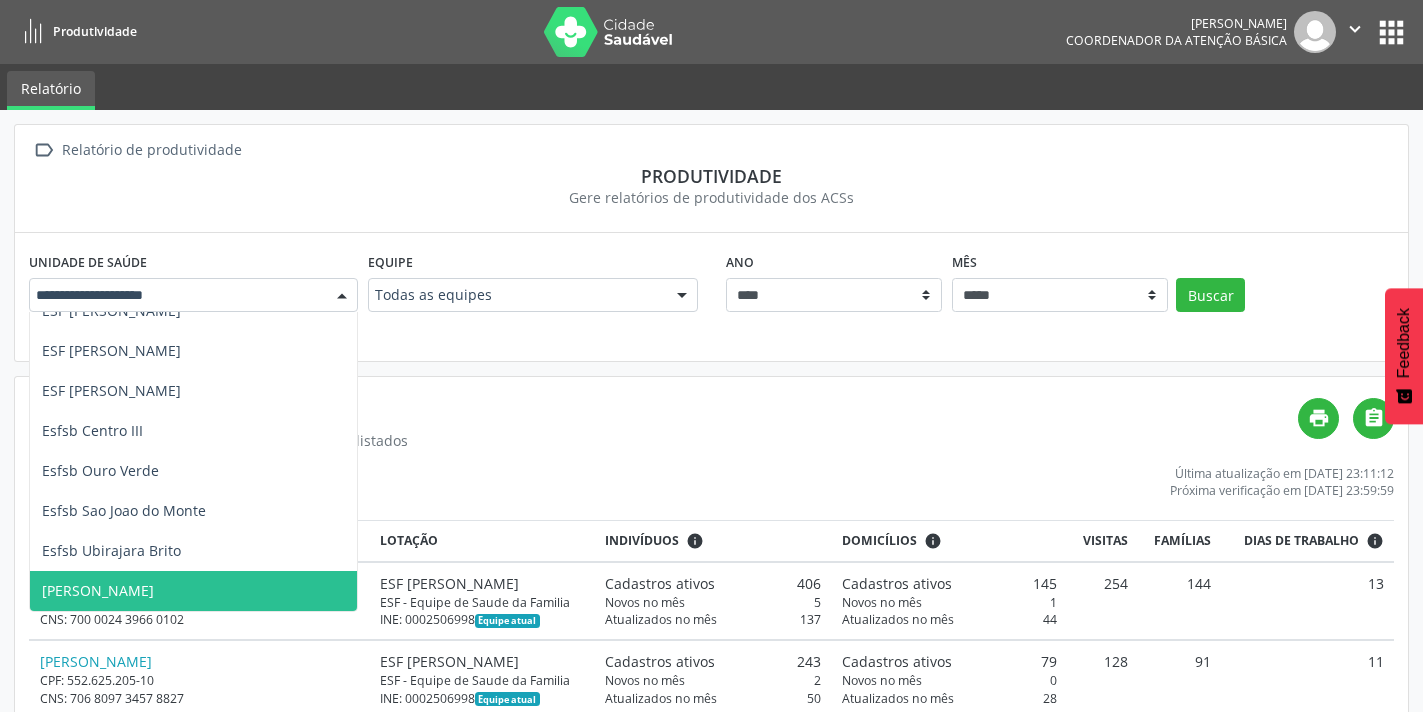 click on "[PERSON_NAME]" at bounding box center (98, 590) 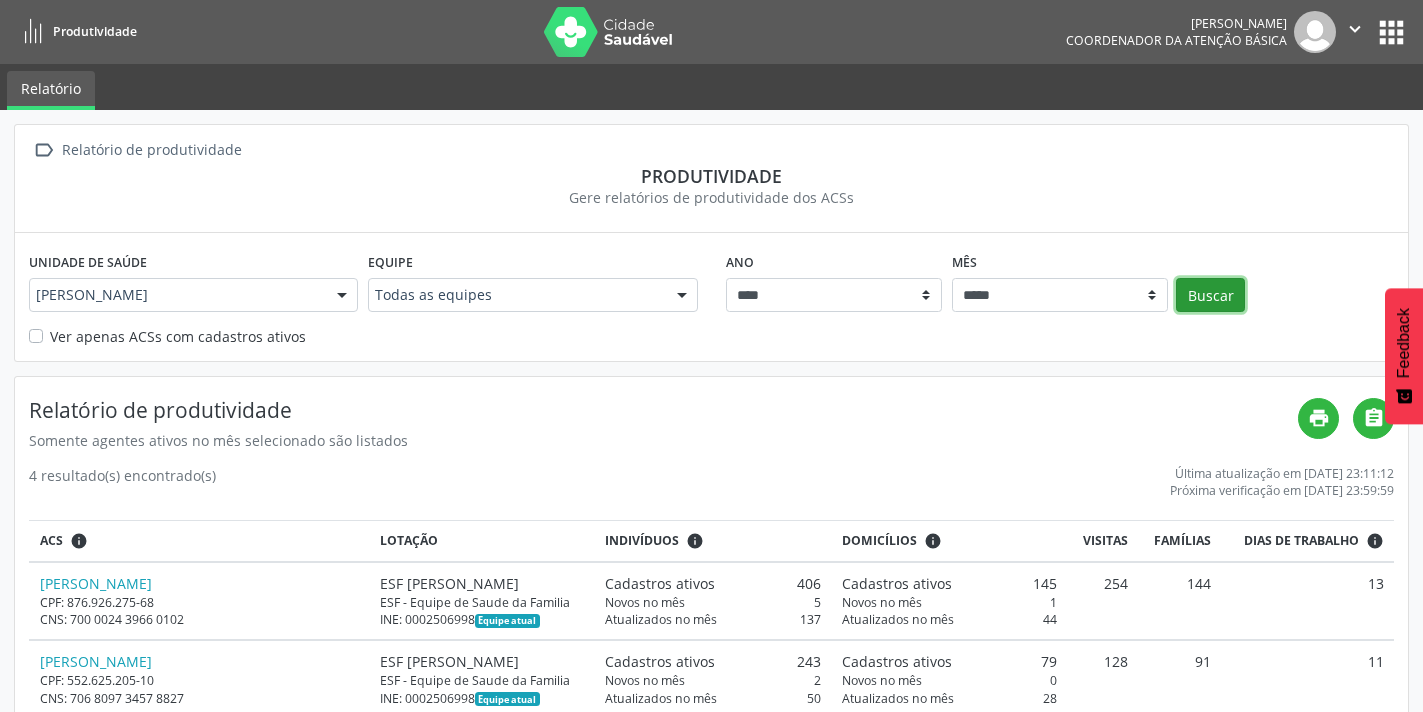 click on "Buscar" at bounding box center [1210, 295] 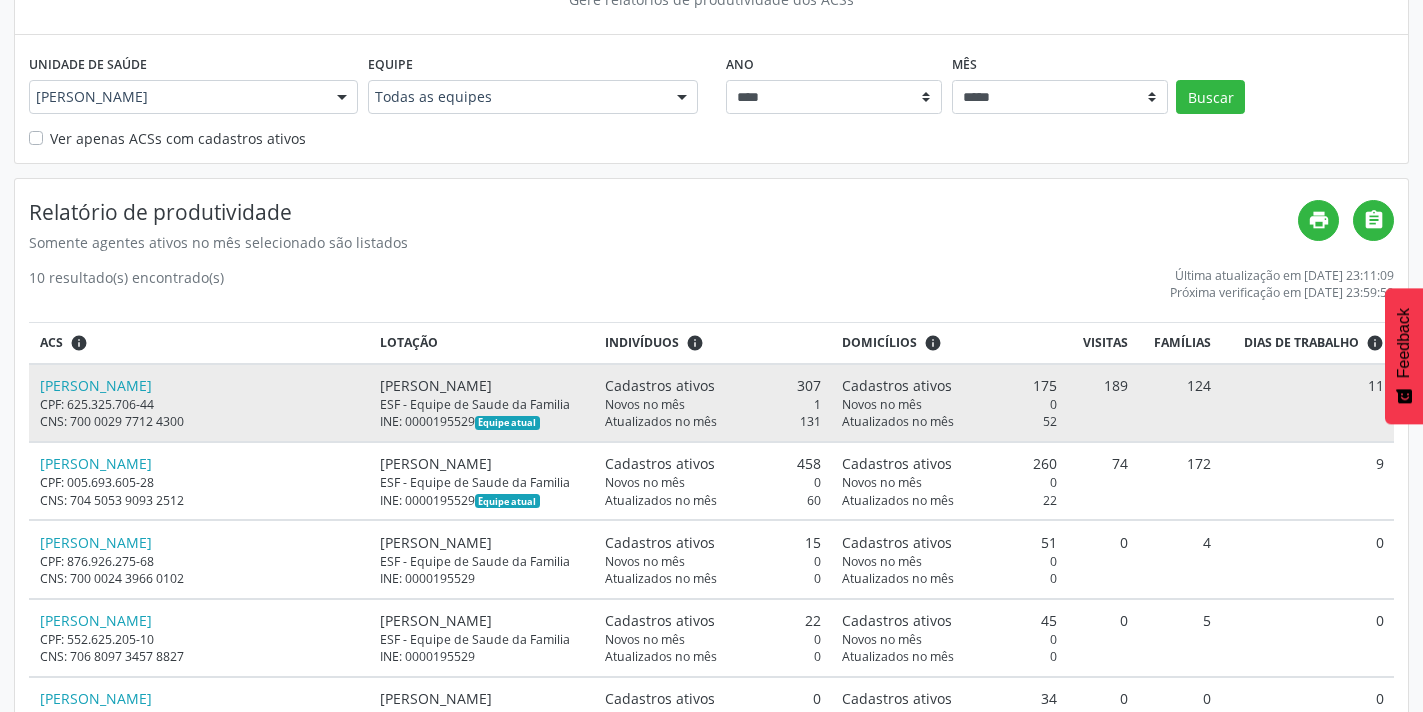 scroll, scrollTop: 74, scrollLeft: 0, axis: vertical 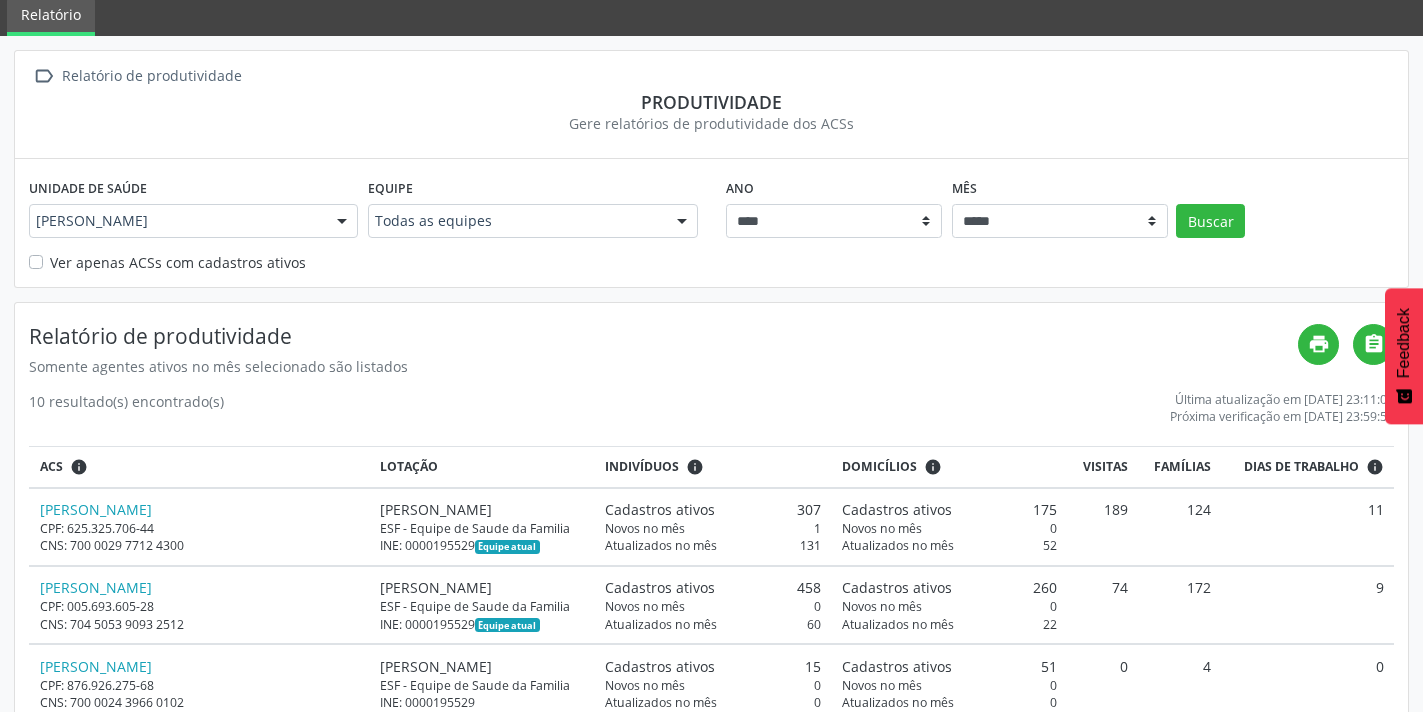 click at bounding box center (342, 222) 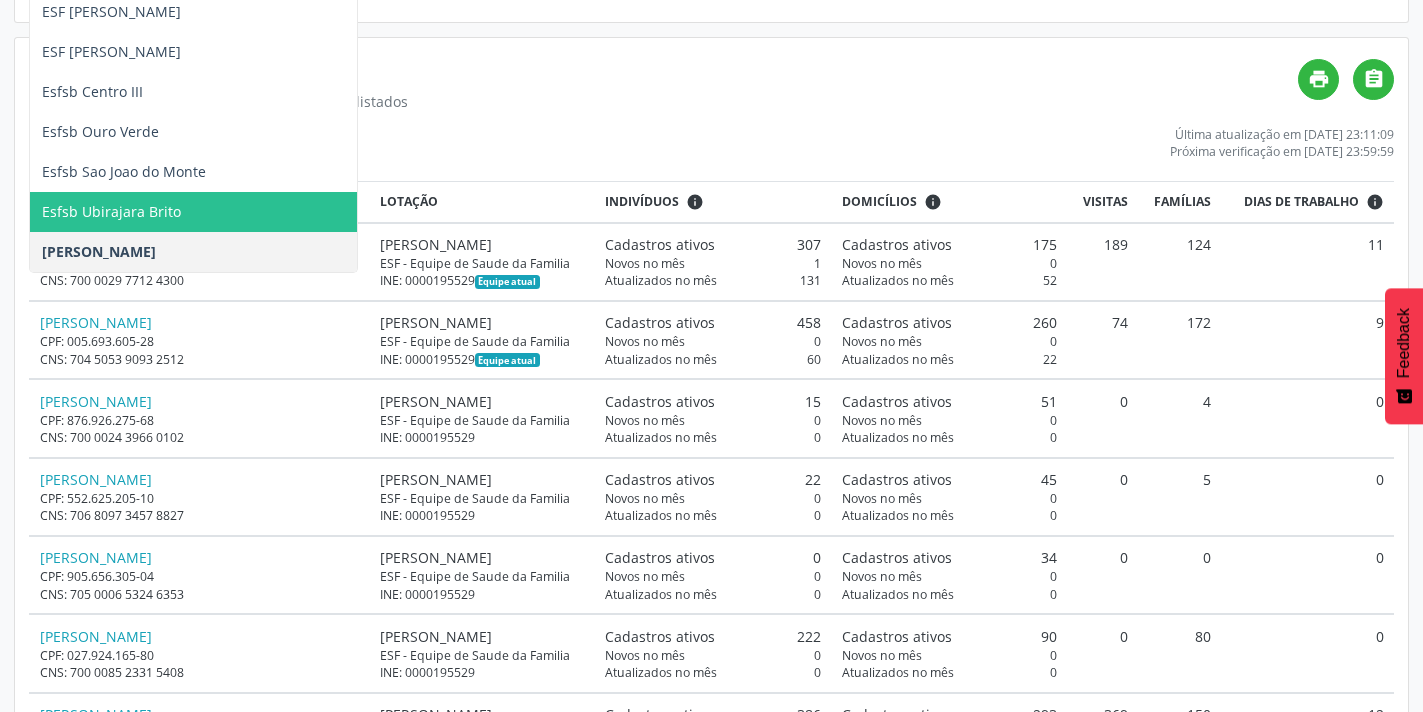 scroll, scrollTop: 374, scrollLeft: 0, axis: vertical 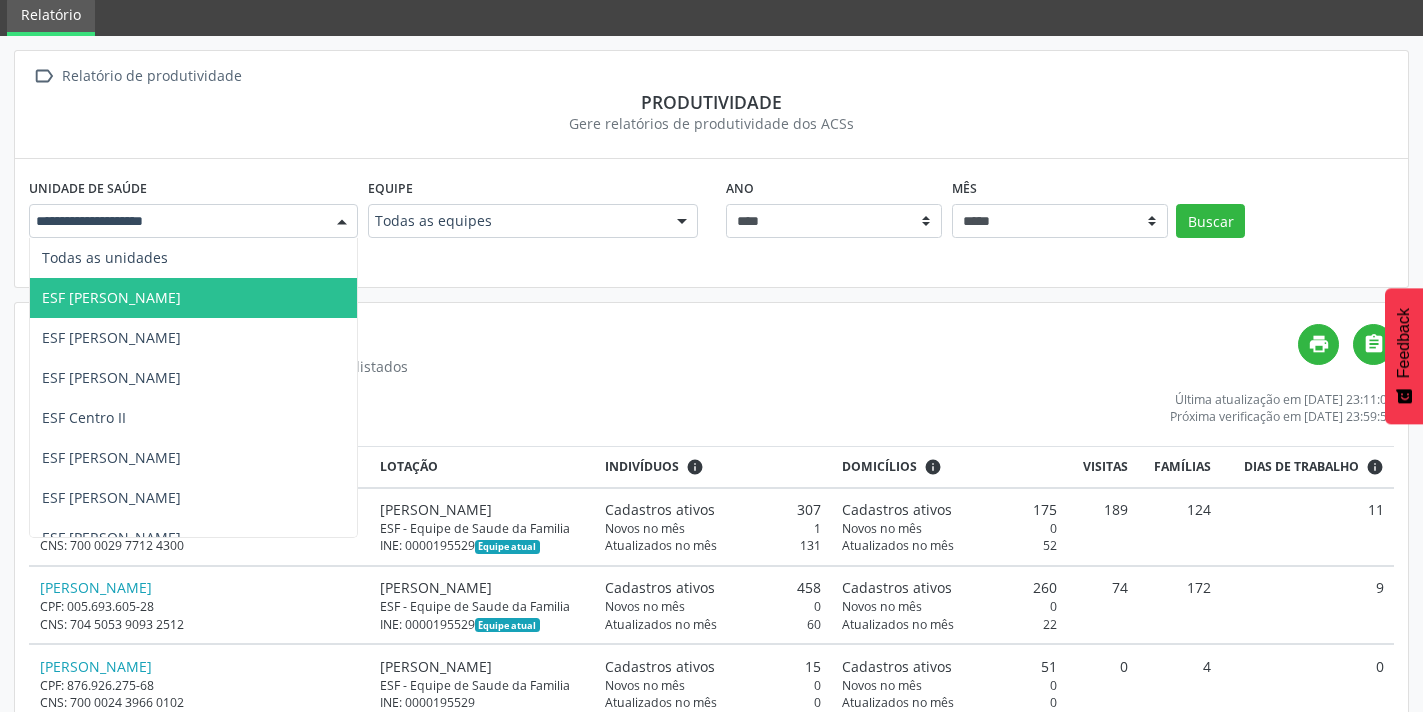 click on "ESF [PERSON_NAME]" at bounding box center [111, 297] 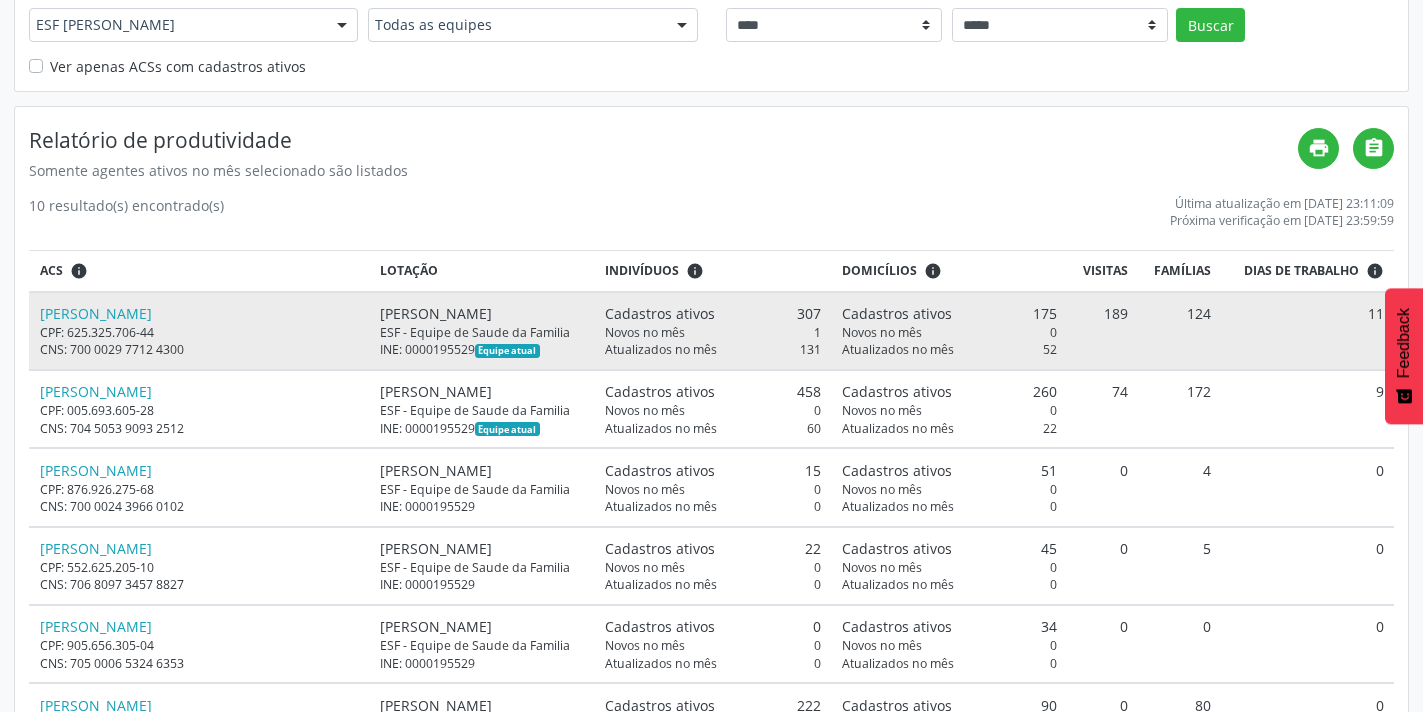 scroll, scrollTop: 274, scrollLeft: 0, axis: vertical 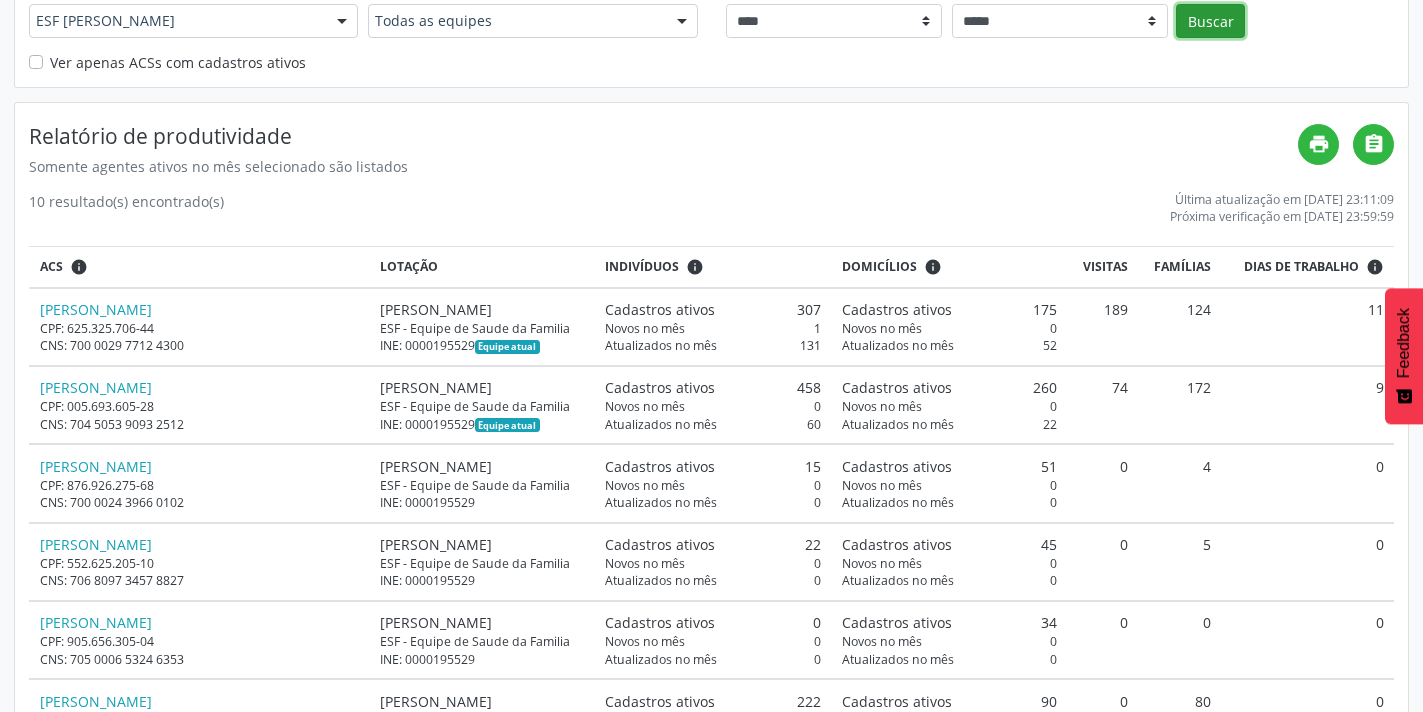 click on "Buscar" at bounding box center [1210, 21] 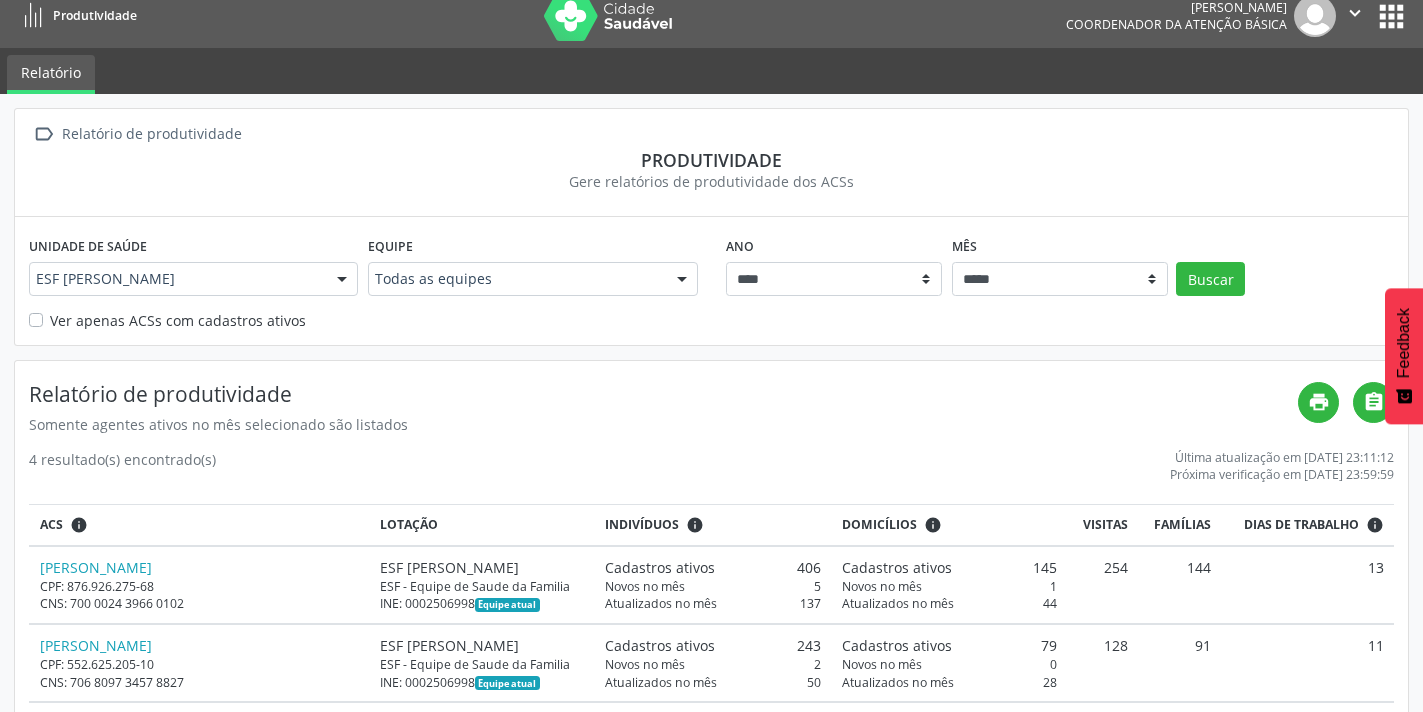 scroll, scrollTop: 0, scrollLeft: 0, axis: both 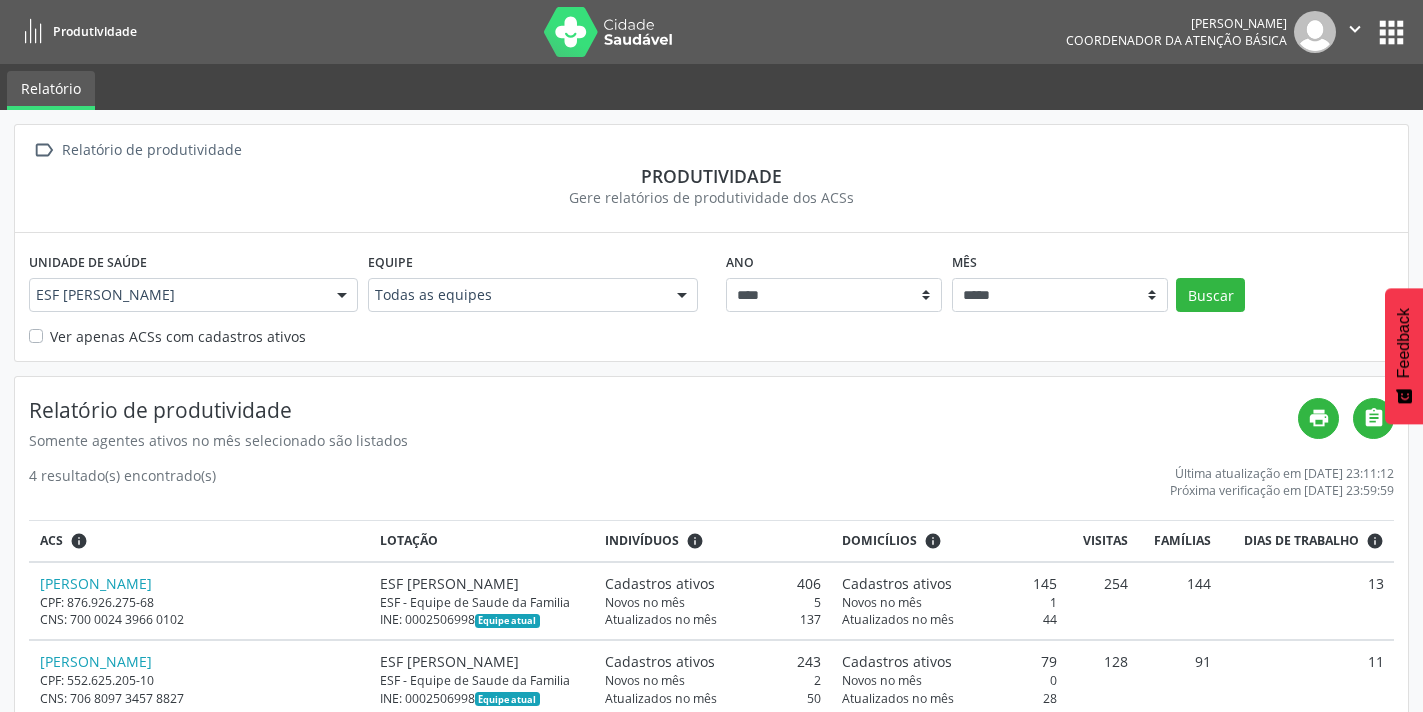 click at bounding box center (342, 296) 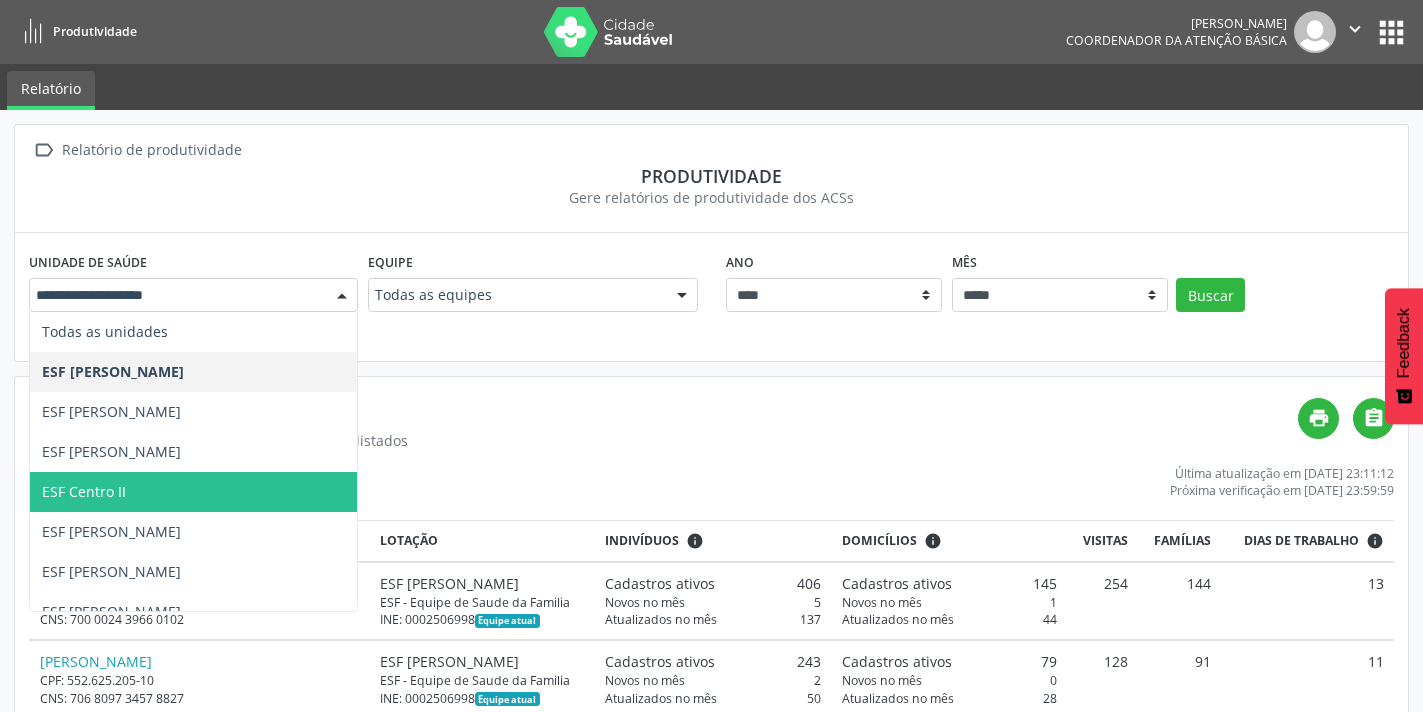 scroll, scrollTop: 100, scrollLeft: 0, axis: vertical 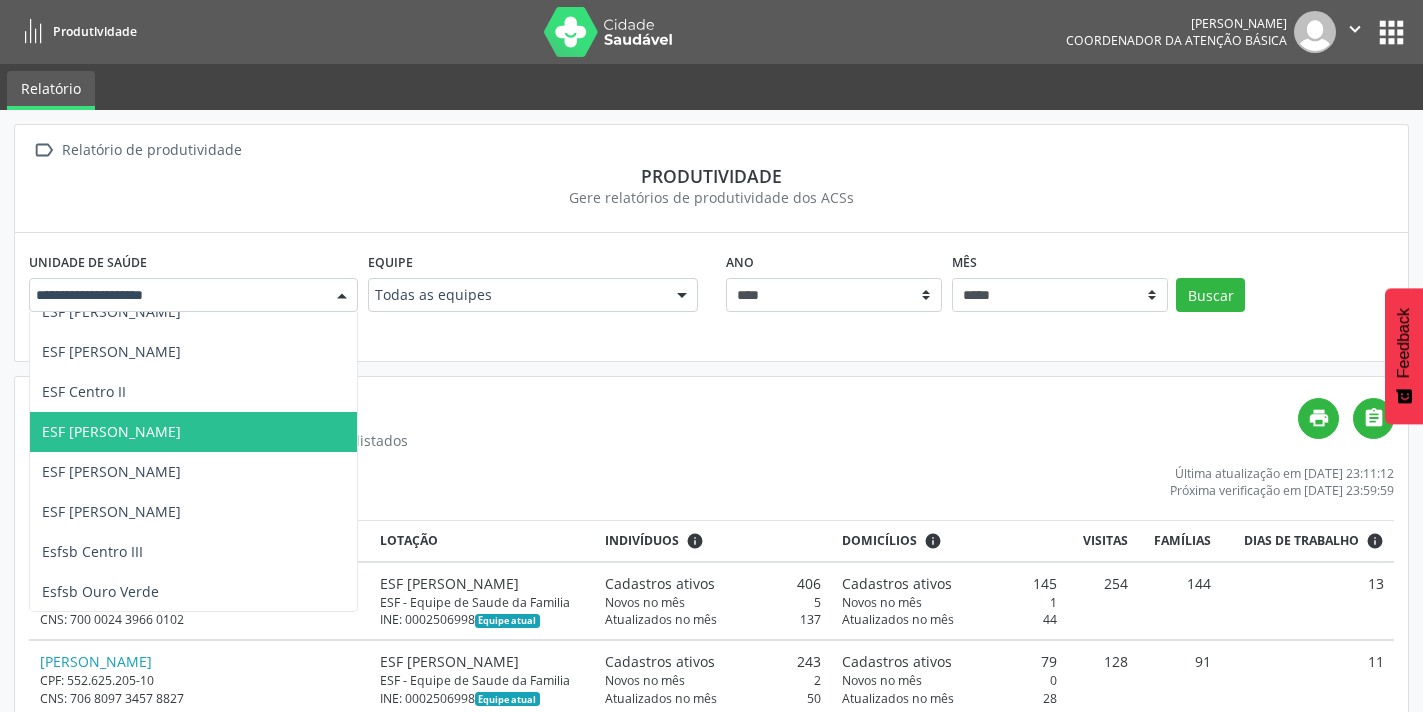 click on "ESF [PERSON_NAME]" at bounding box center (111, 431) 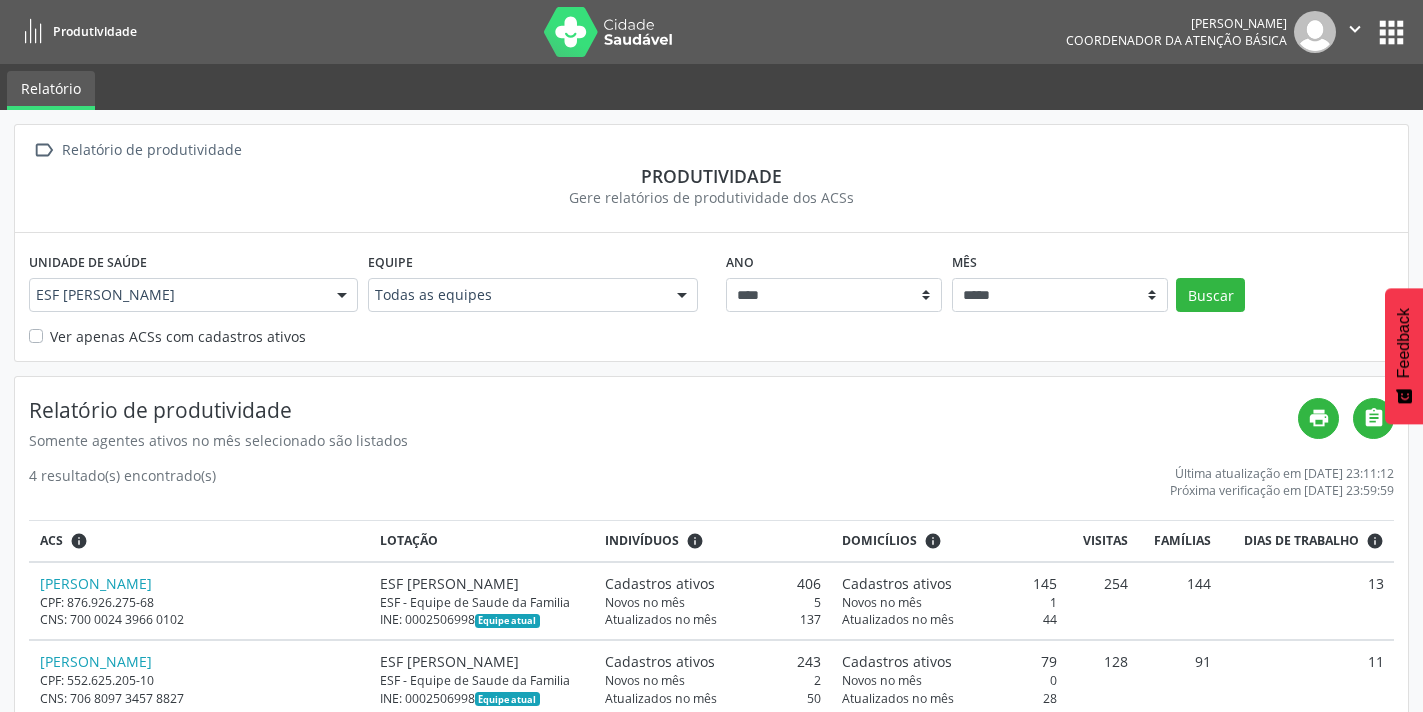 drag, startPoint x: 0, startPoint y: 435, endPoint x: 428, endPoint y: 428, distance: 428.05725 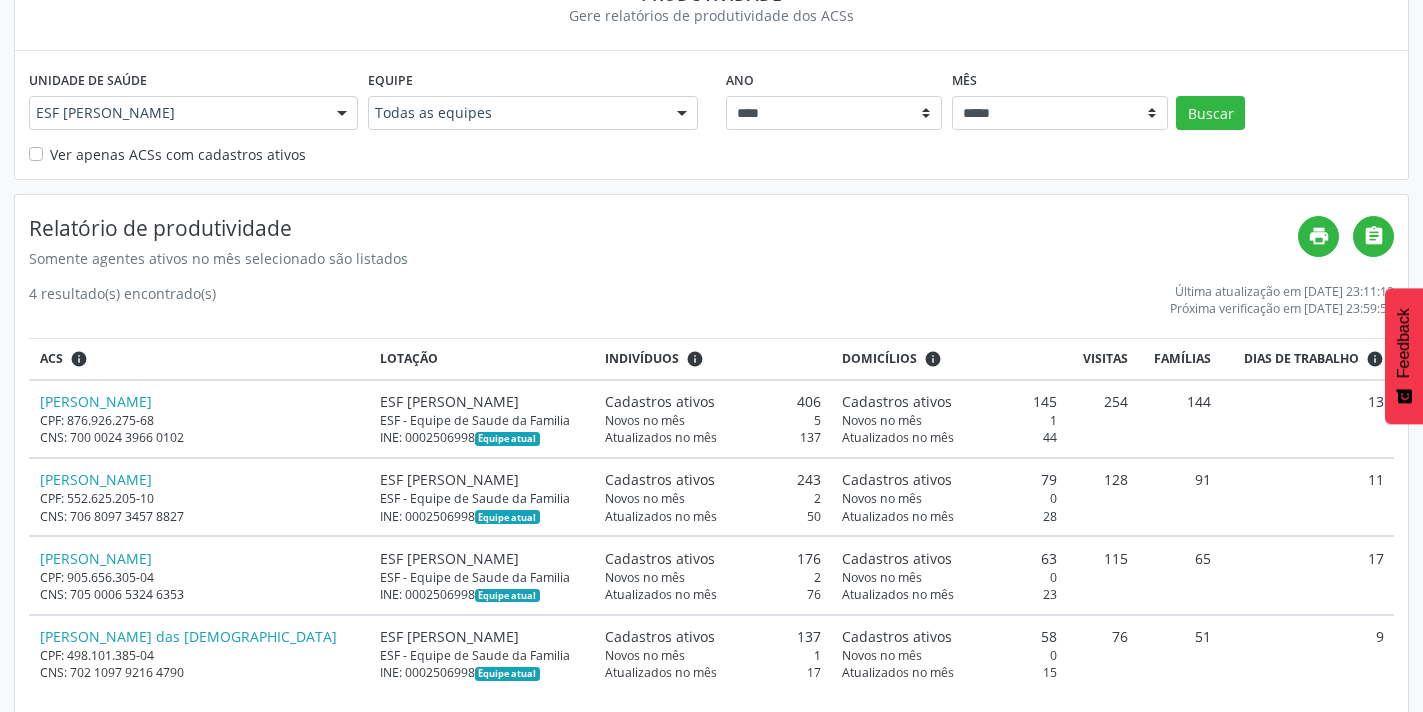 scroll, scrollTop: 205, scrollLeft: 0, axis: vertical 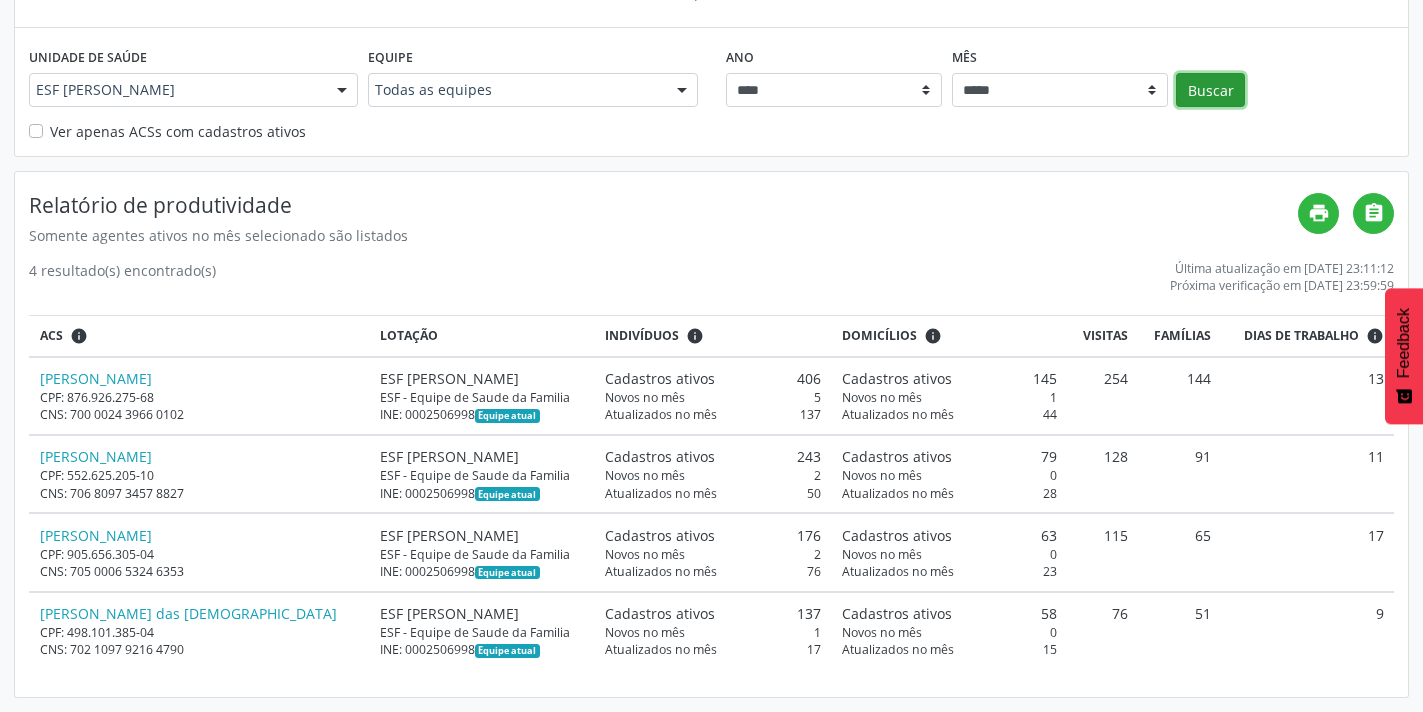 click on "Buscar" at bounding box center (1210, 90) 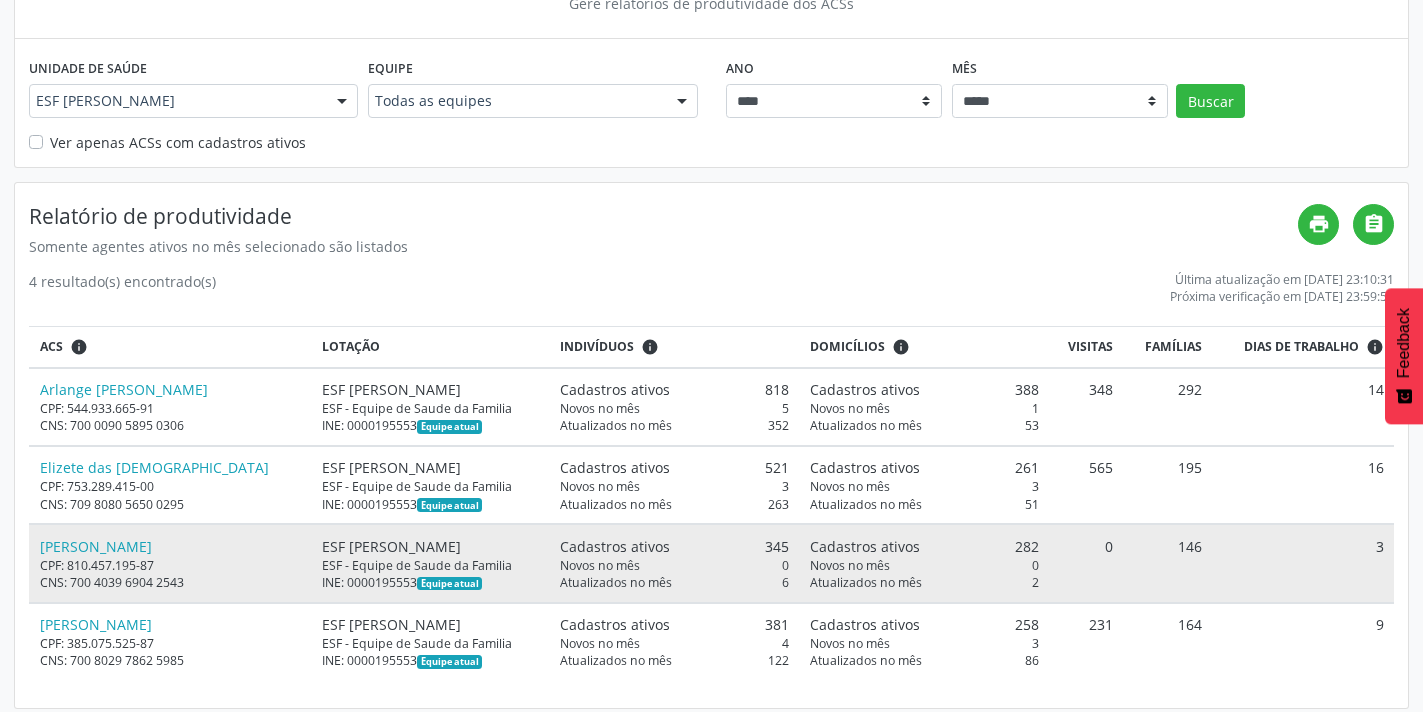 scroll, scrollTop: 205, scrollLeft: 0, axis: vertical 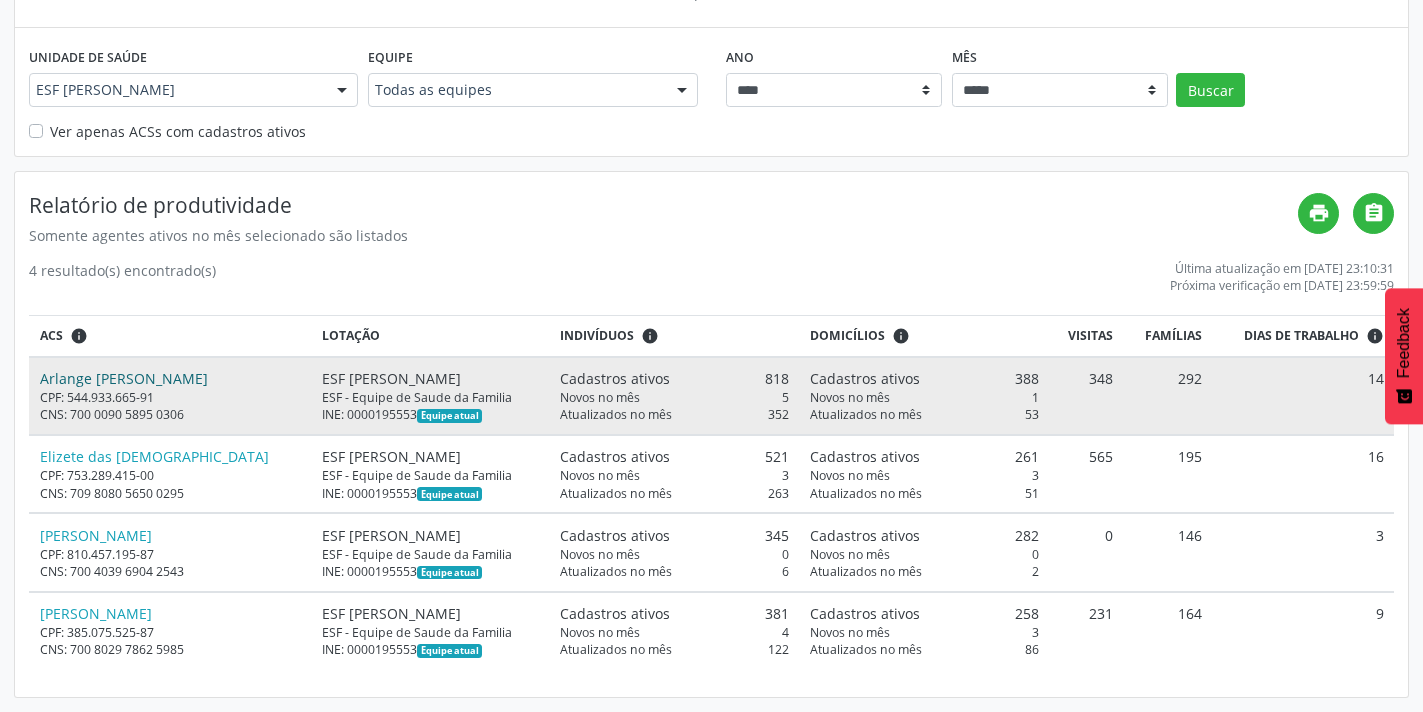 click on "Arlange Goncalves Rodrigues Martins" at bounding box center (124, 378) 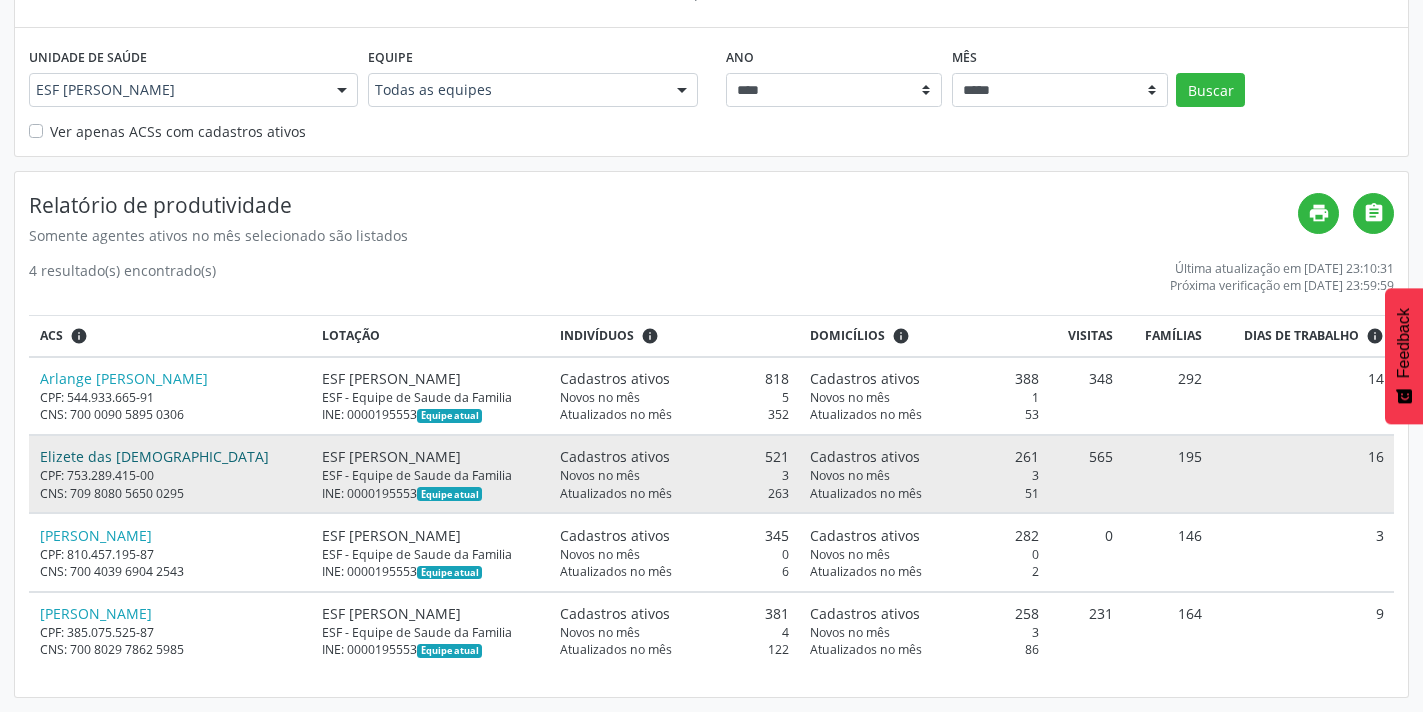 click on "Elizete das Virgens Santos" at bounding box center [154, 456] 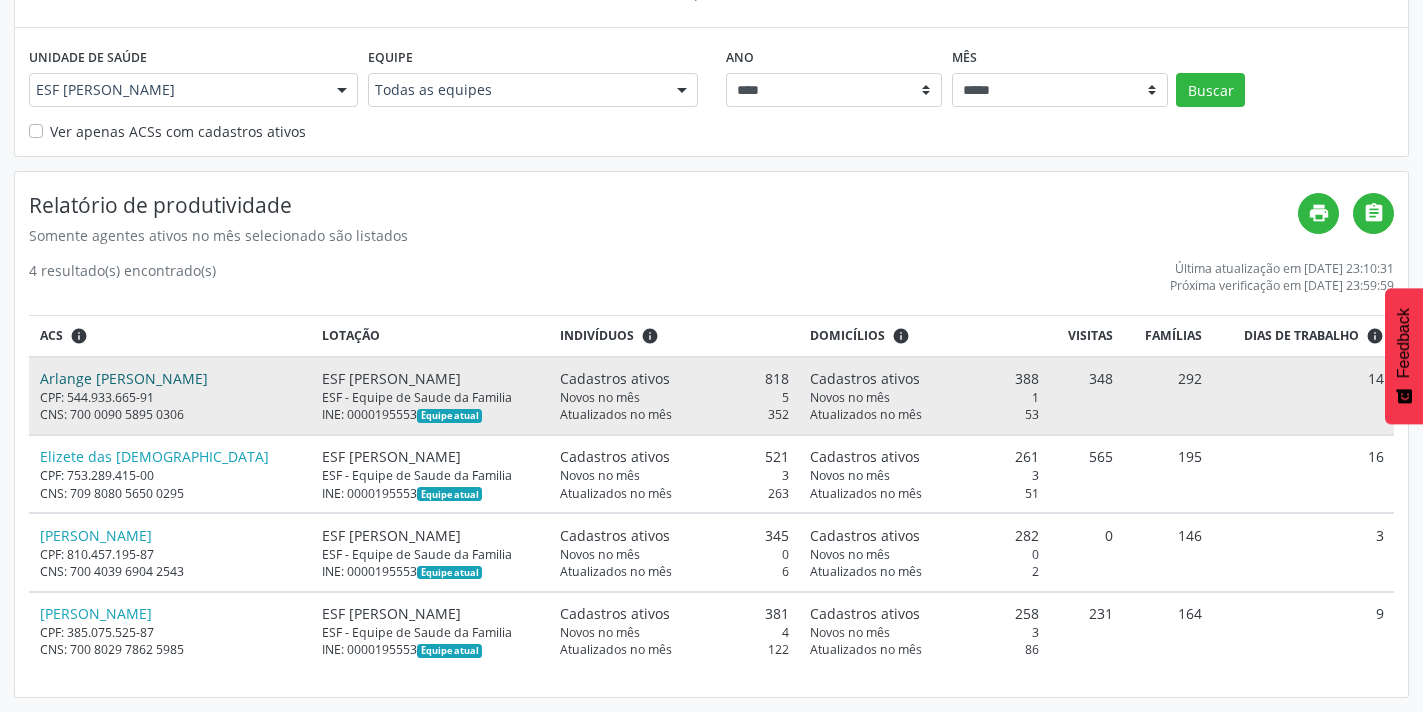 click on "Arlange Goncalves Rodrigues Martins" at bounding box center [124, 378] 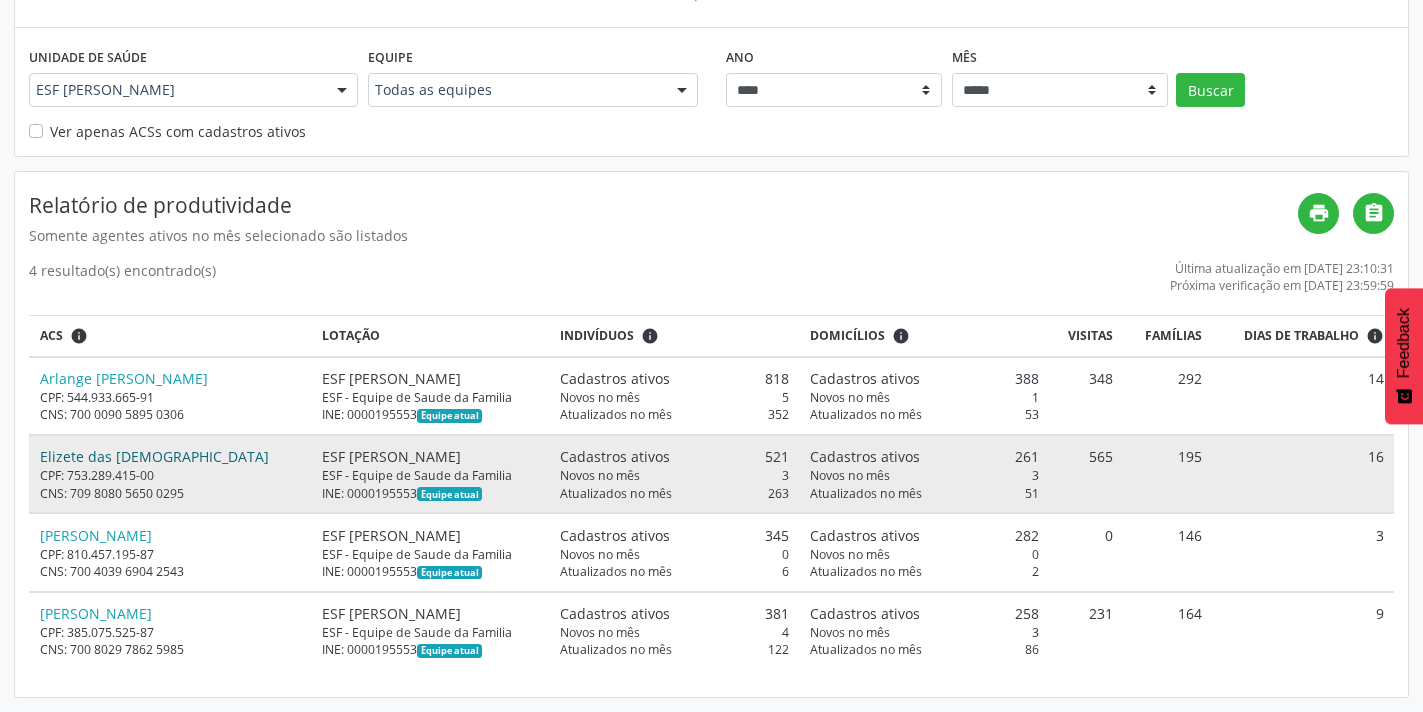 click on "Elizete das Virgens Santos" at bounding box center [154, 456] 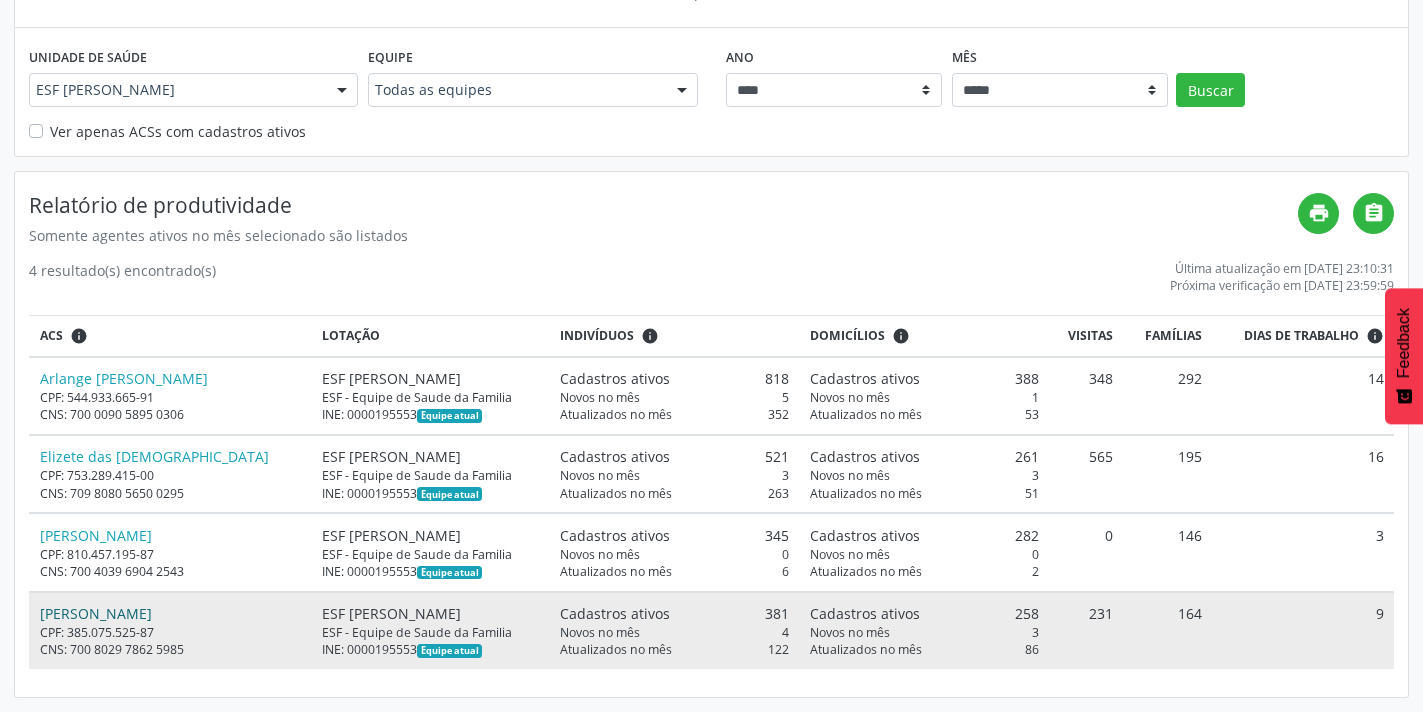 click on "Joanice Maria de Jesus" at bounding box center [96, 613] 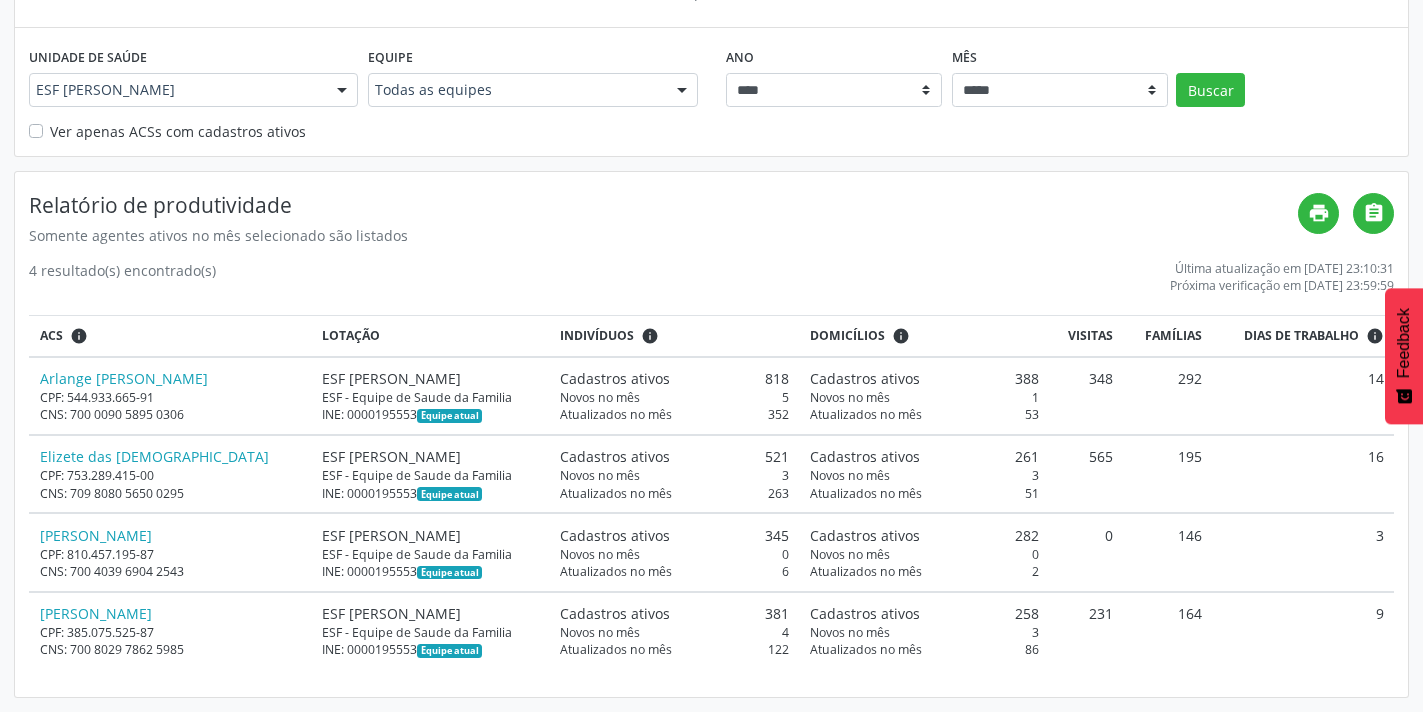 click at bounding box center [342, 91] 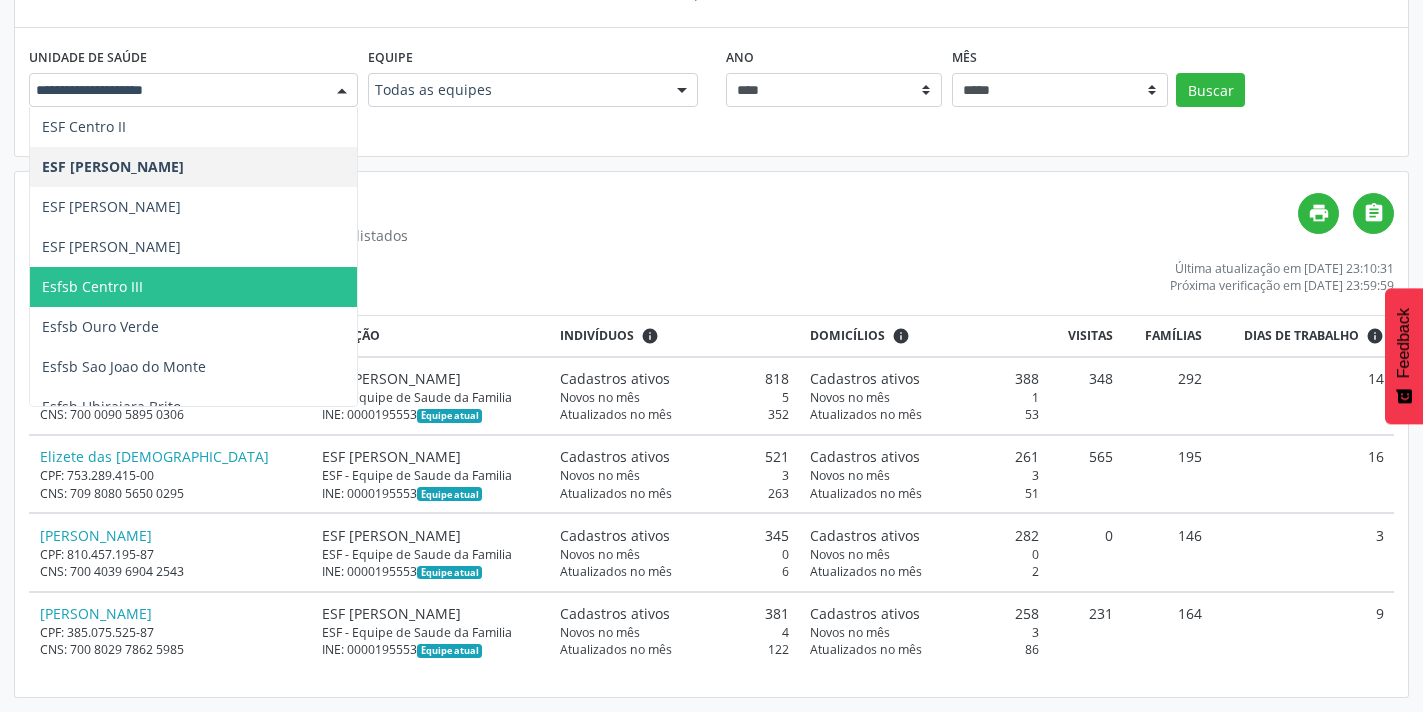 scroll, scrollTop: 221, scrollLeft: 0, axis: vertical 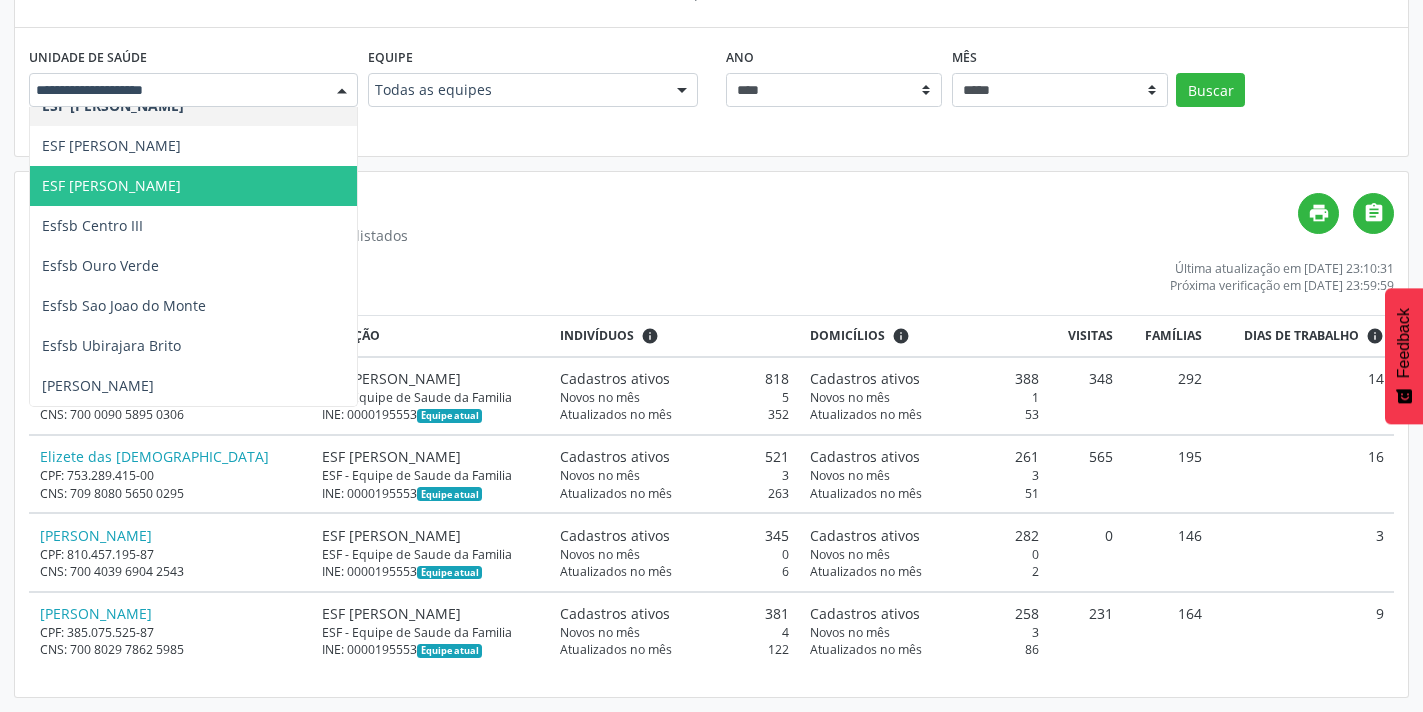 click on "ESF [PERSON_NAME]" at bounding box center (111, 185) 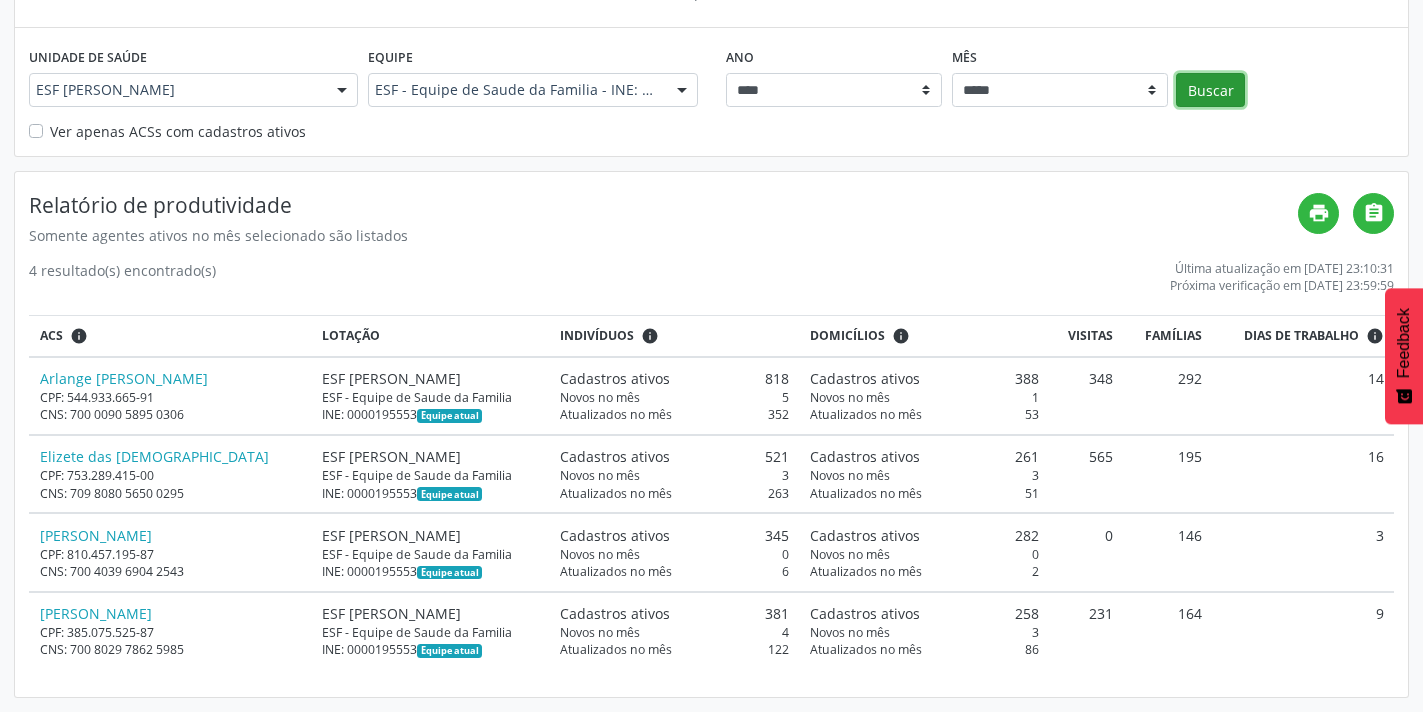 click on "Buscar" at bounding box center (1210, 90) 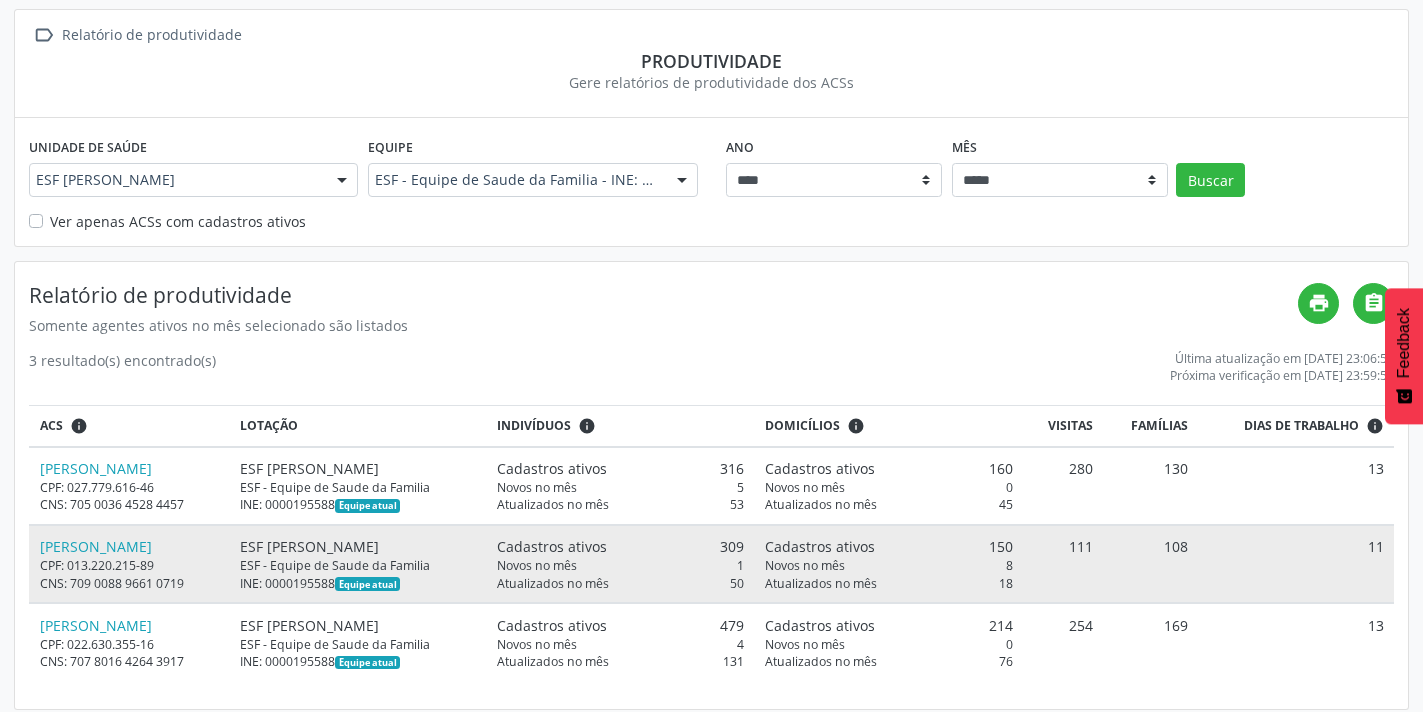 scroll, scrollTop: 126, scrollLeft: 0, axis: vertical 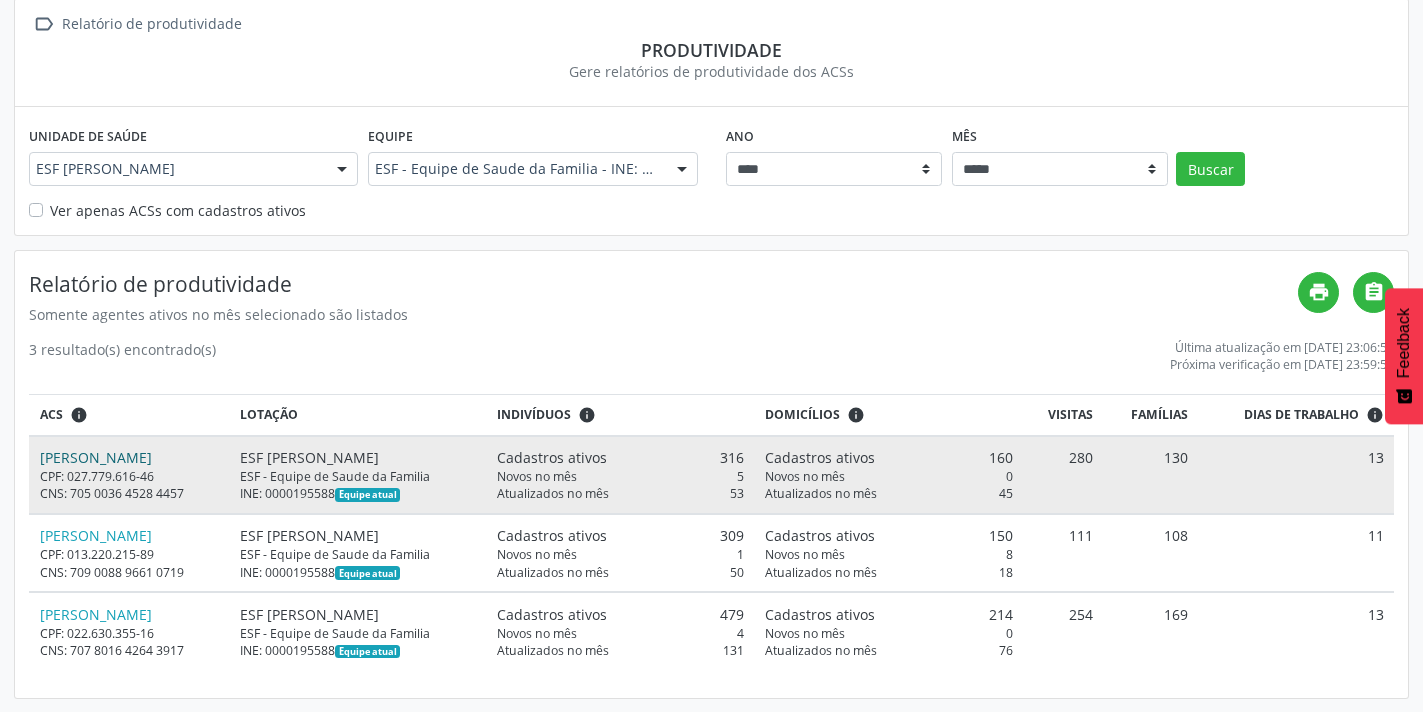click on "Edileia Ferreira de Brito" at bounding box center (96, 457) 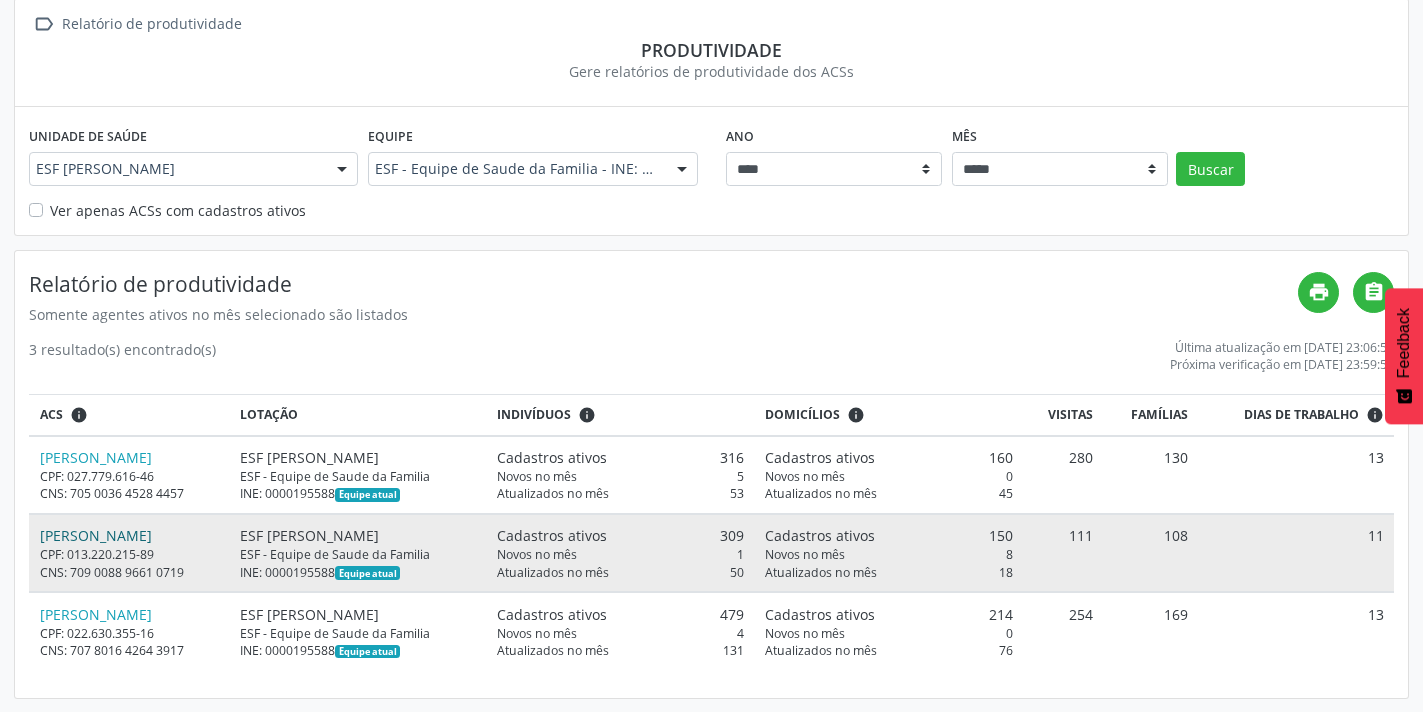click on "Lucelia Prates dos Santos Silva" at bounding box center (96, 535) 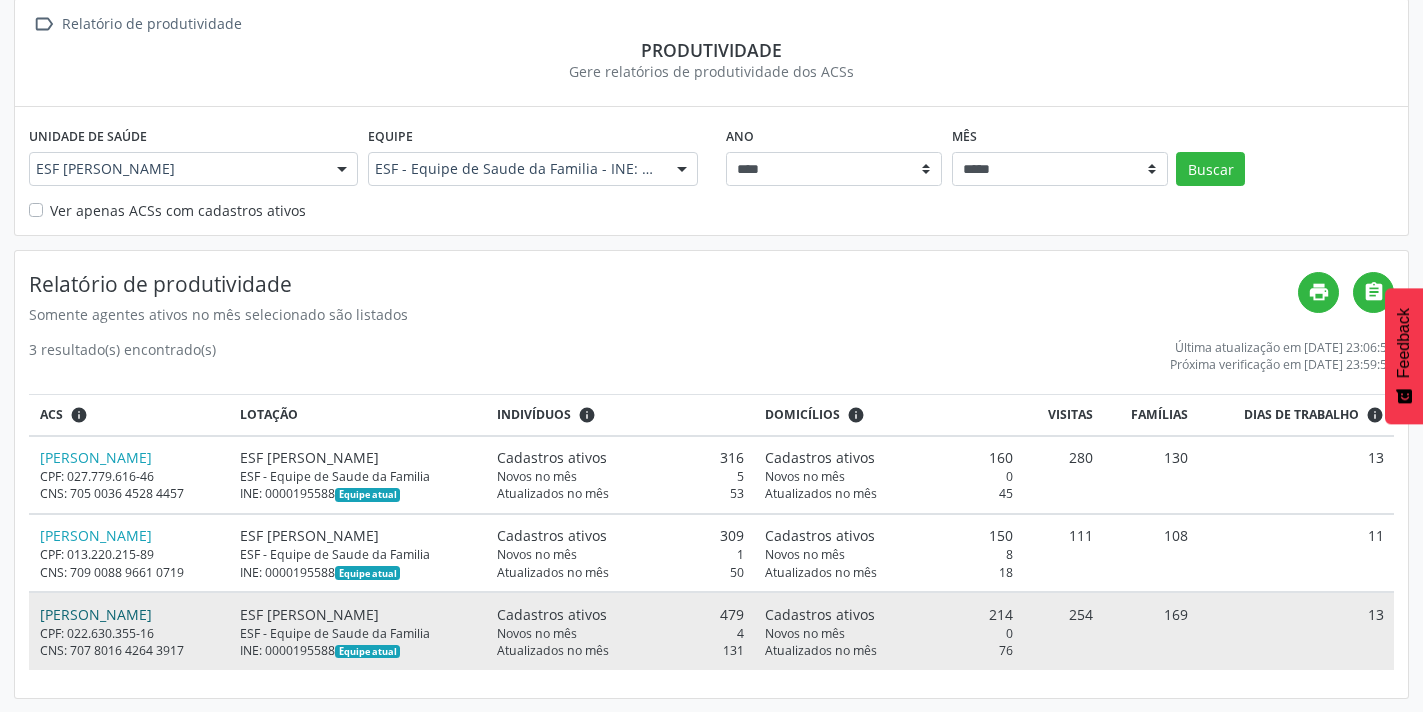 click on "Ozenilda Pereira Queiroz" at bounding box center (96, 614) 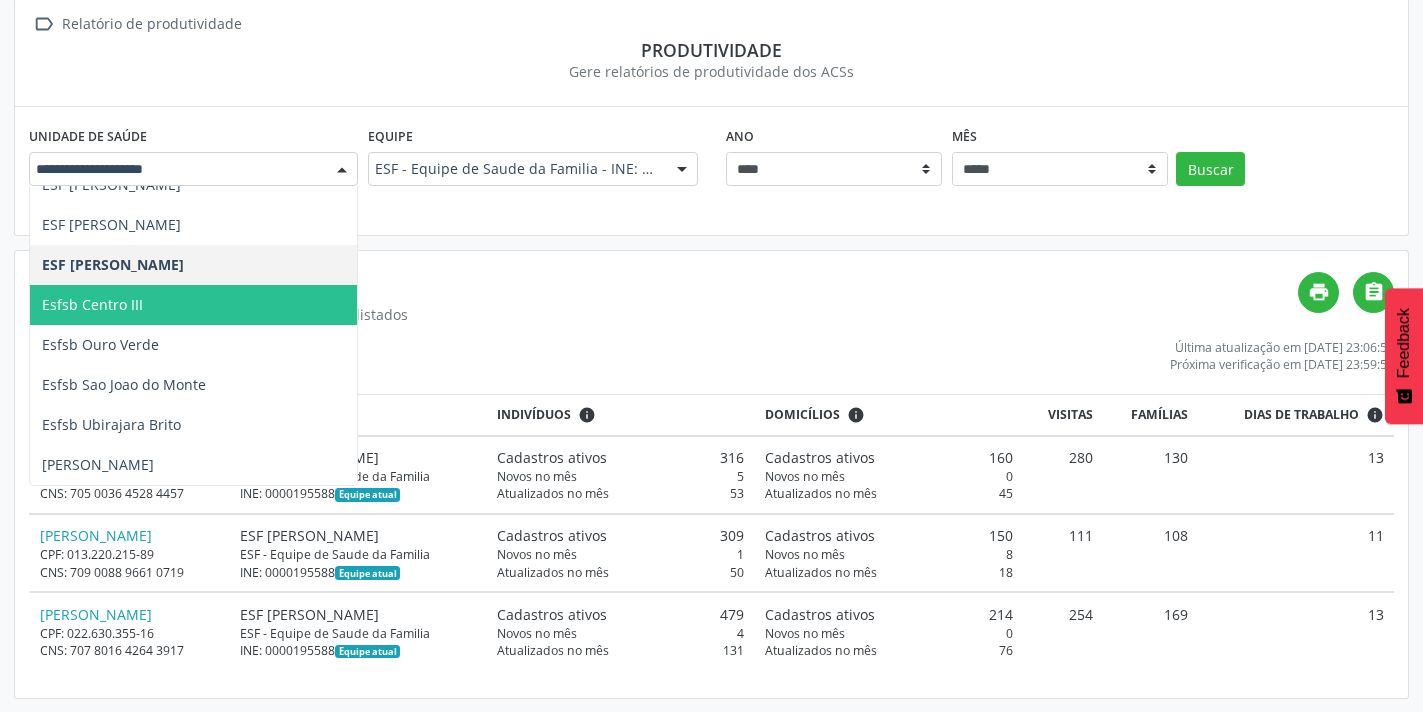 click at bounding box center [342, 170] 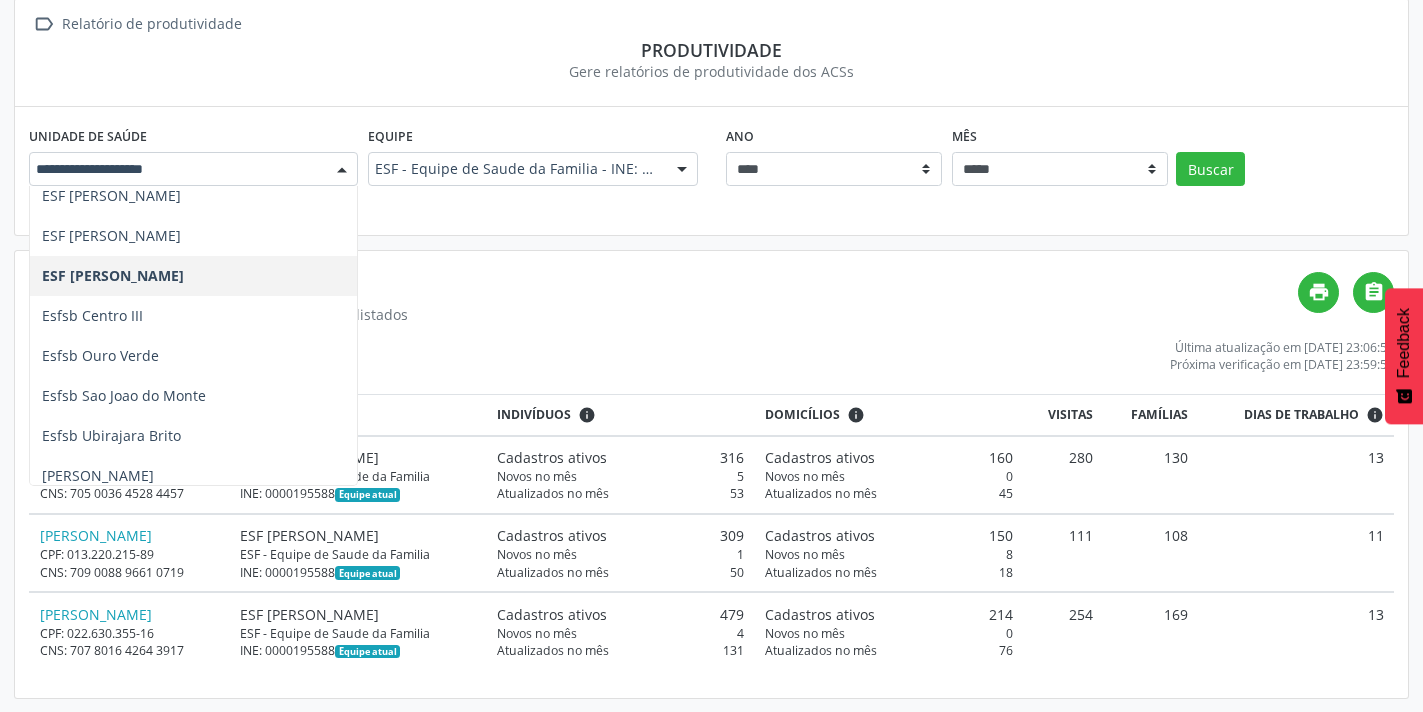 scroll, scrollTop: 221, scrollLeft: 0, axis: vertical 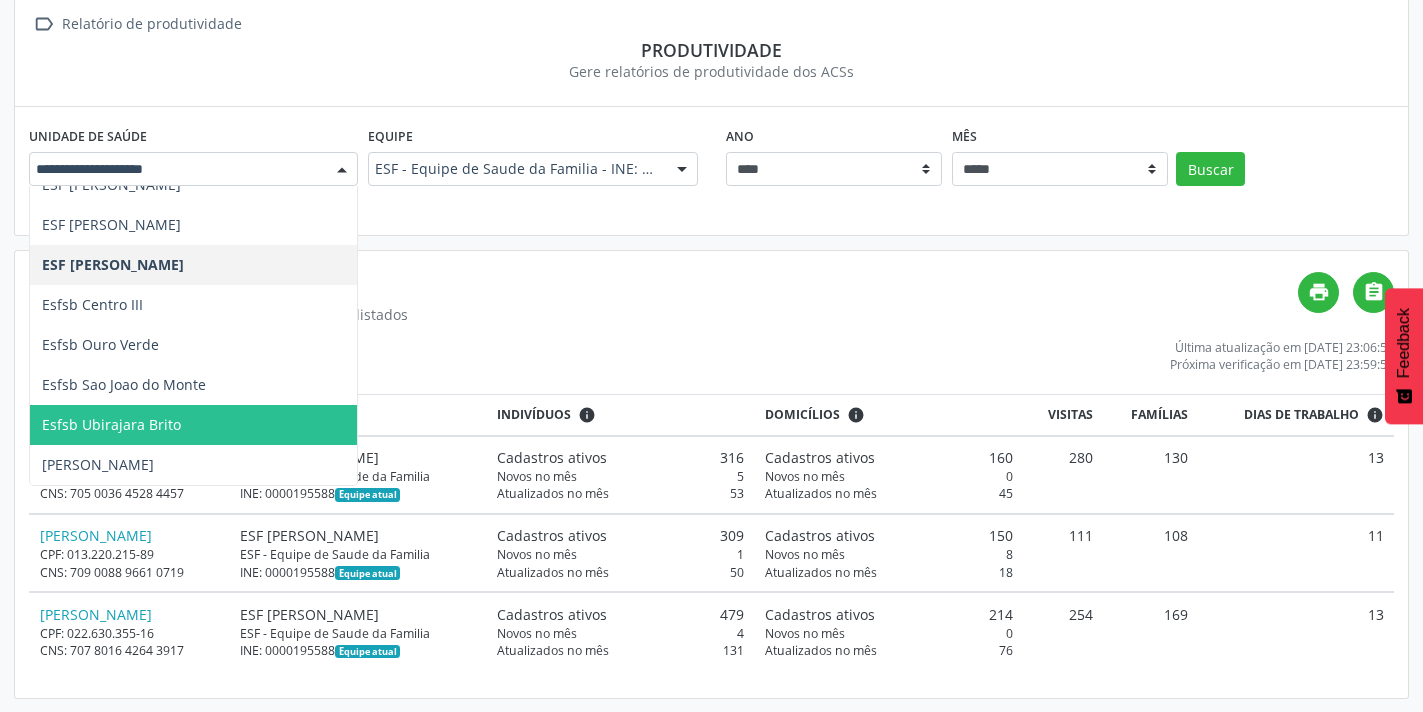 click on "Esfsb Ubirajara Brito" at bounding box center [193, 425] 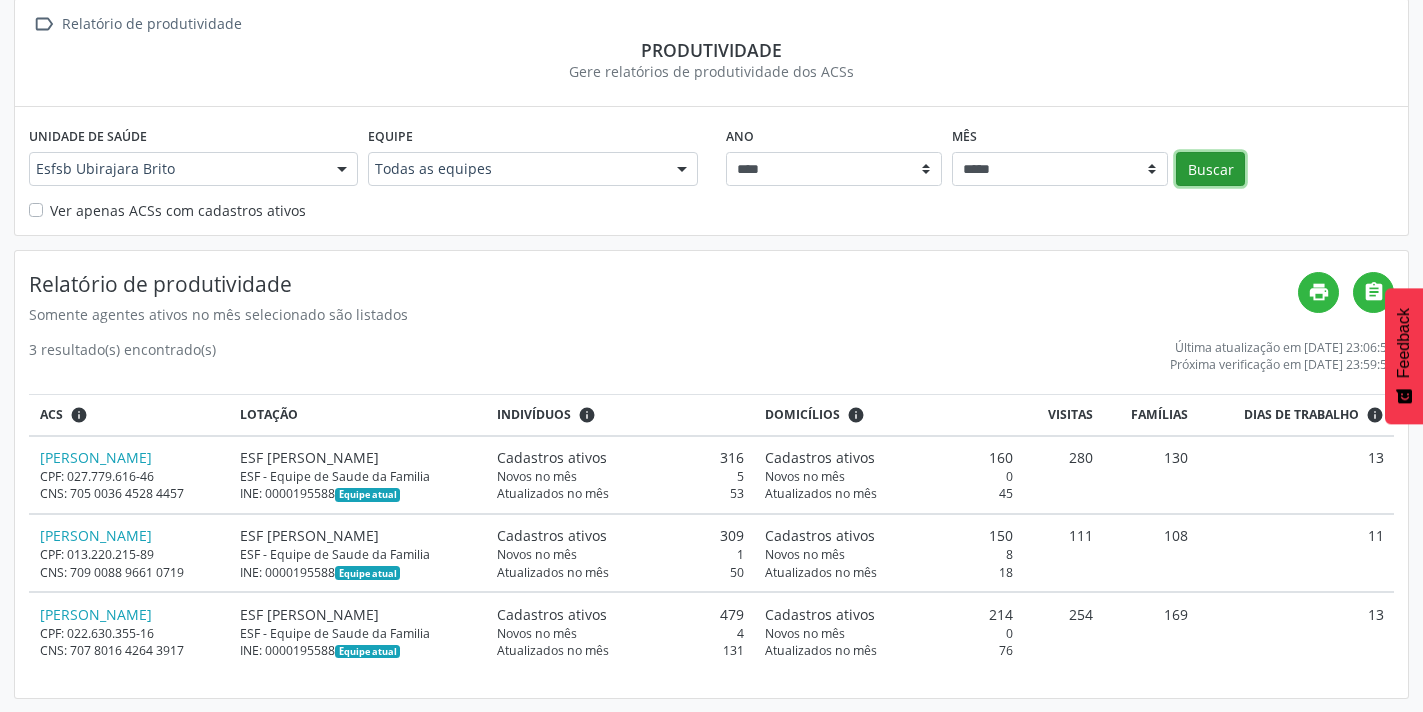 click on "Buscar" at bounding box center [1210, 169] 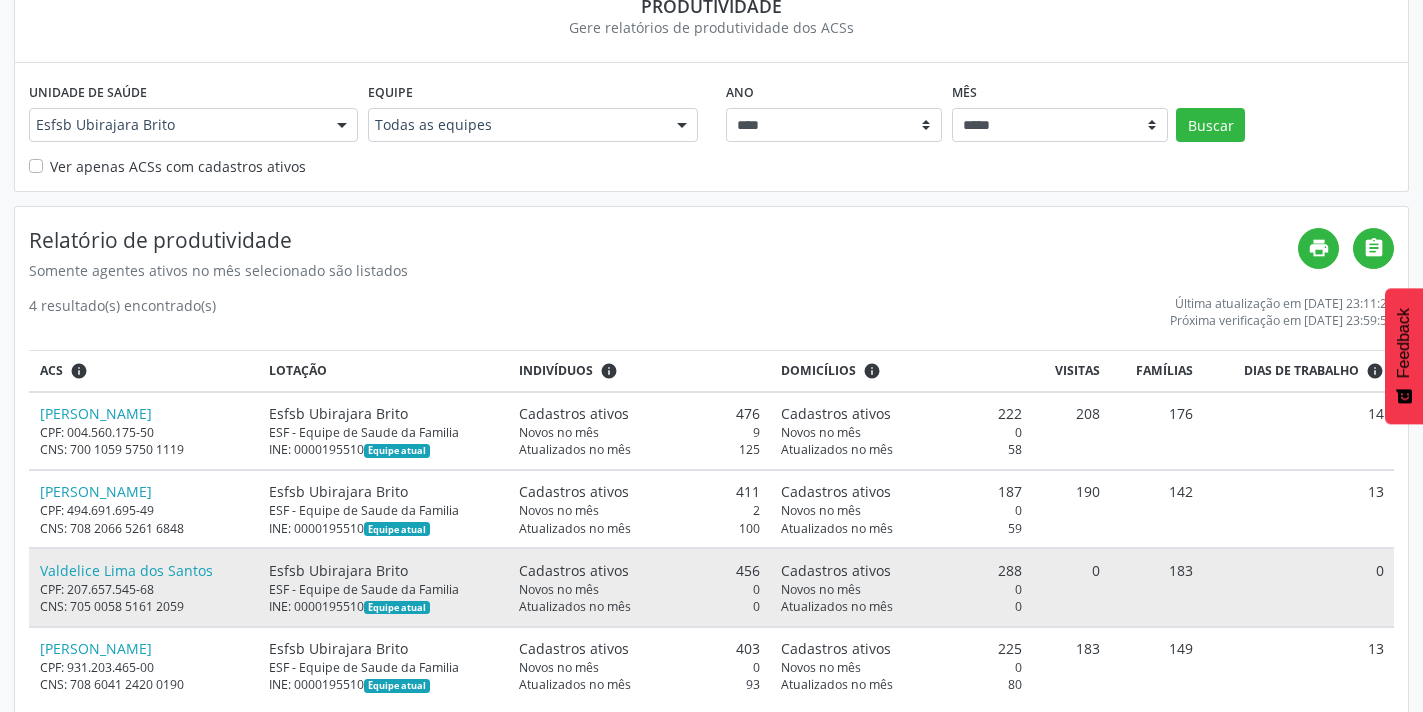 scroll, scrollTop: 205, scrollLeft: 0, axis: vertical 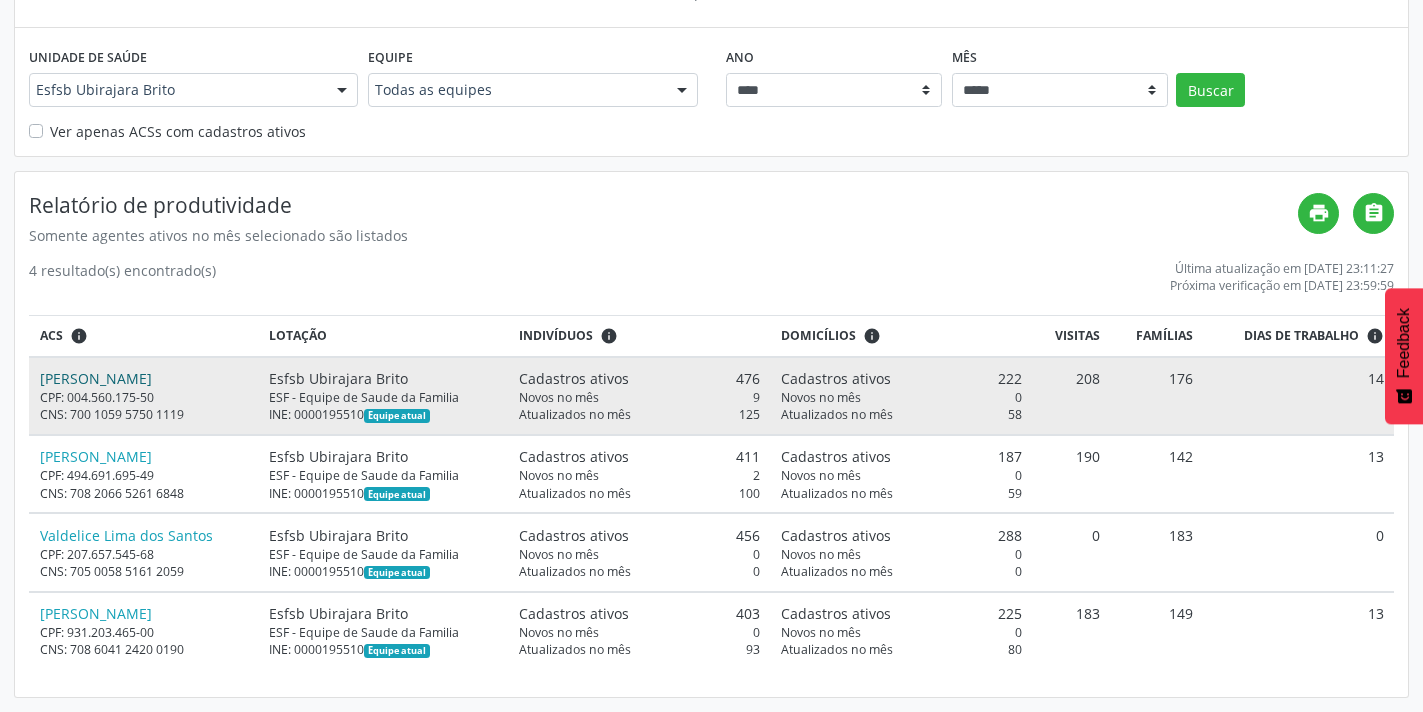 click on "Clebia Goncalves" at bounding box center (96, 378) 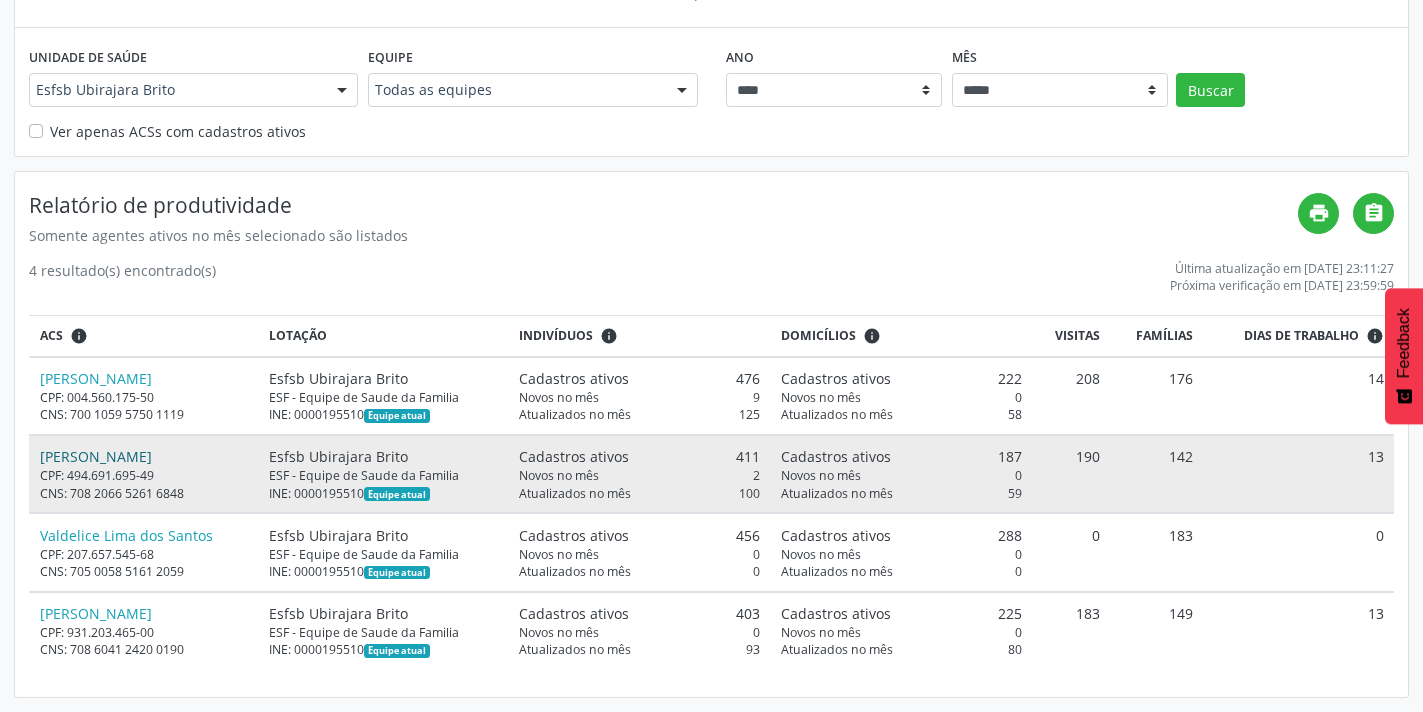 click on "Maria D Ajuda Silva Soares Oliveira" at bounding box center (96, 456) 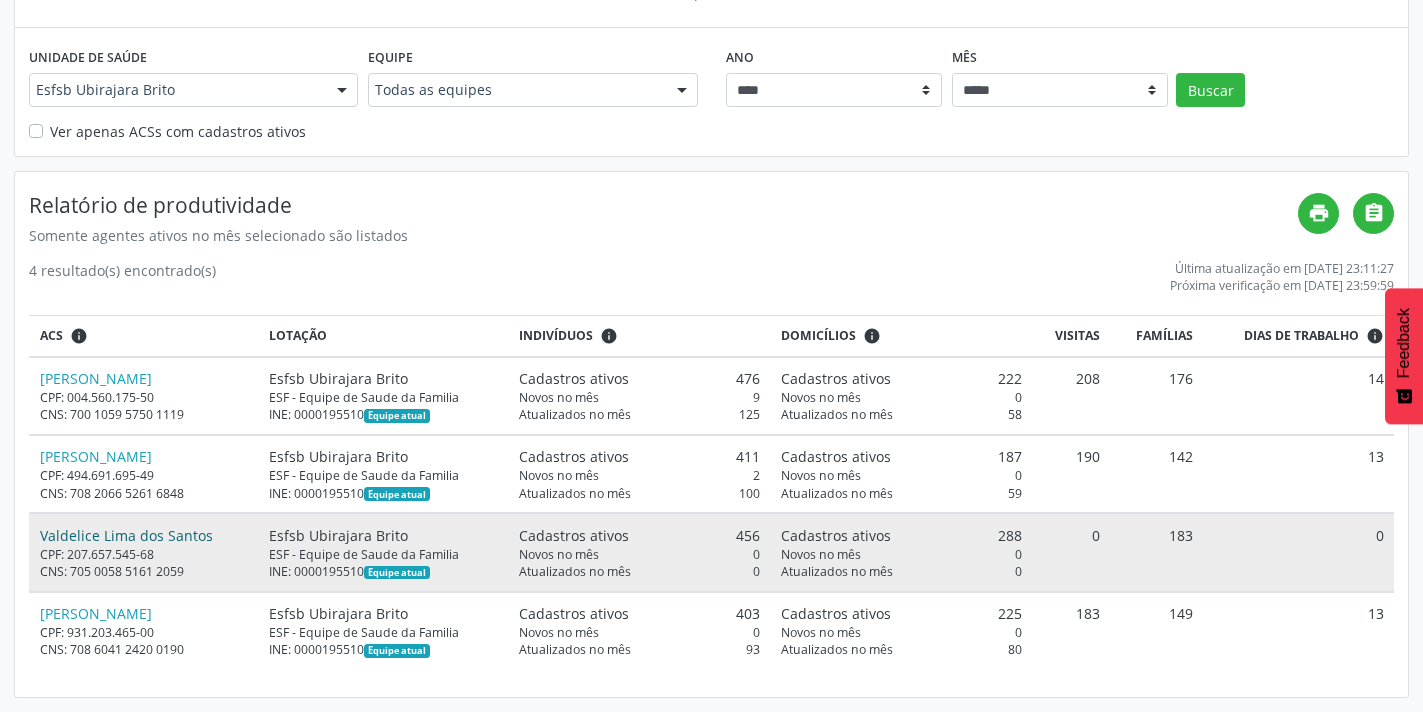 click on "Valdelice Lima dos Santos" at bounding box center [126, 535] 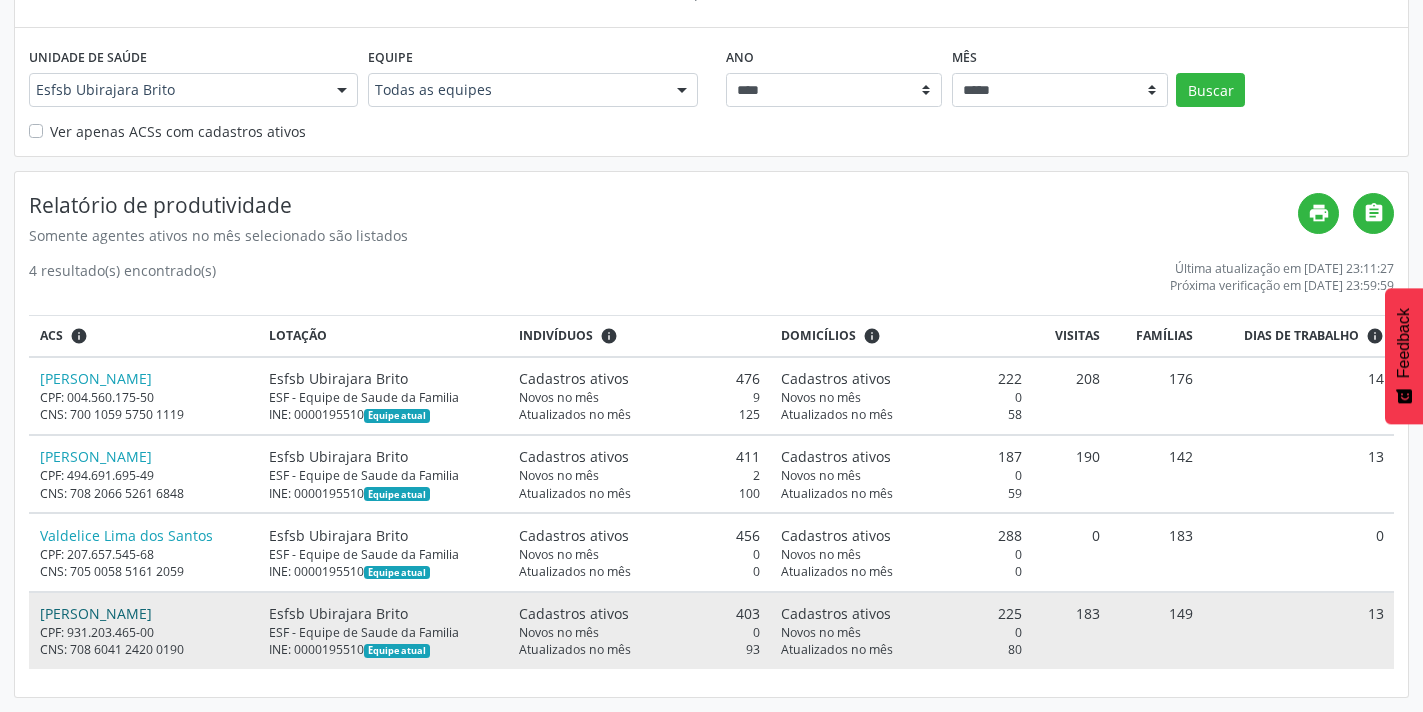 click on "Waldemar Alves dos Santos Filho" at bounding box center [96, 613] 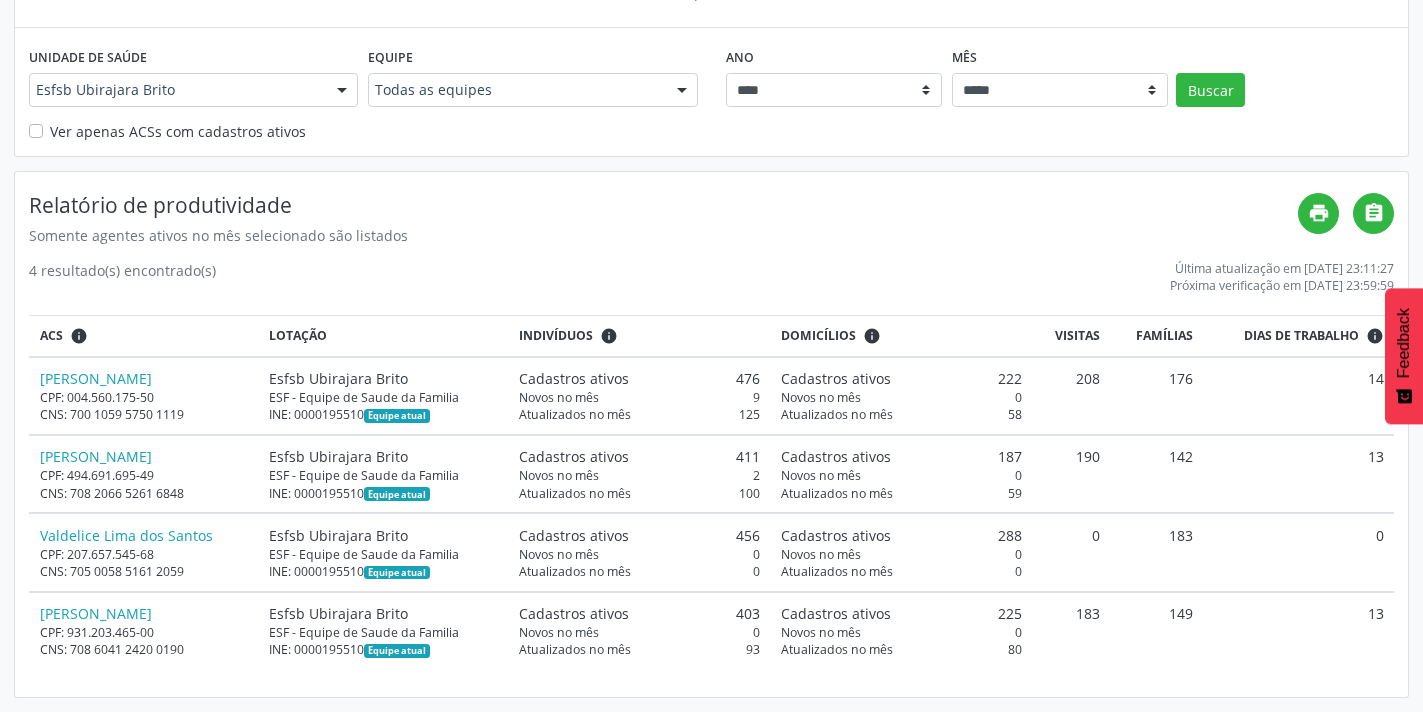 click at bounding box center (342, 91) 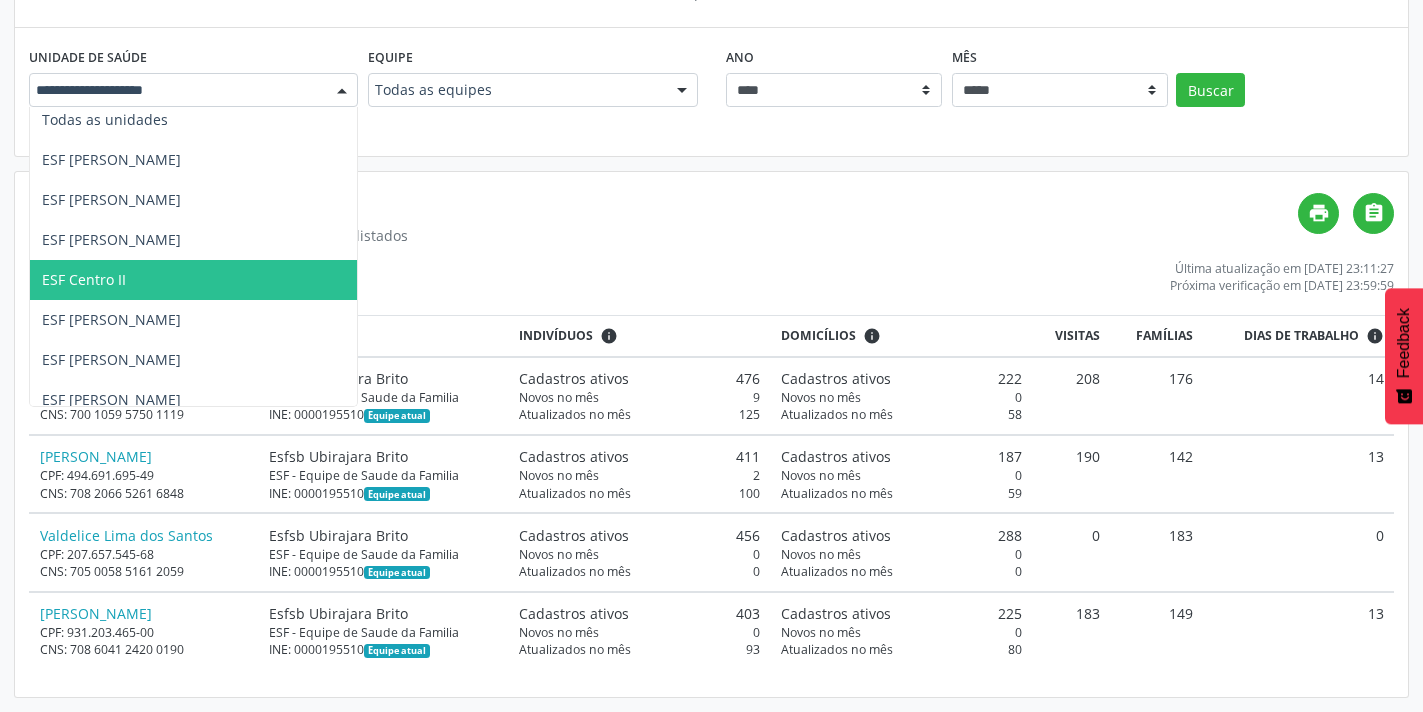 scroll, scrollTop: 0, scrollLeft: 0, axis: both 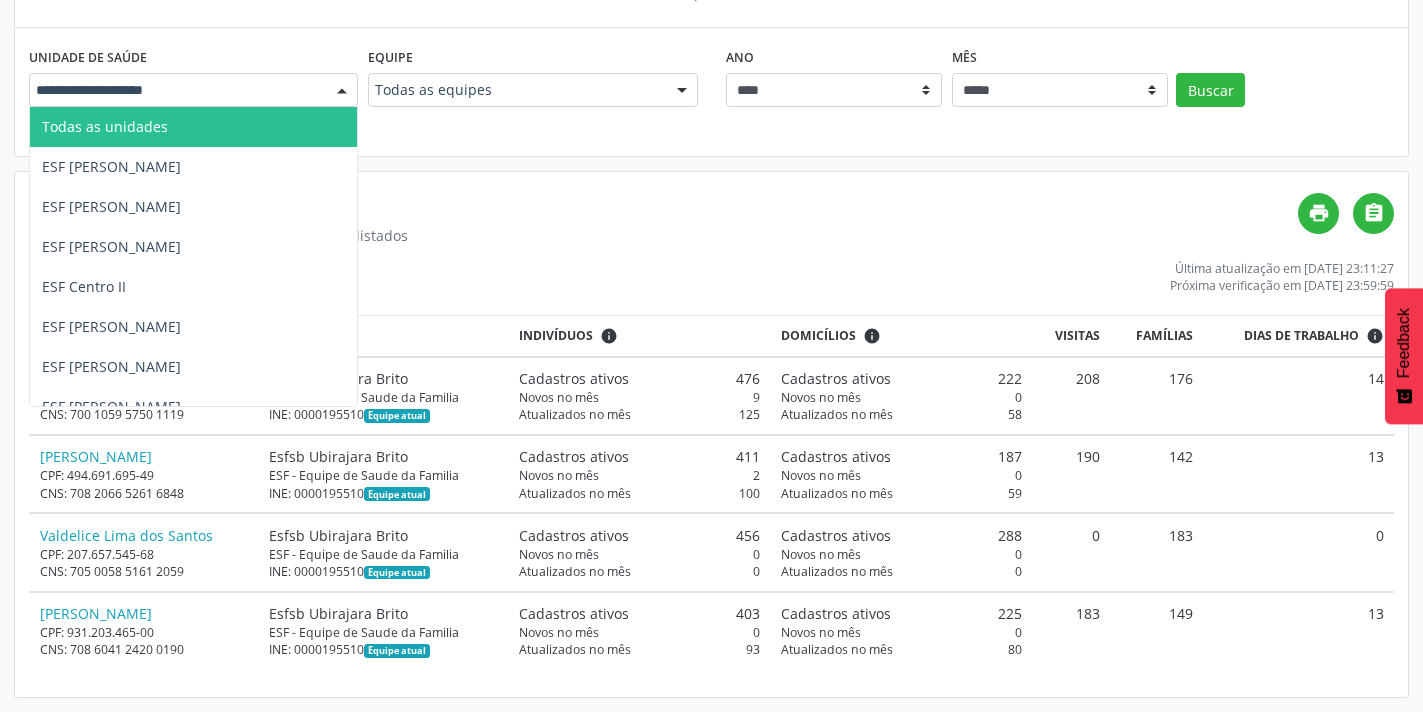 click at bounding box center (176, 90) 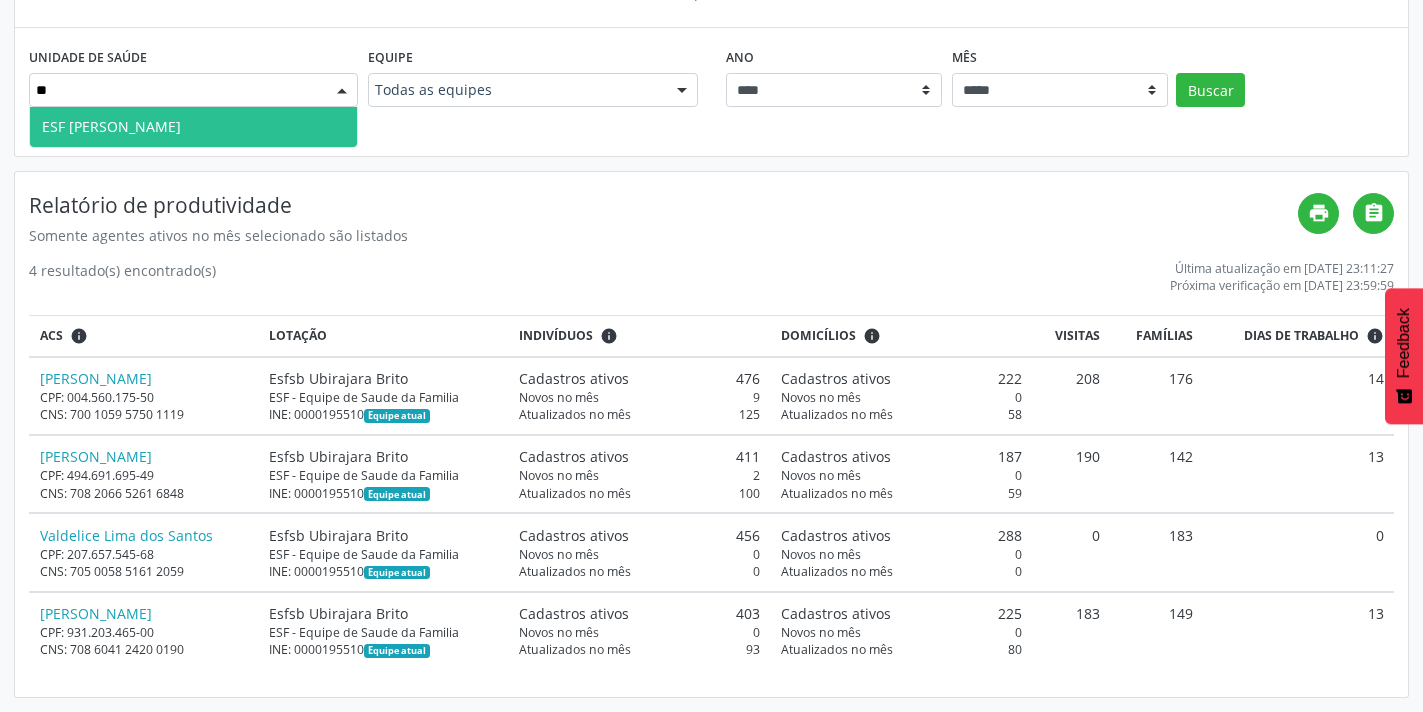 type on "***" 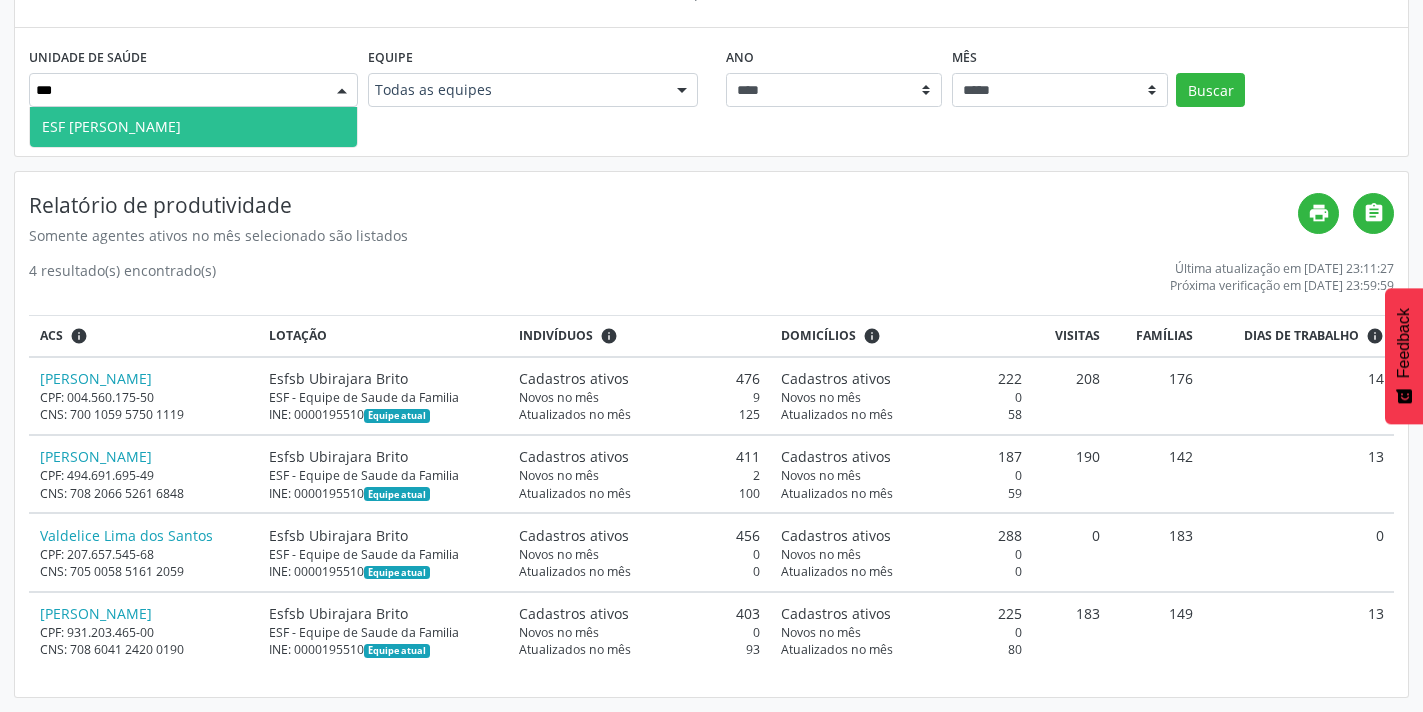 click on "ESF [PERSON_NAME]" at bounding box center [111, 126] 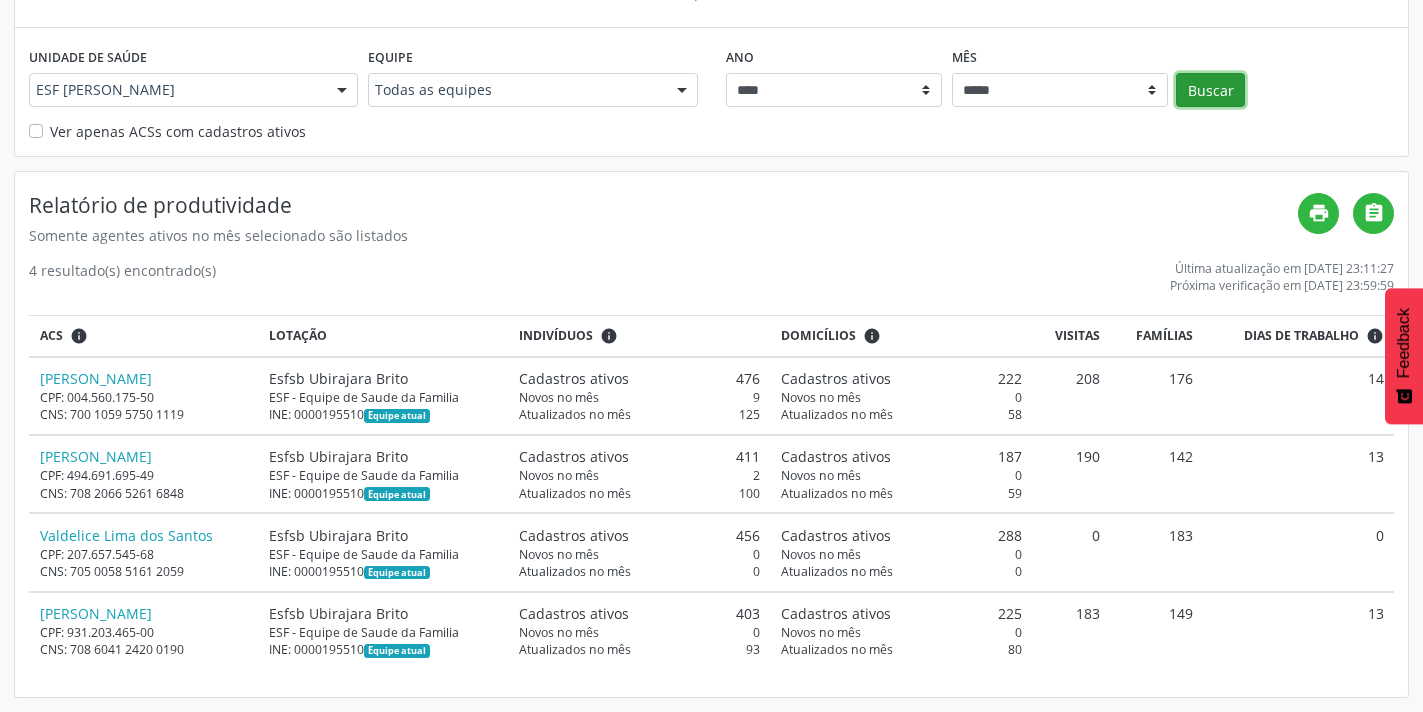click on "Buscar" at bounding box center [1210, 90] 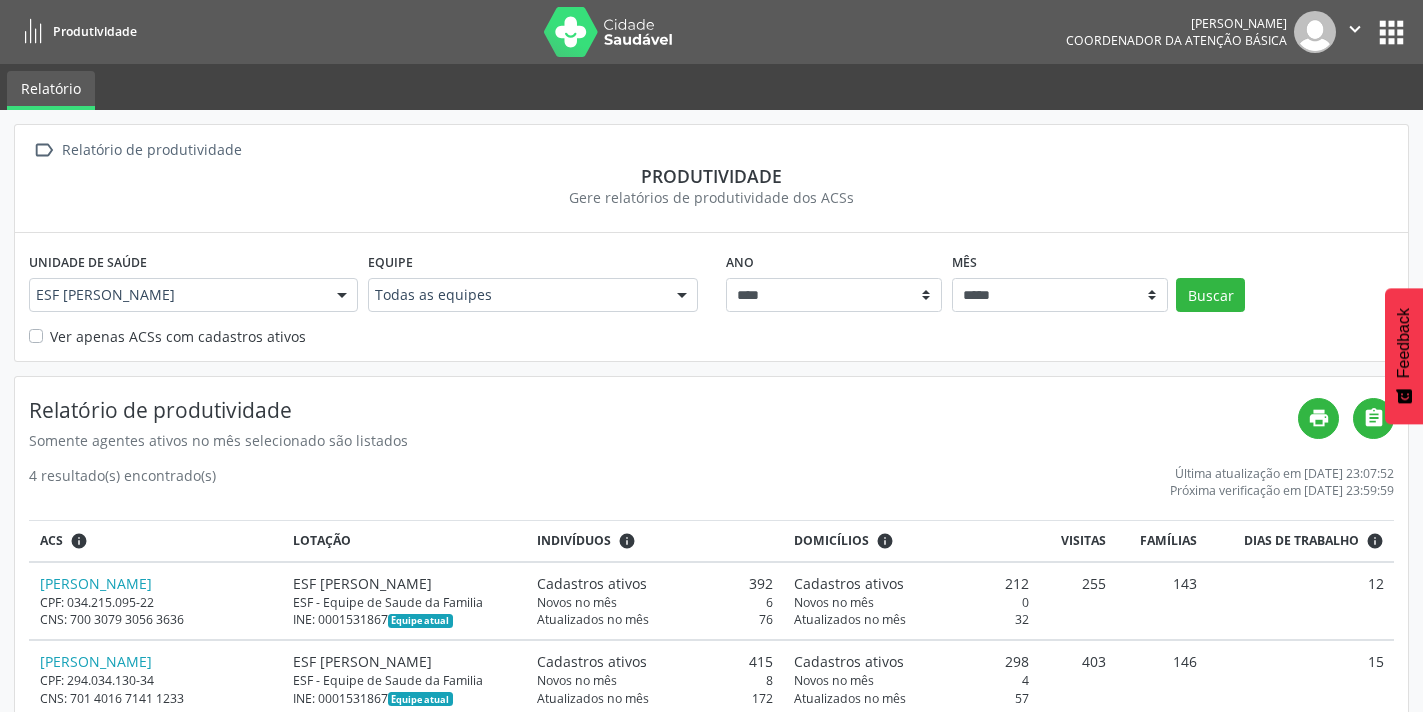scroll, scrollTop: 205, scrollLeft: 0, axis: vertical 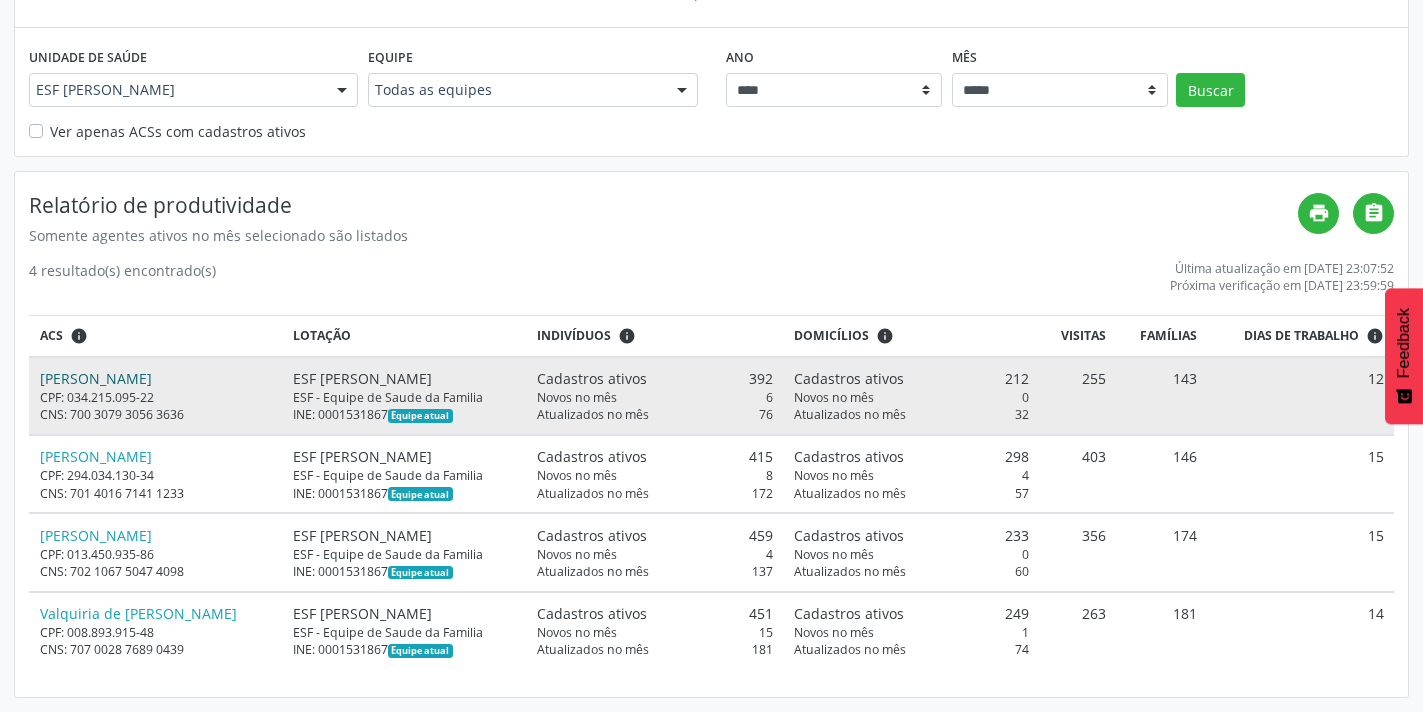 click on "Euzi Almeida dos Santos" at bounding box center (96, 378) 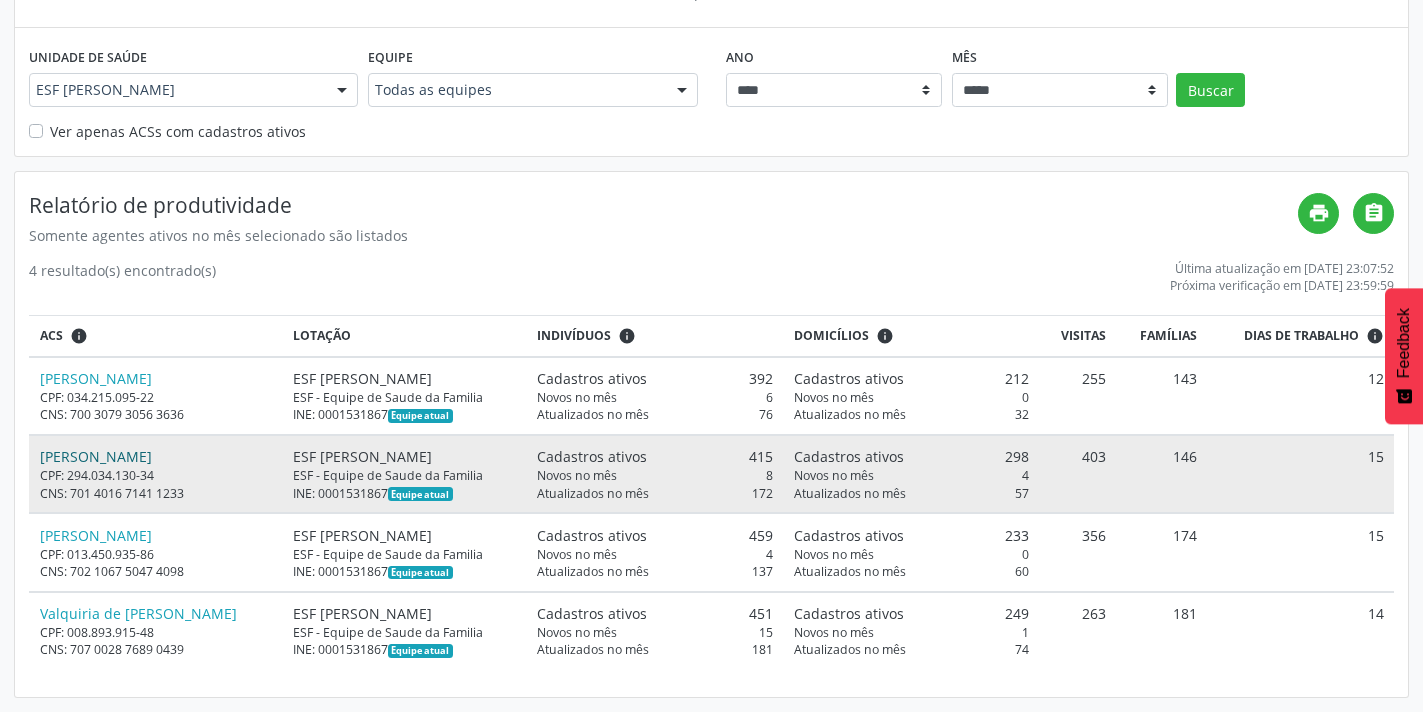 click on "Jairo da Silva Fraga" at bounding box center [96, 456] 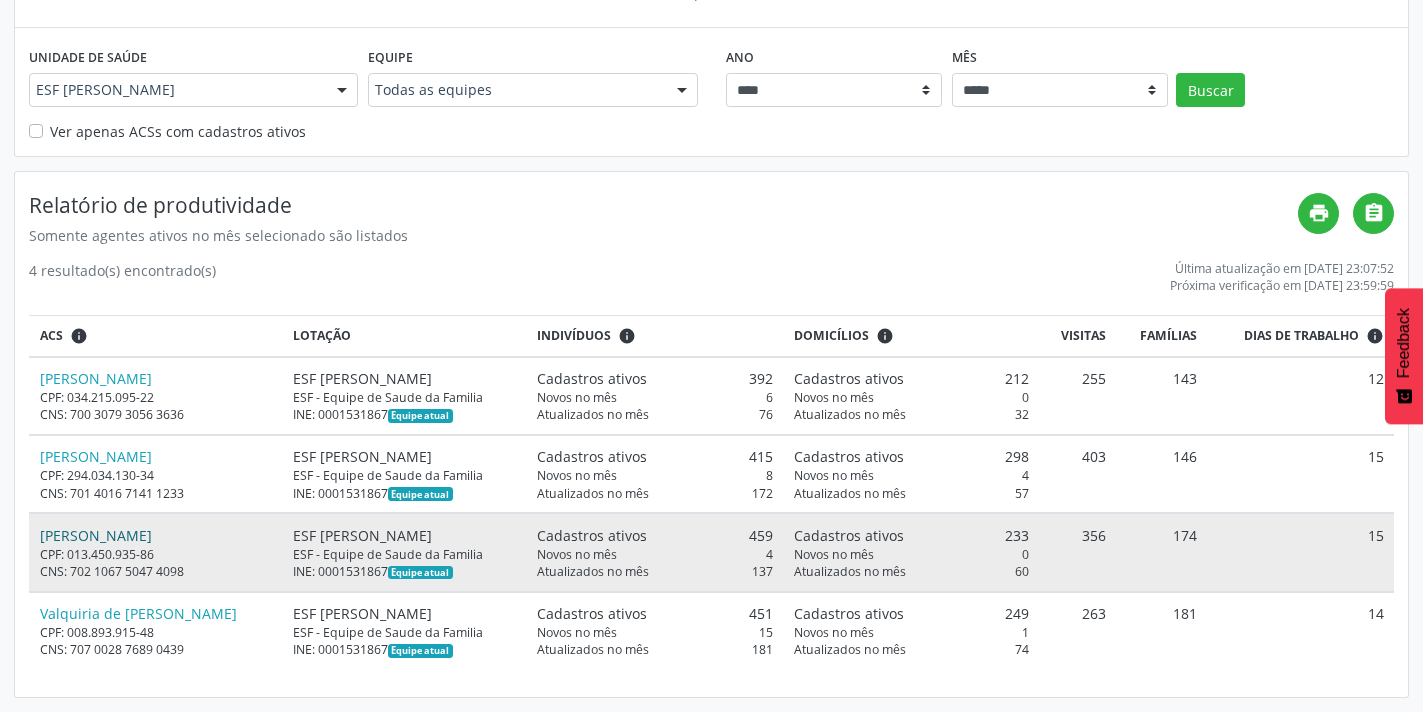 click on "Sandra Lima de Oliveira Dias" at bounding box center (96, 535) 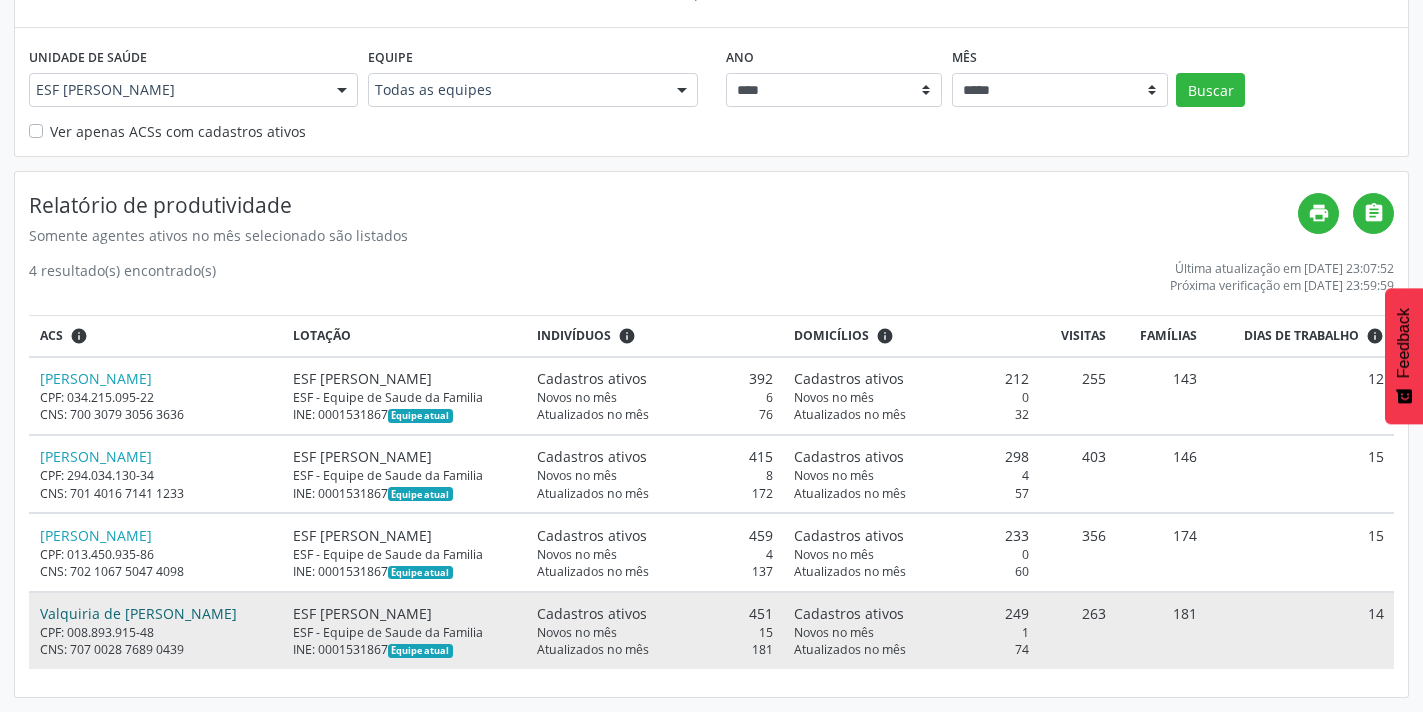 click on "Valquiria de Jesus Silva" at bounding box center (138, 613) 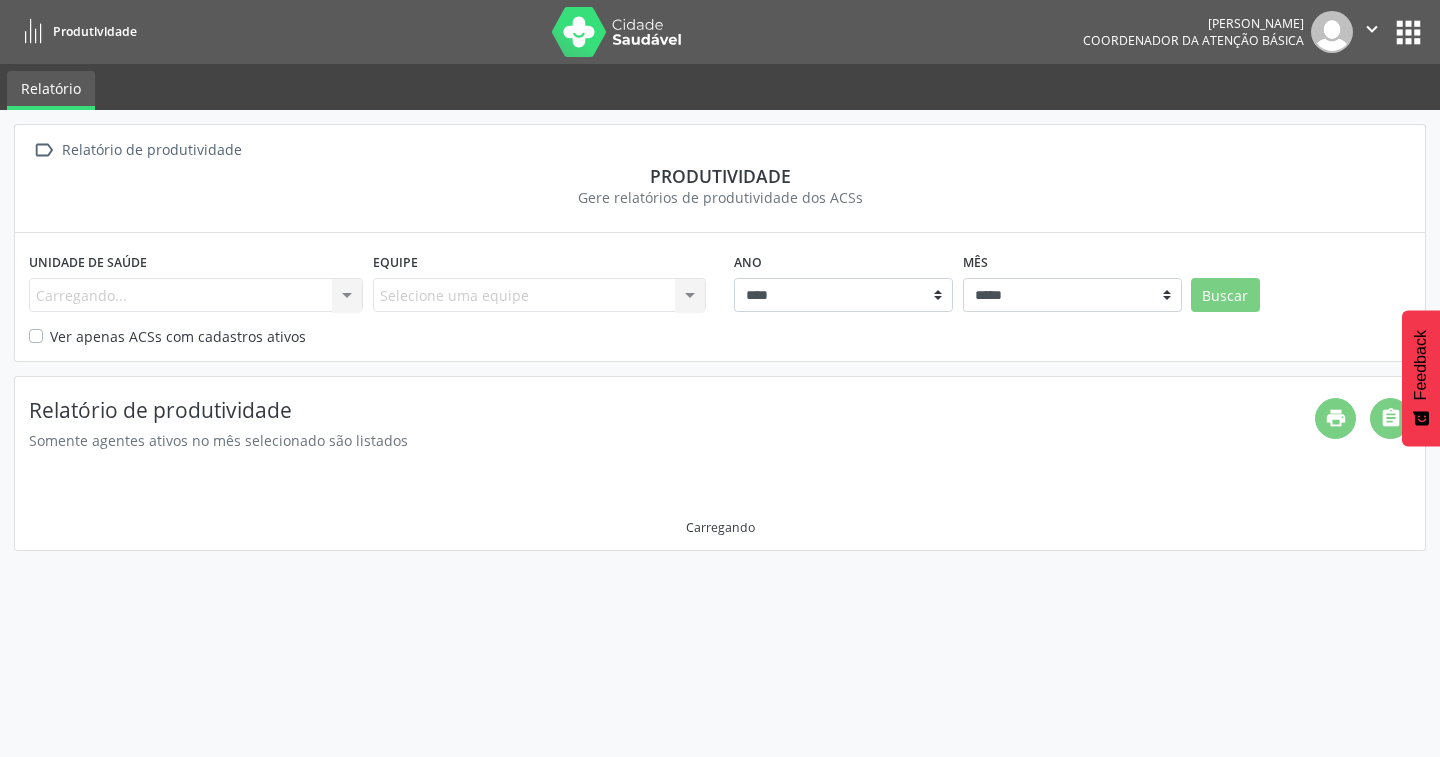 scroll, scrollTop: 0, scrollLeft: 0, axis: both 